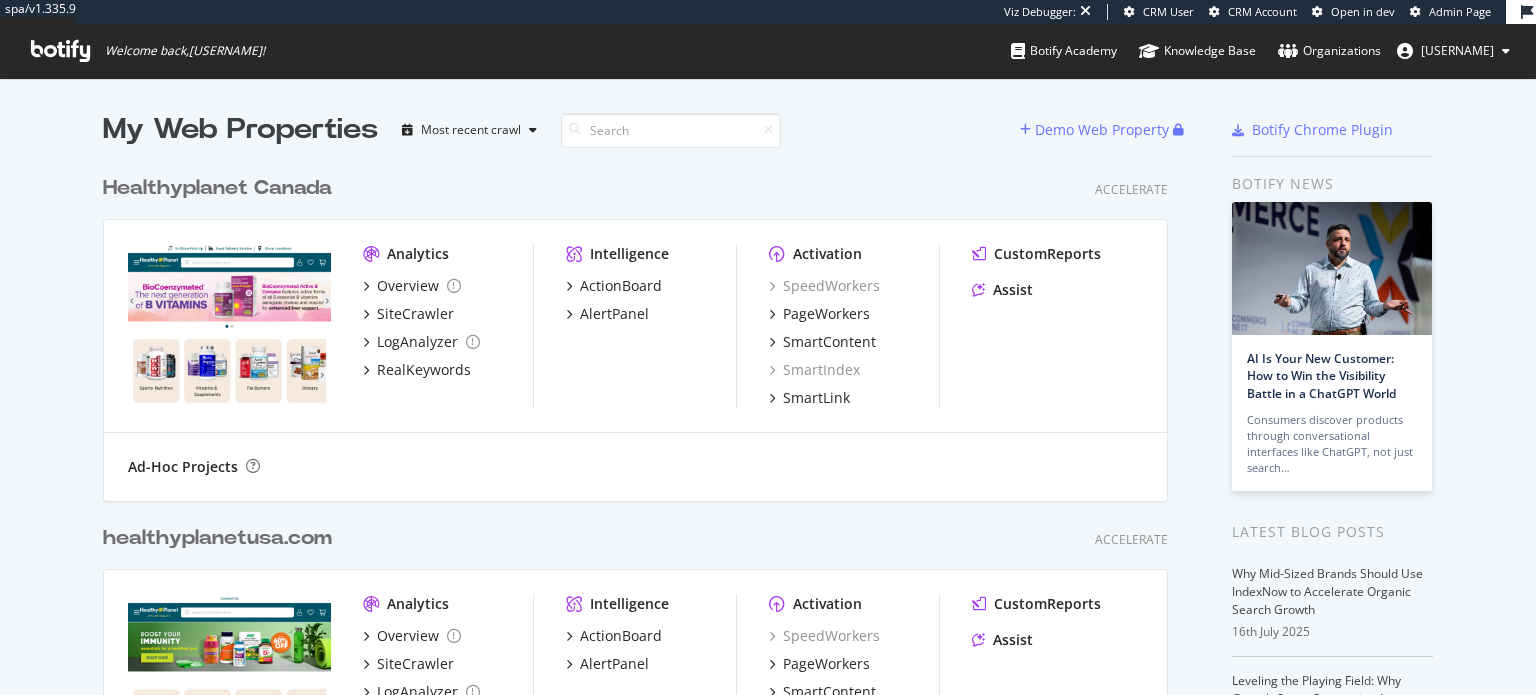 scroll, scrollTop: 0, scrollLeft: 0, axis: both 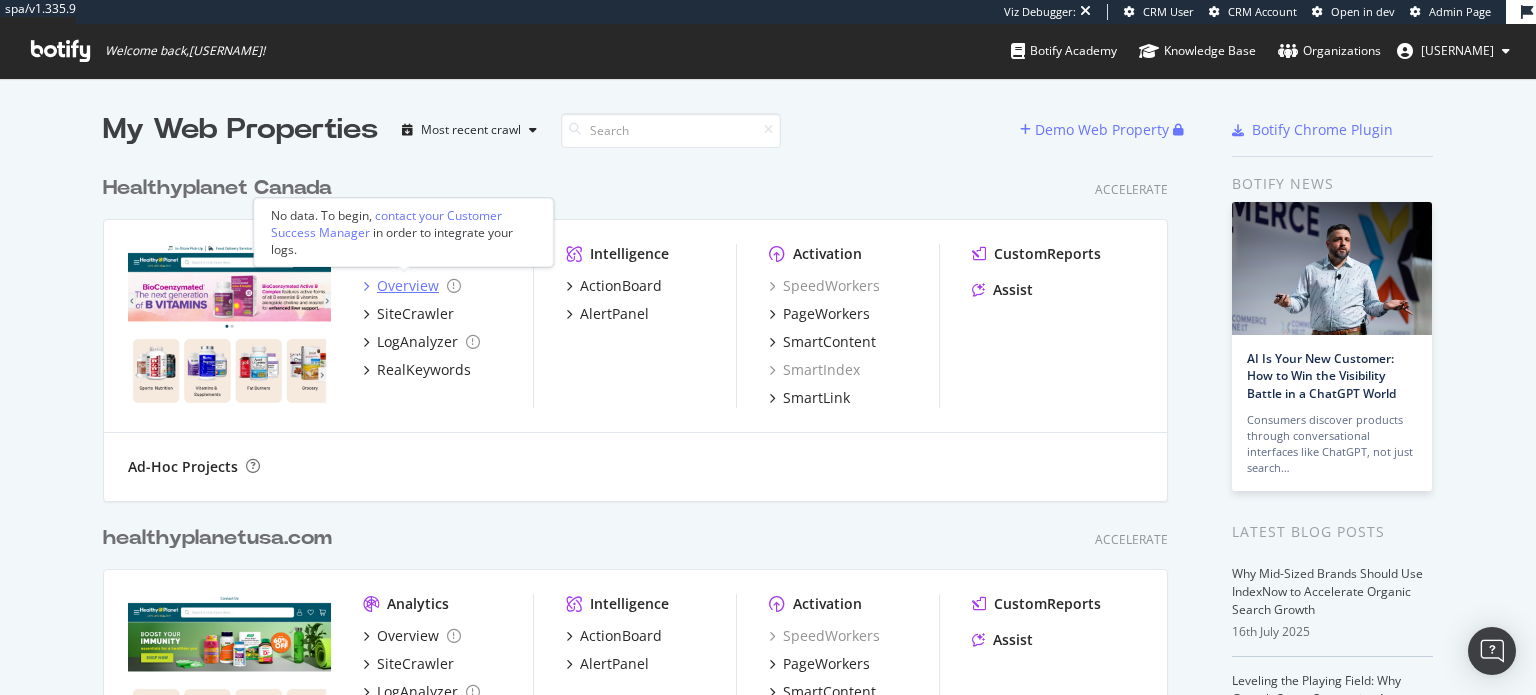 click on "Overview" at bounding box center (408, 286) 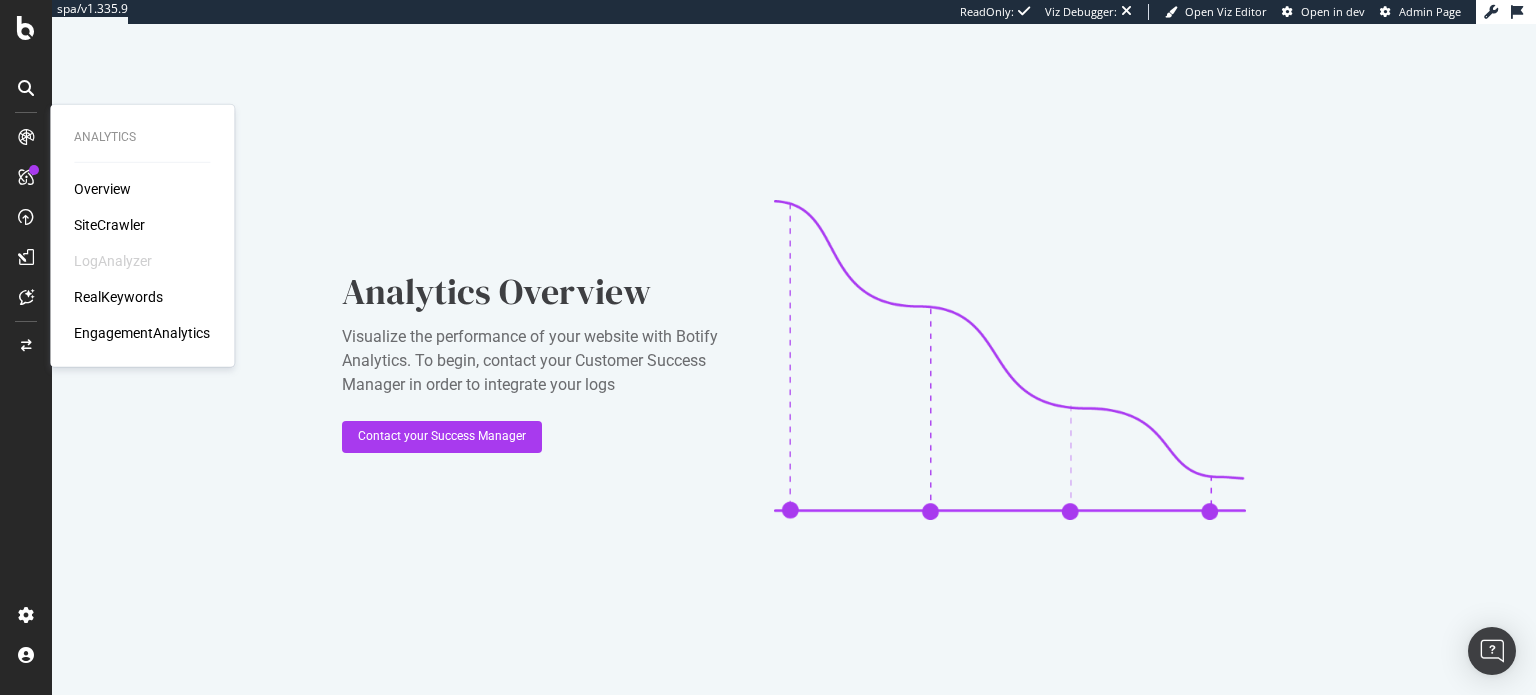 click on "Analytics Overview SiteCrawler LogAnalyzer RealKeywords EngagementAnalytics" at bounding box center (142, 236) 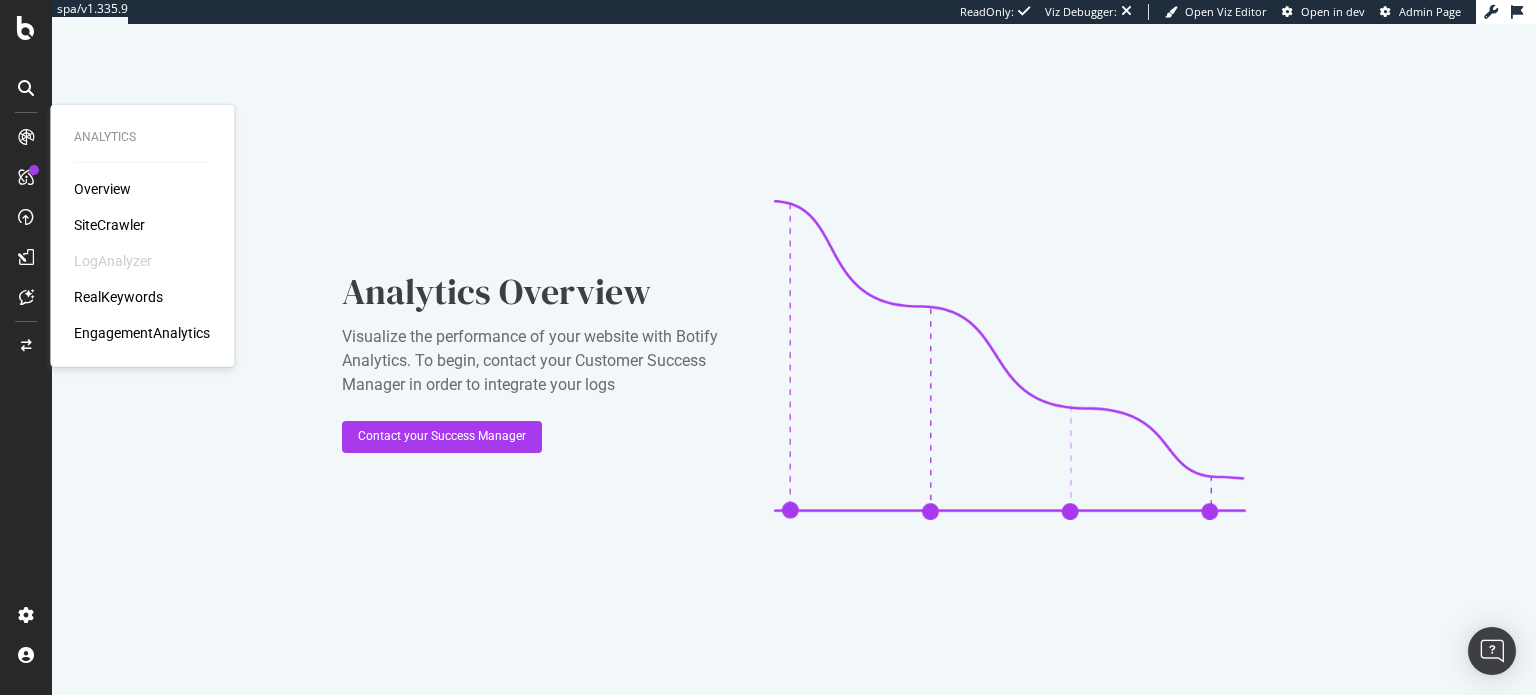 click on "Overview" at bounding box center (102, 189) 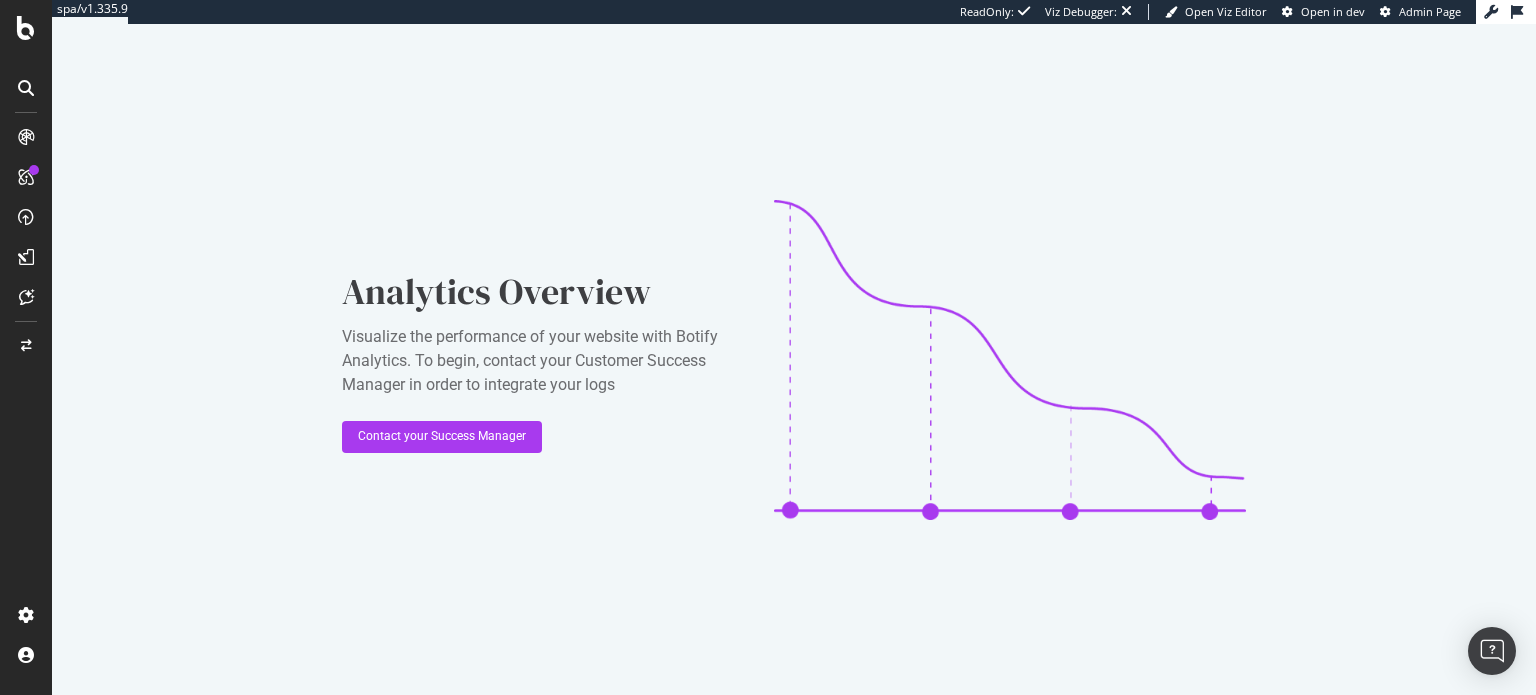 click at bounding box center [26, 88] 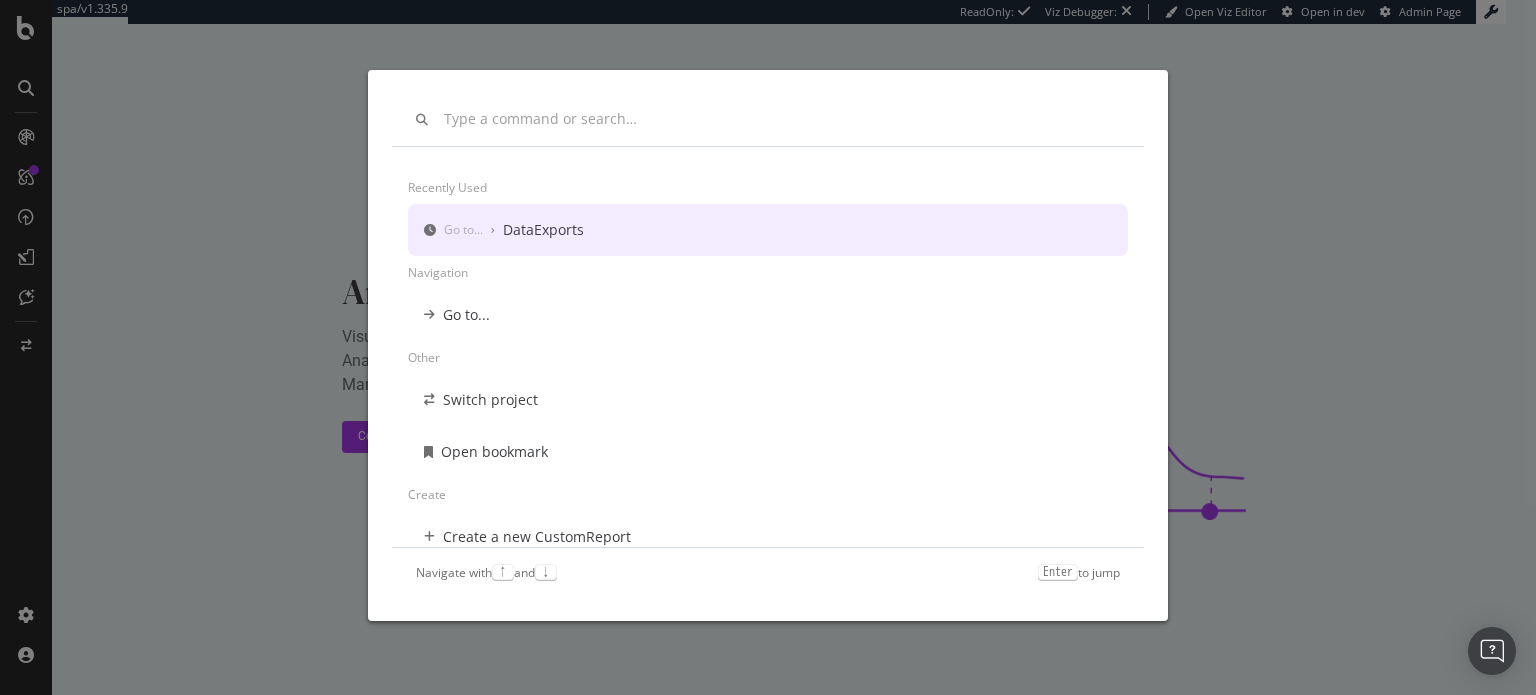 click on "Recently used Go to... › DataExports Navigation Go to... Other Switch project Open bookmark Create Create a new CustomReport Preferences Navigate with  ↑  and  ↓ Enter   to jump" at bounding box center [768, 347] 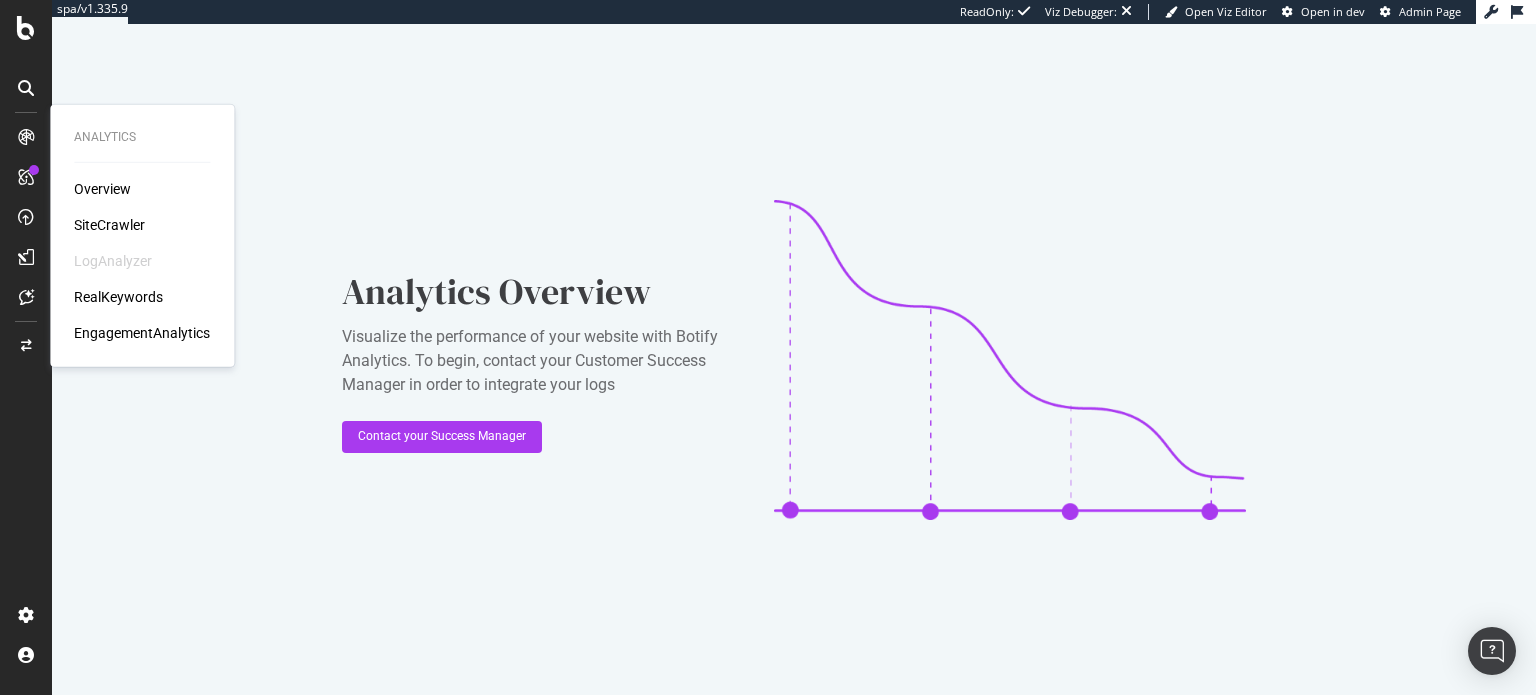 click at bounding box center [26, 137] 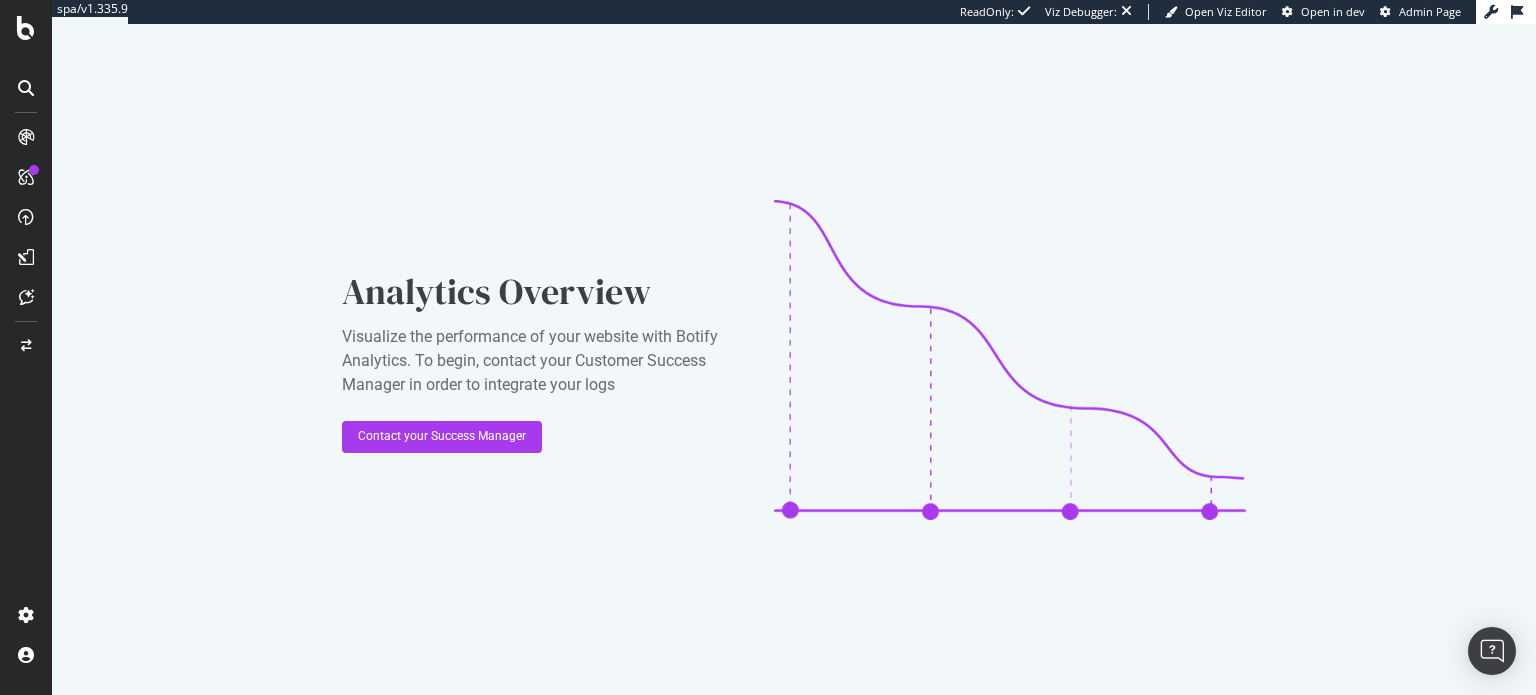 click at bounding box center (26, 137) 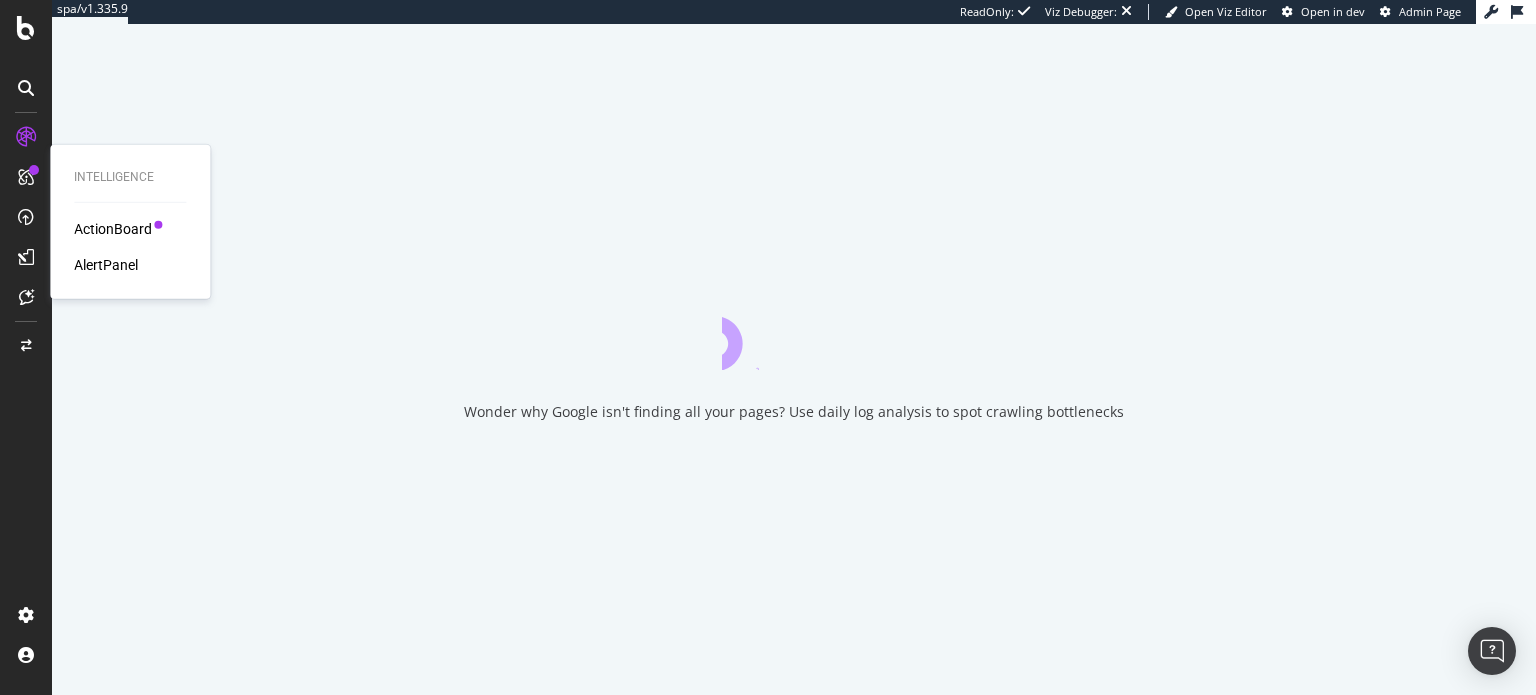 click at bounding box center [26, 177] 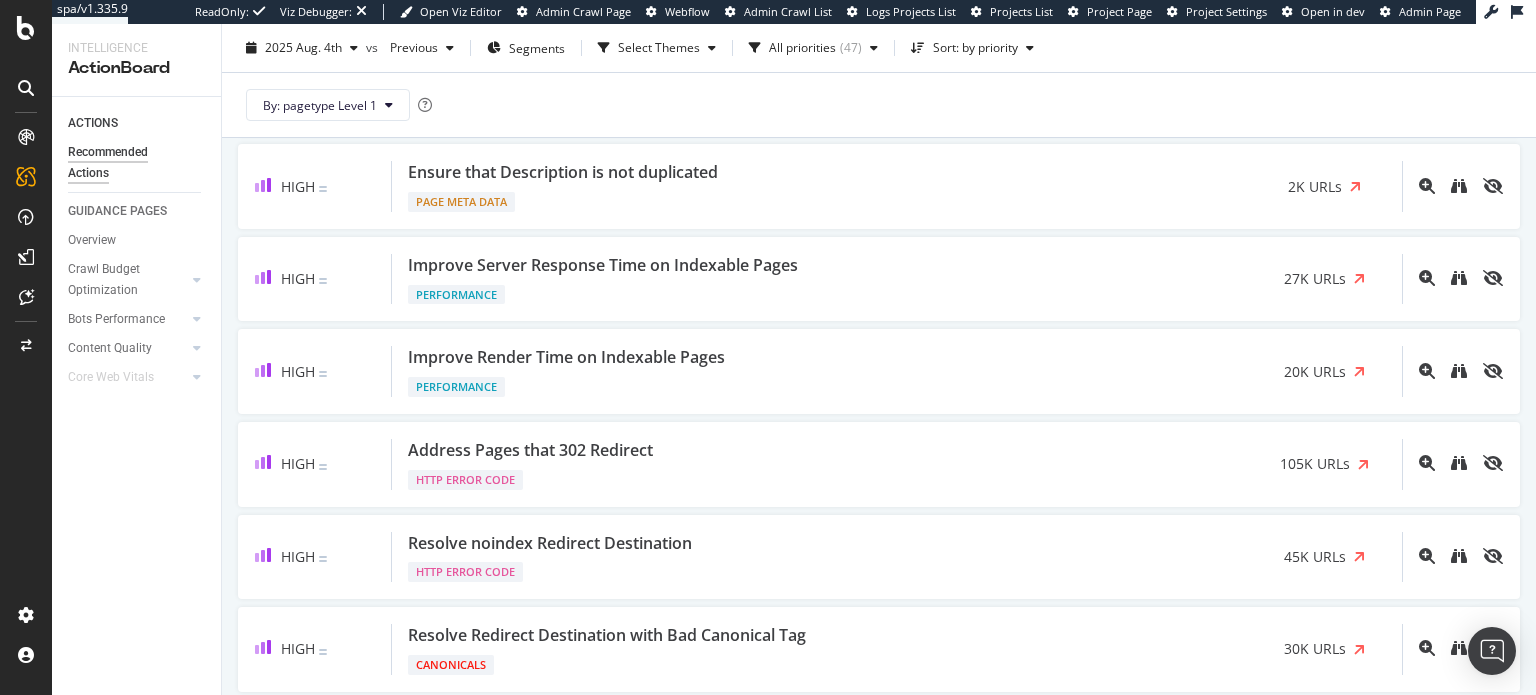 scroll, scrollTop: 300, scrollLeft: 0, axis: vertical 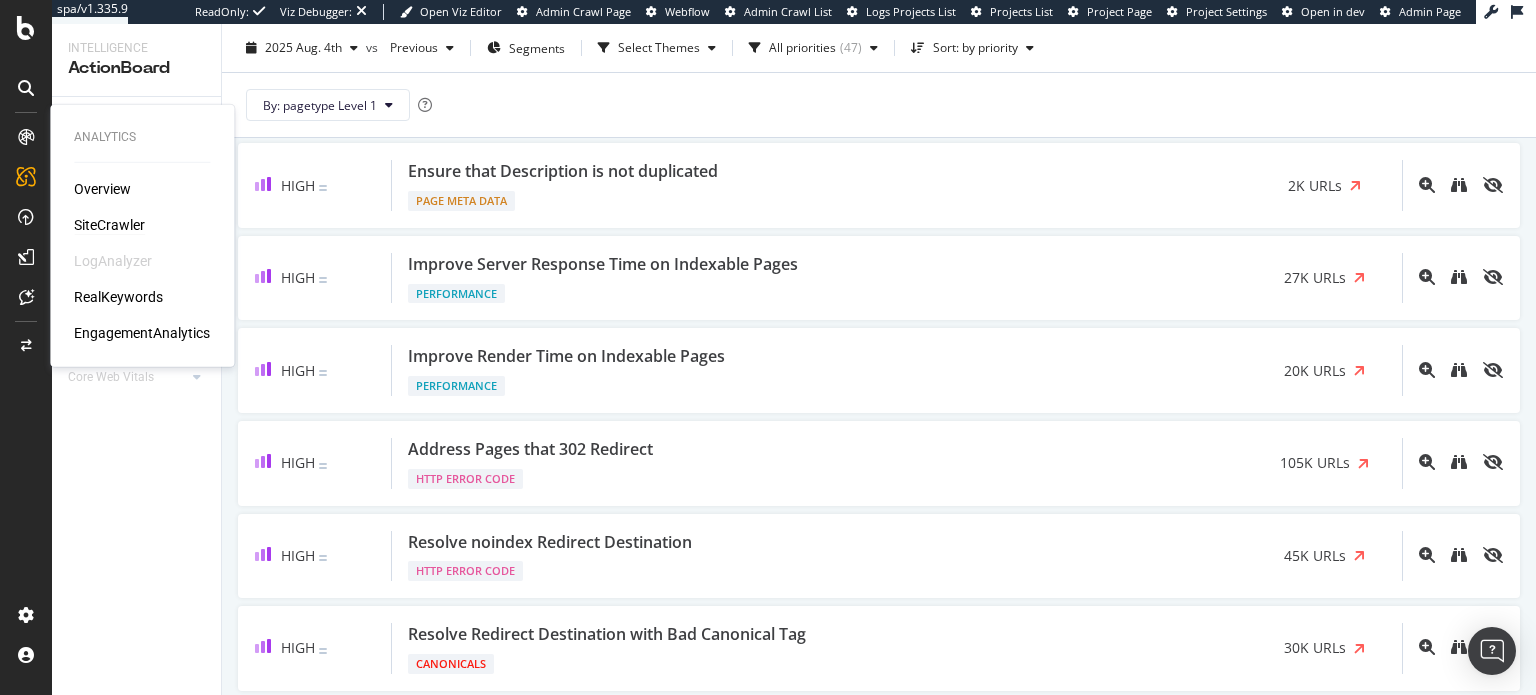 click on "SiteCrawler" at bounding box center [109, 225] 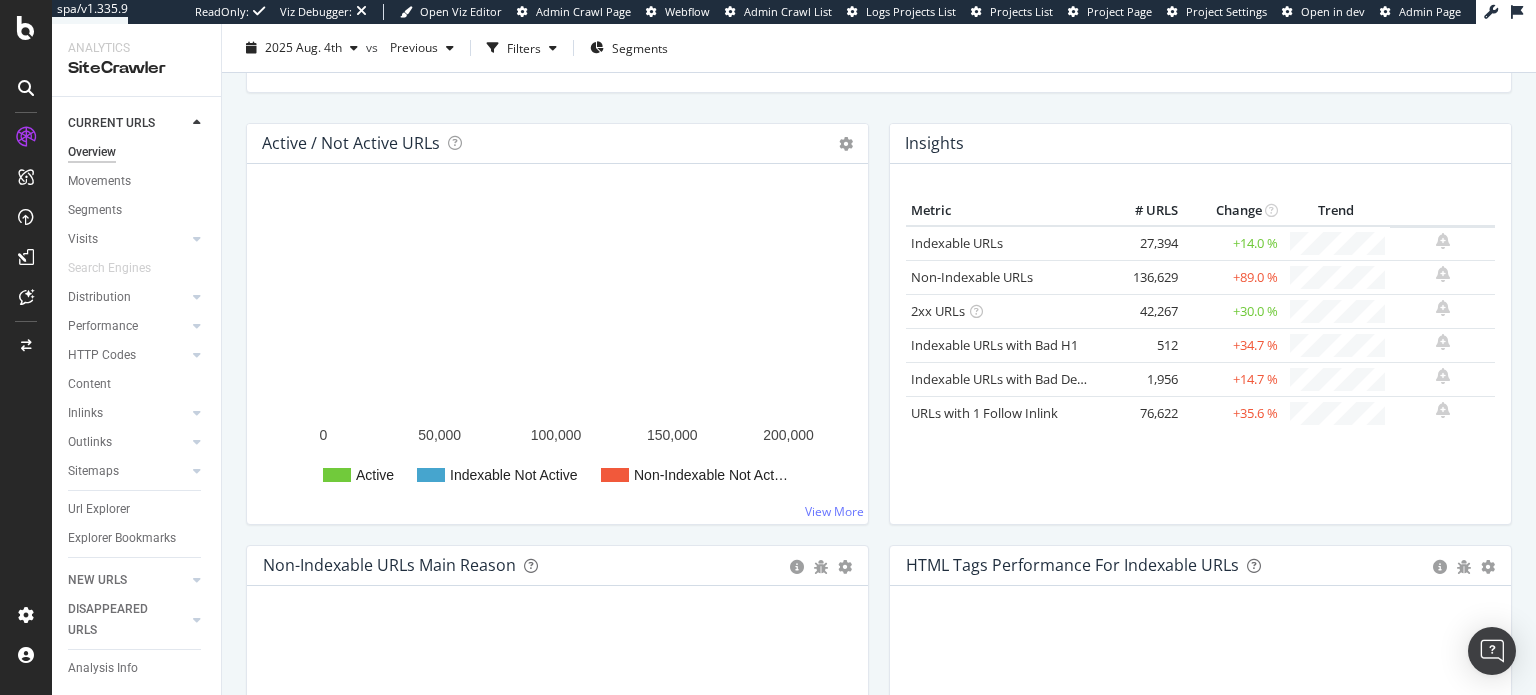 scroll, scrollTop: 300, scrollLeft: 0, axis: vertical 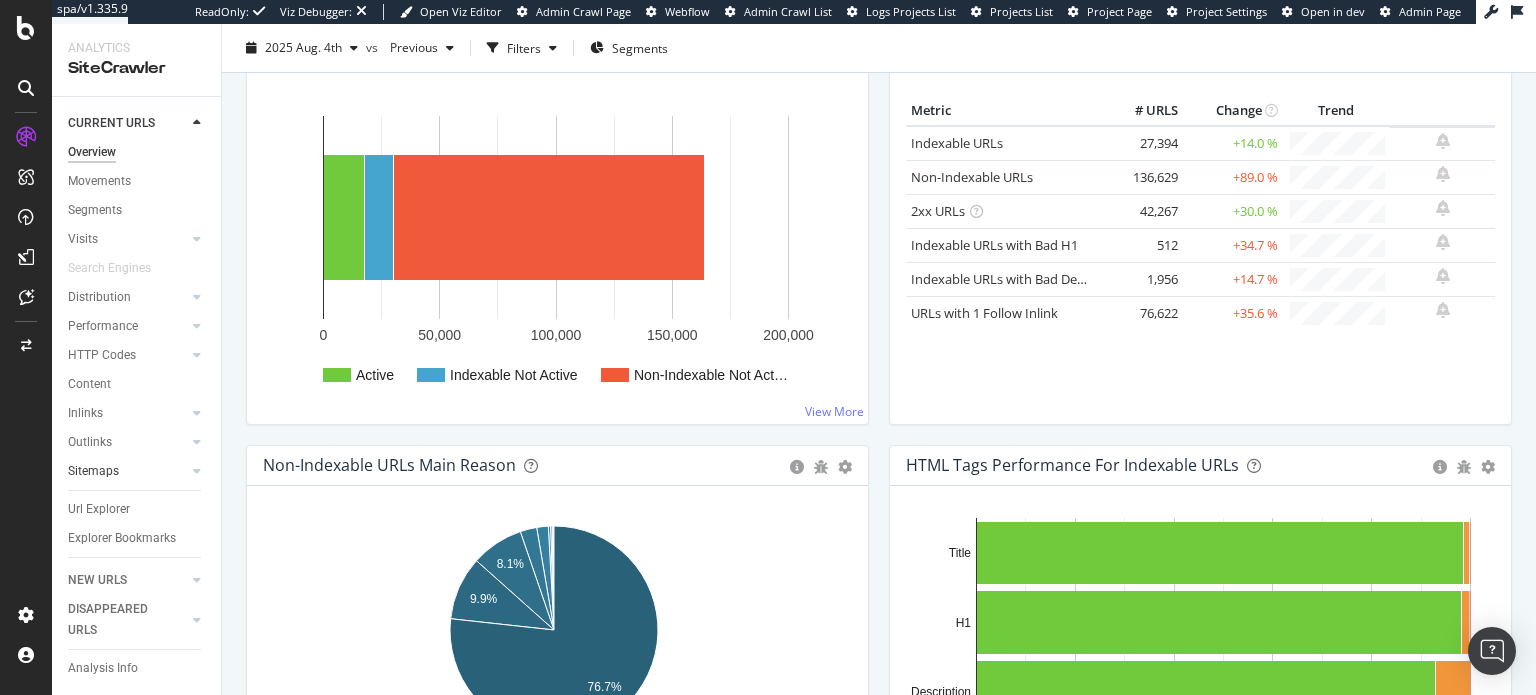 click at bounding box center (177, 471) 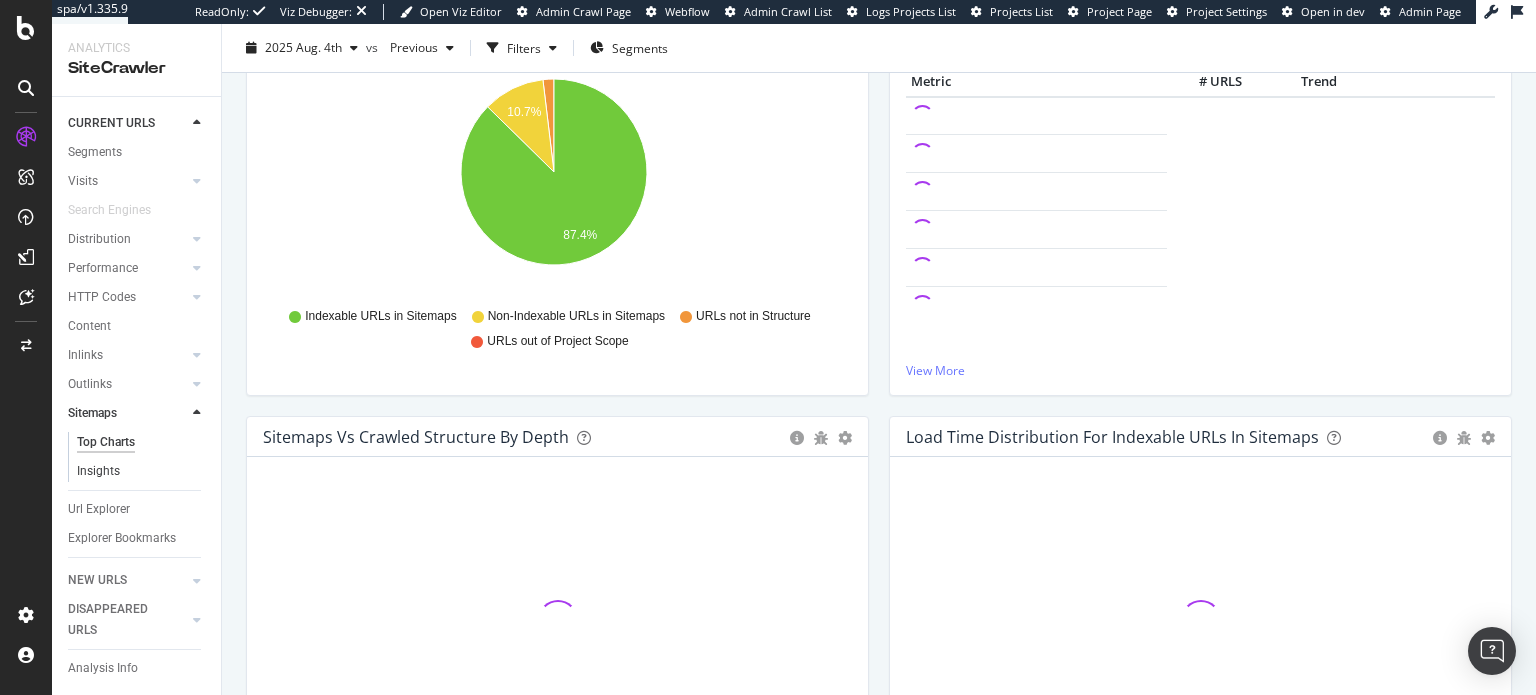 scroll, scrollTop: 78, scrollLeft: 0, axis: vertical 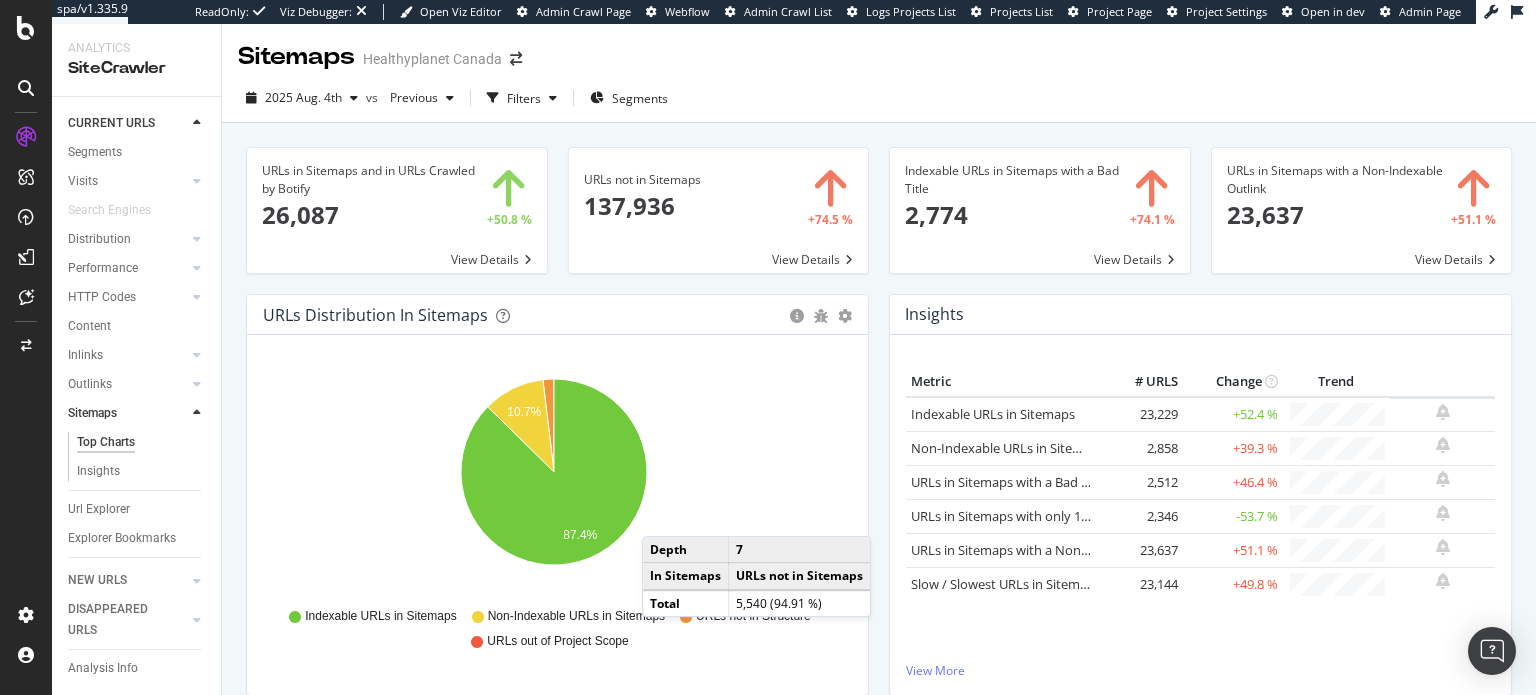 click at bounding box center [719, 210] 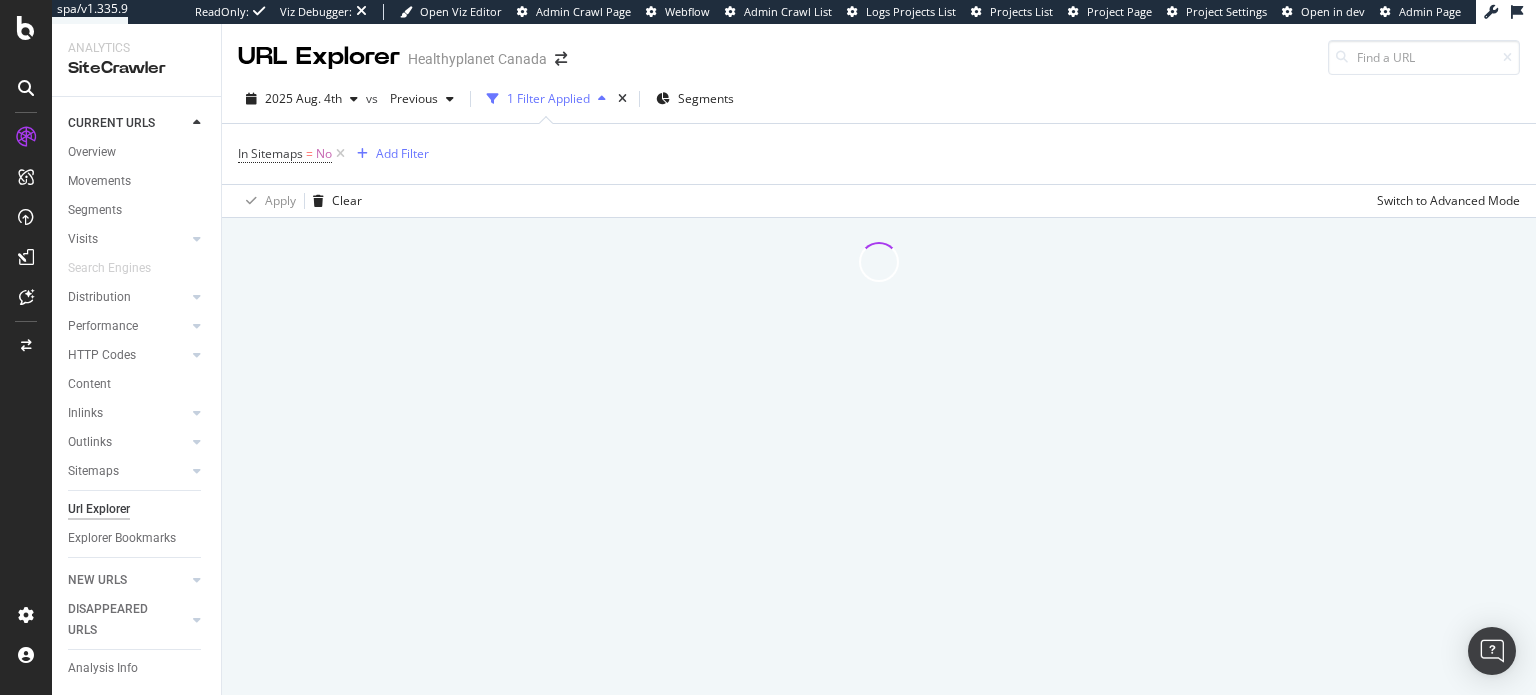 scroll, scrollTop: 0, scrollLeft: 0, axis: both 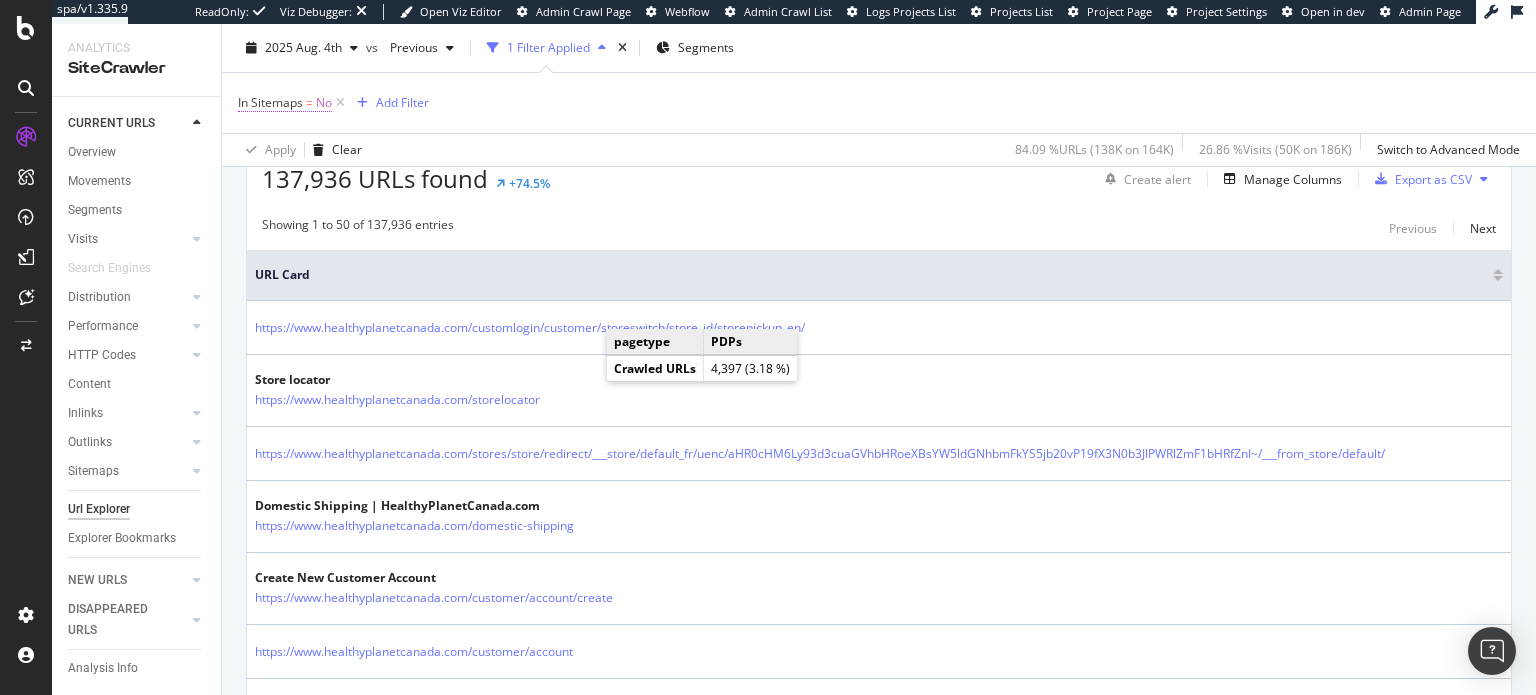 click on "No" at bounding box center (324, 103) 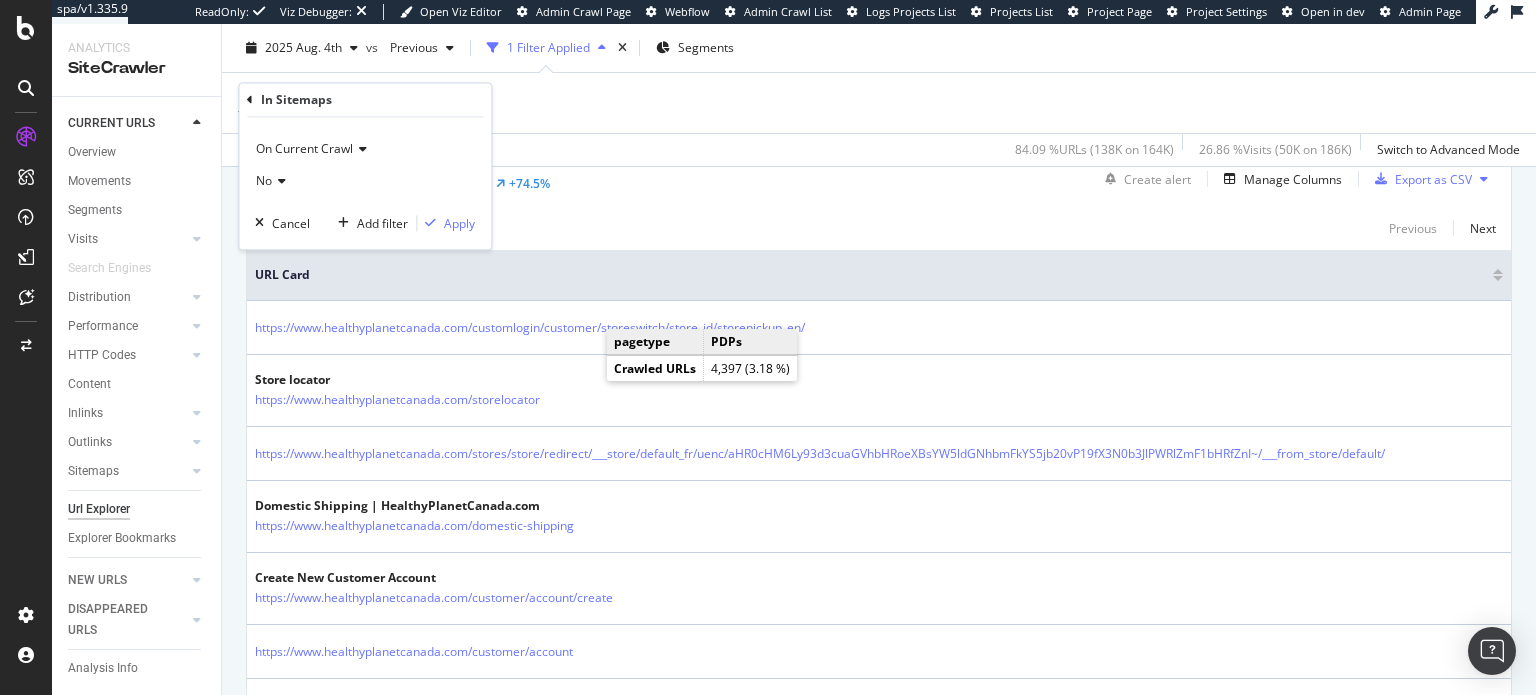 click on "No" at bounding box center [365, 182] 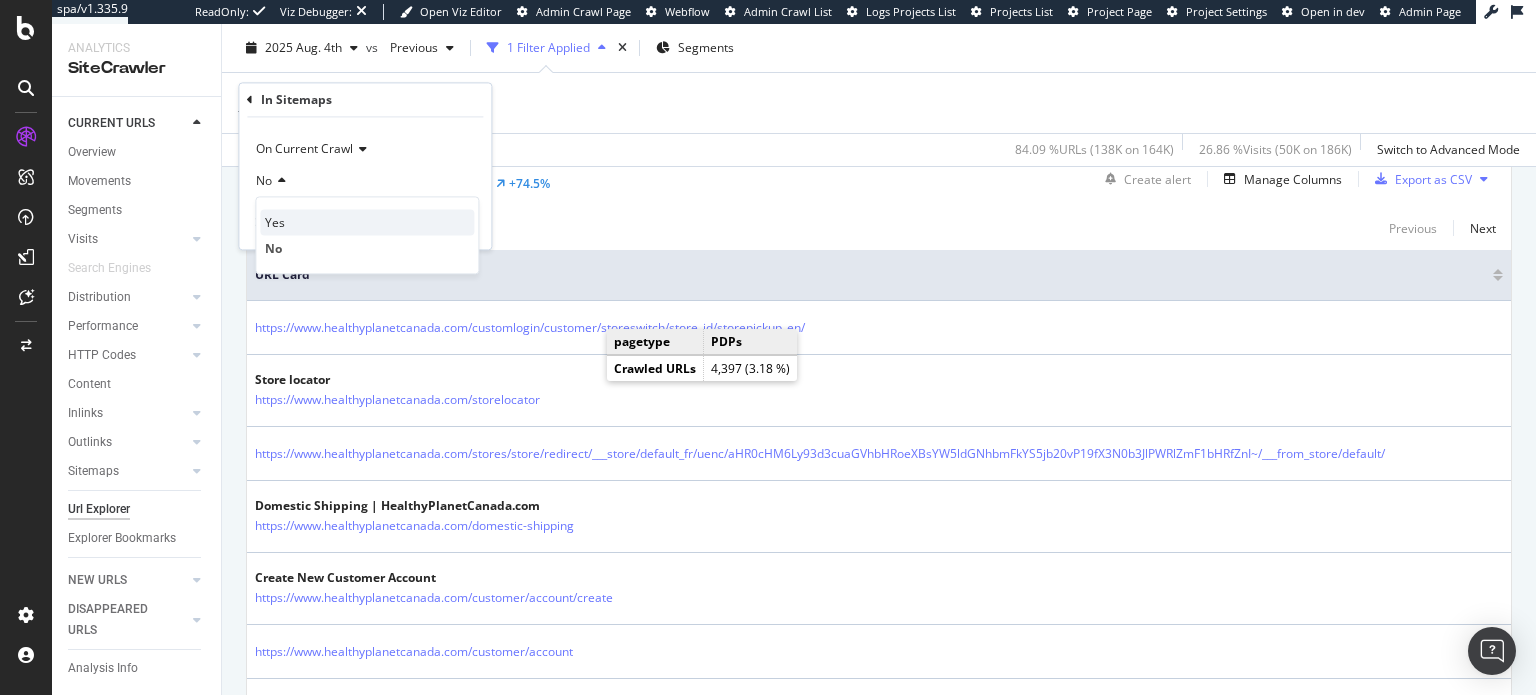 click on "Yes" at bounding box center (275, 222) 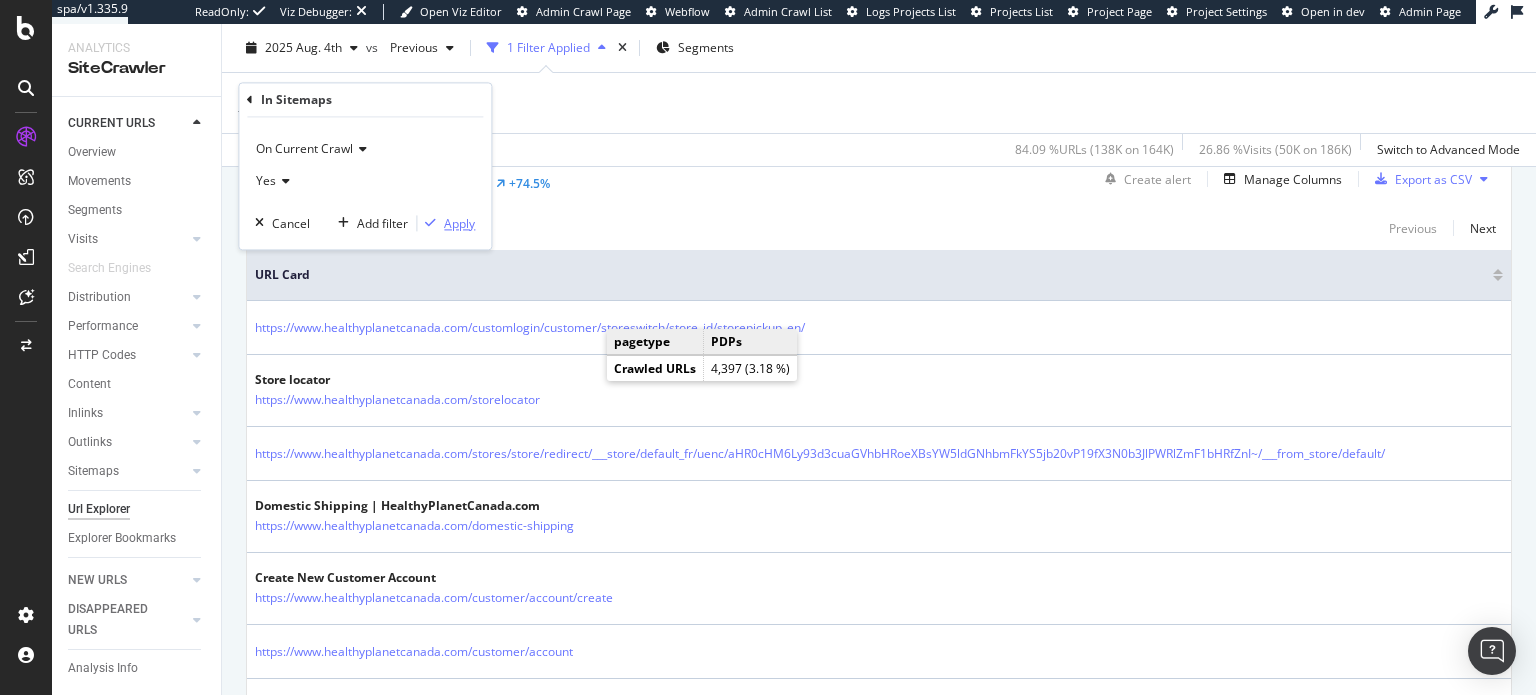 click on "Apply" at bounding box center [459, 223] 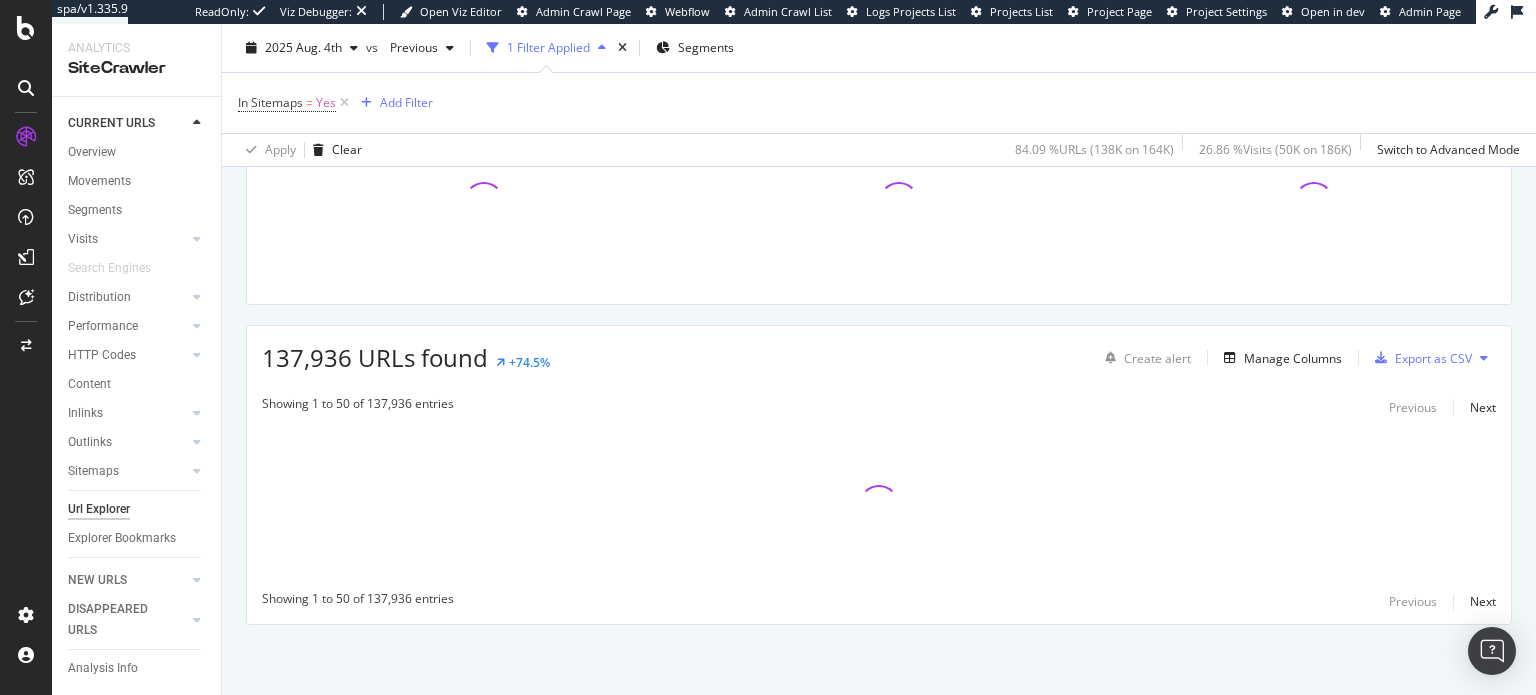 scroll, scrollTop: 197, scrollLeft: 0, axis: vertical 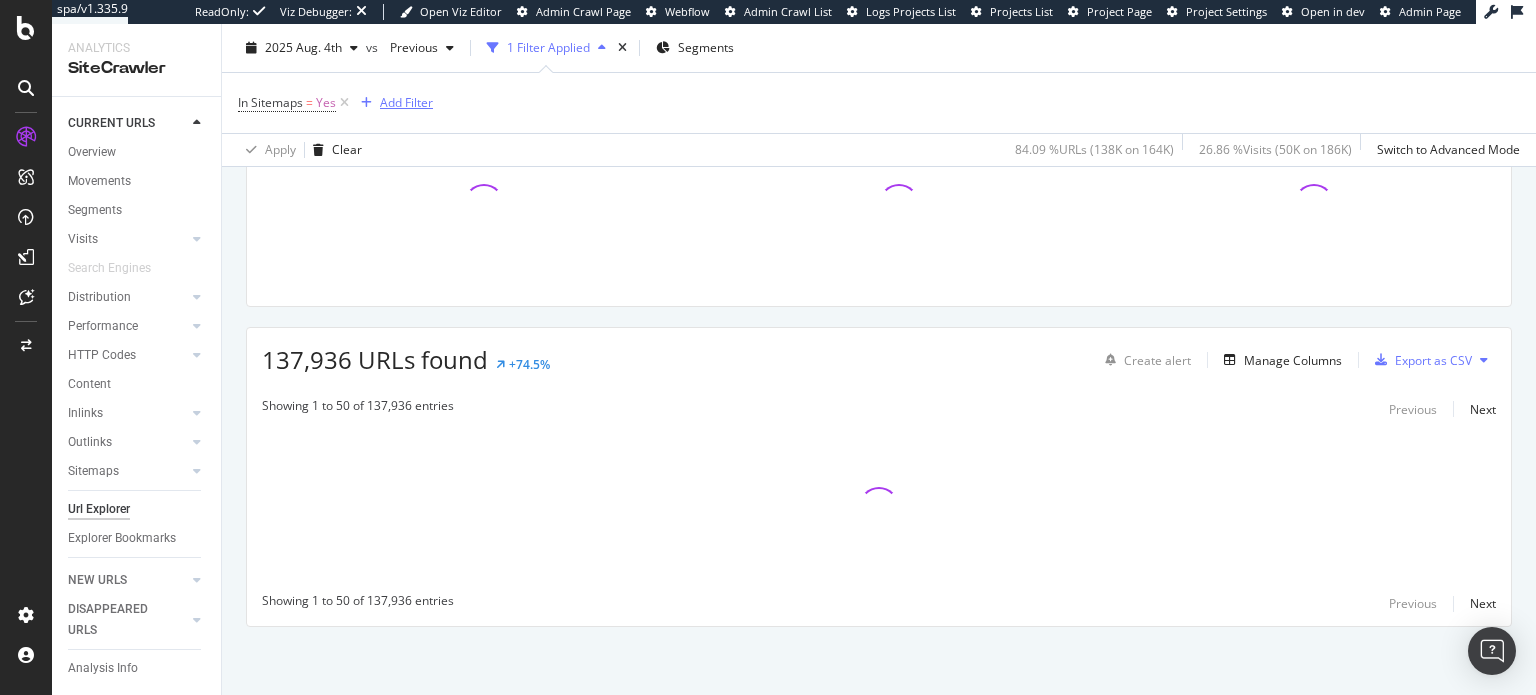 click on "Add Filter" at bounding box center (393, 103) 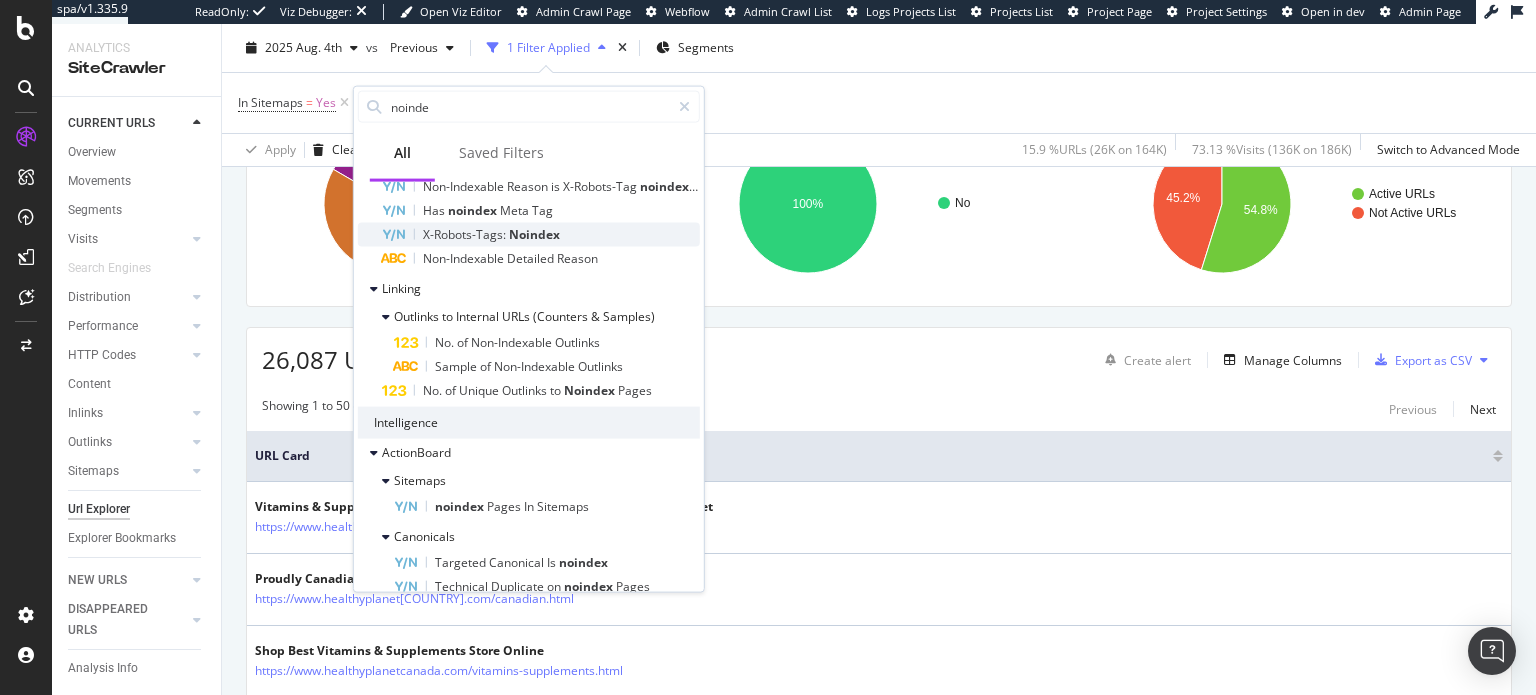 scroll, scrollTop: 240, scrollLeft: 0, axis: vertical 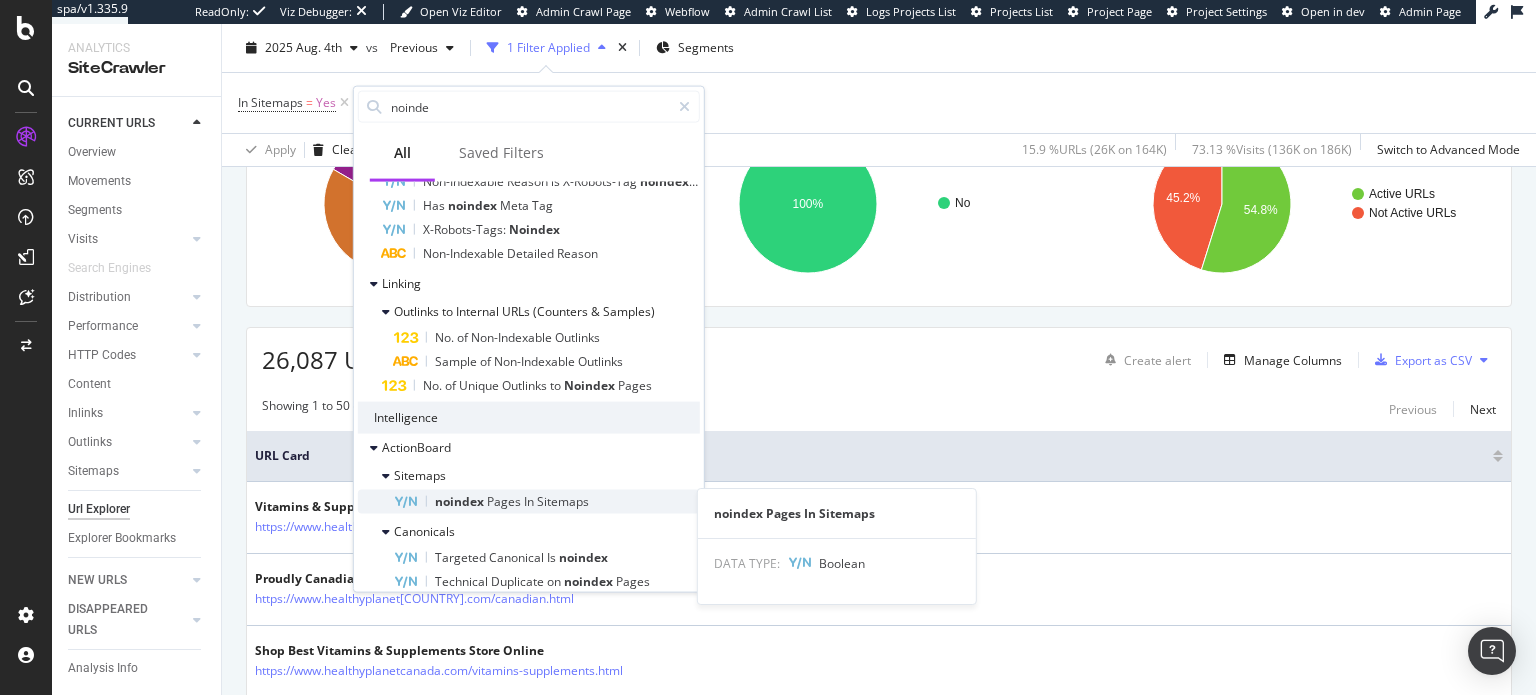 type on "noinde" 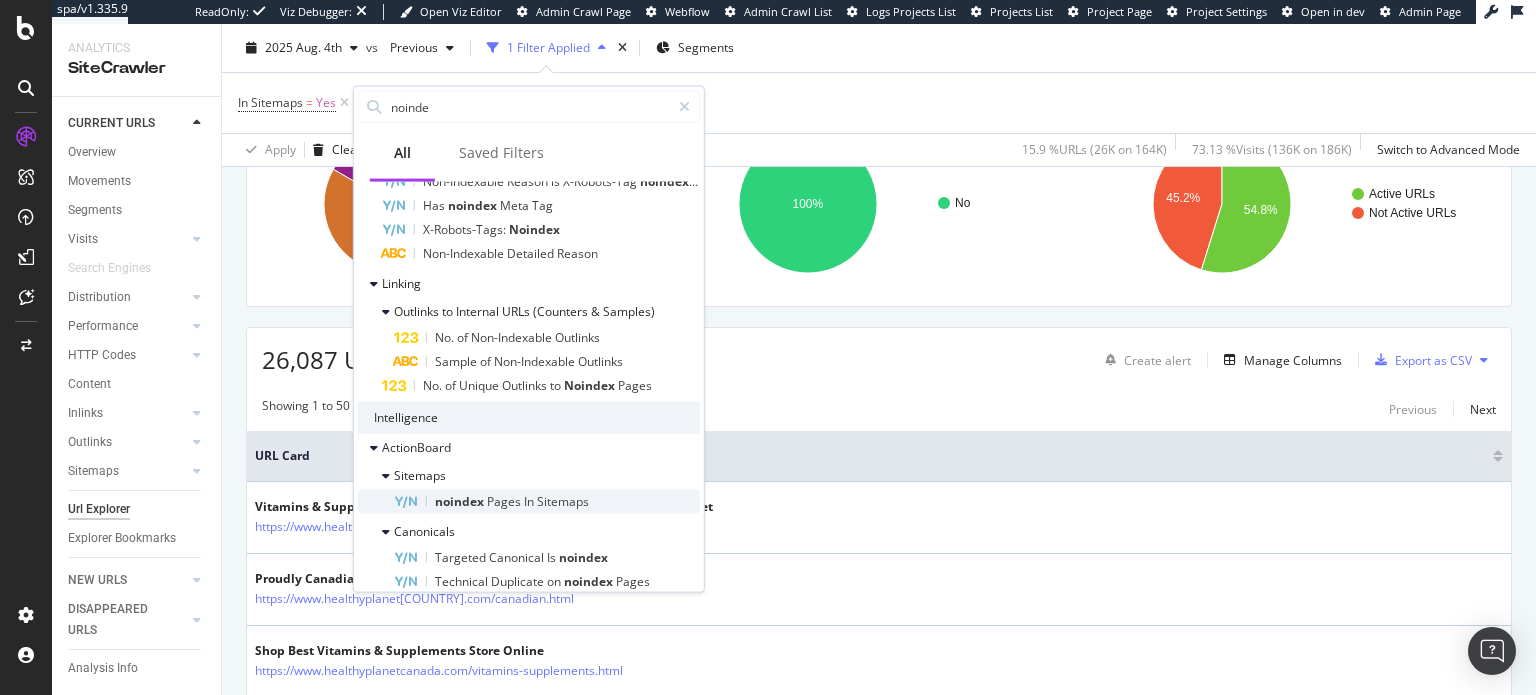 click on "noindex" at bounding box center [461, 501] 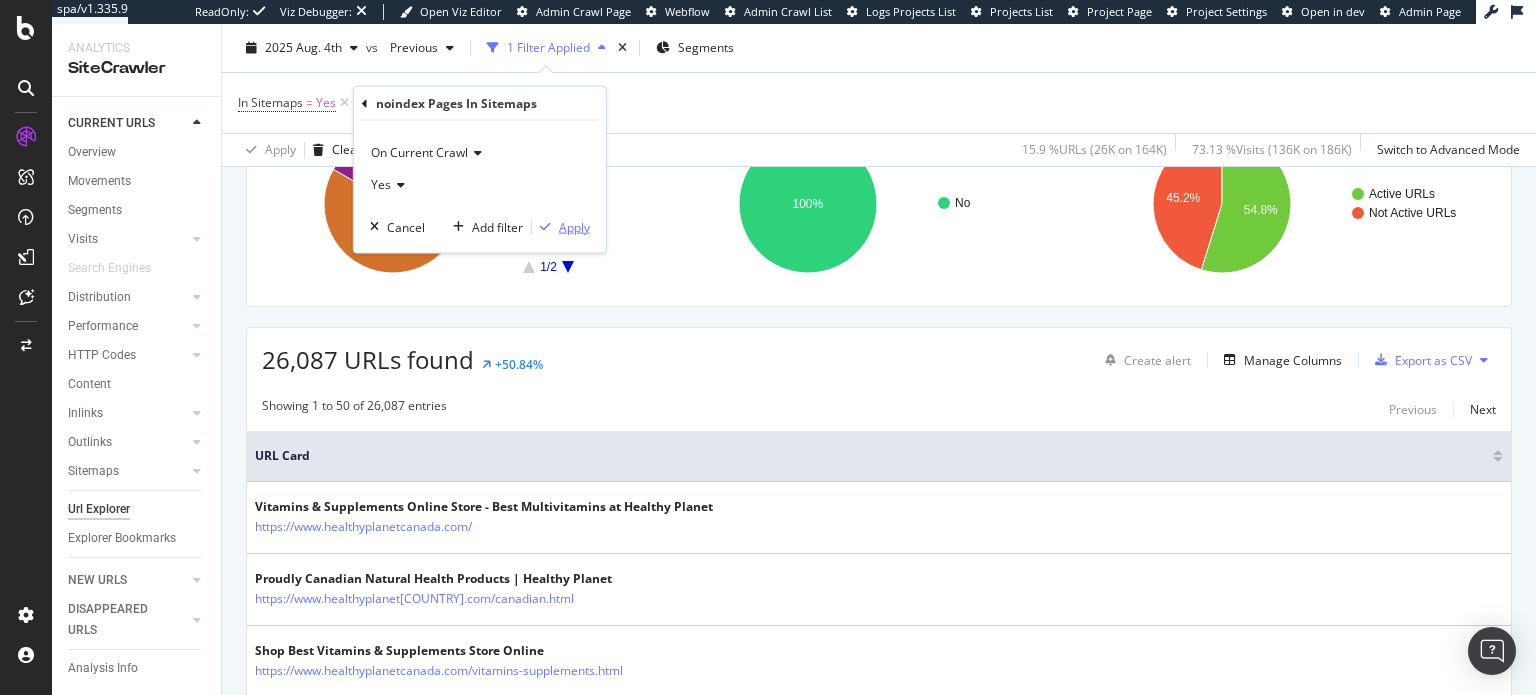 click on "Apply" at bounding box center [574, 226] 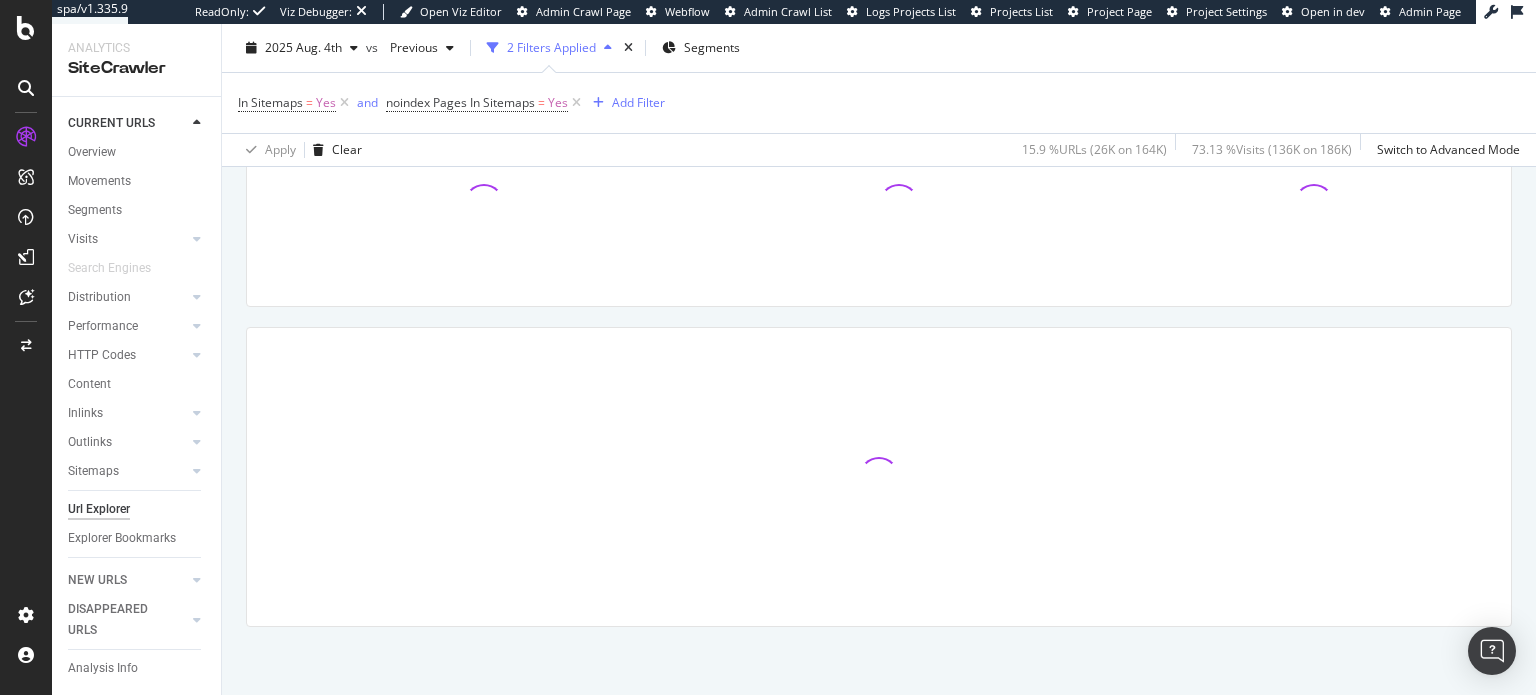 scroll, scrollTop: 173, scrollLeft: 0, axis: vertical 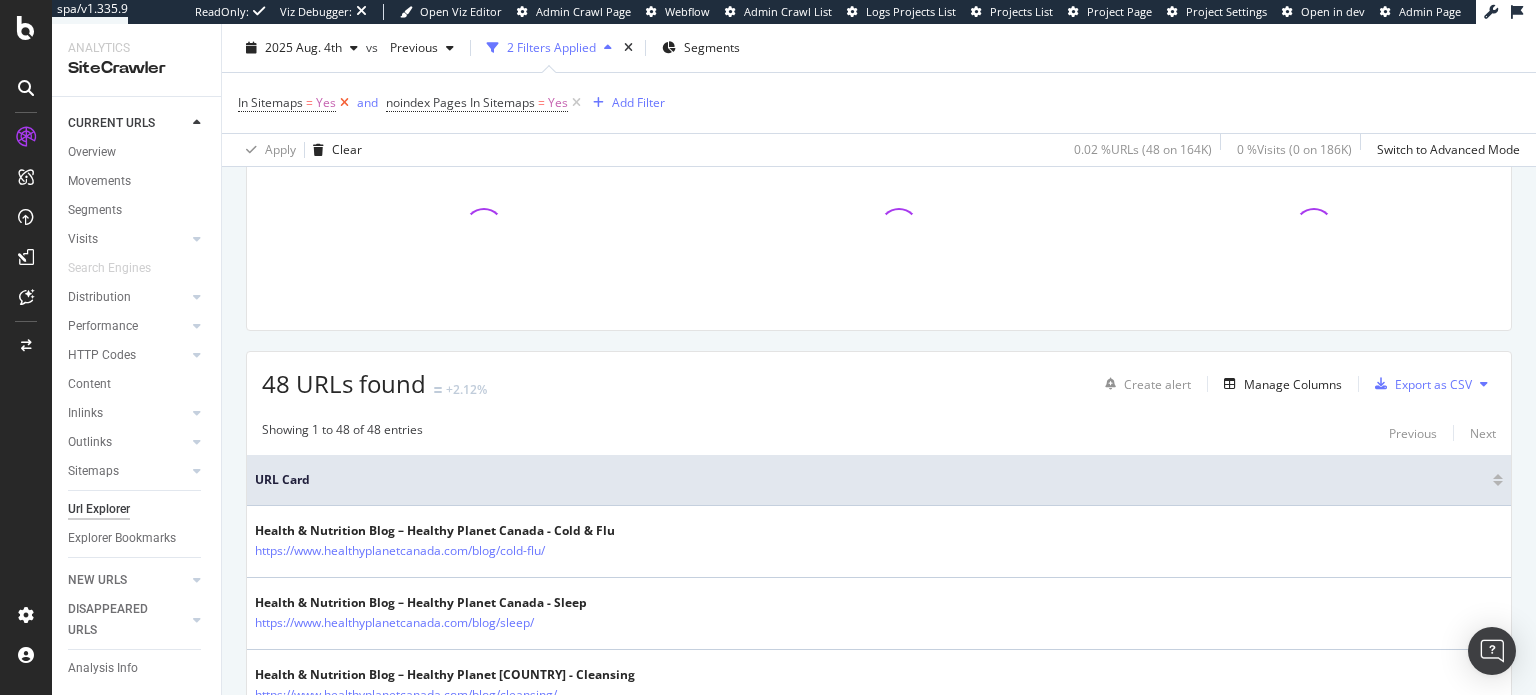 click at bounding box center [344, 103] 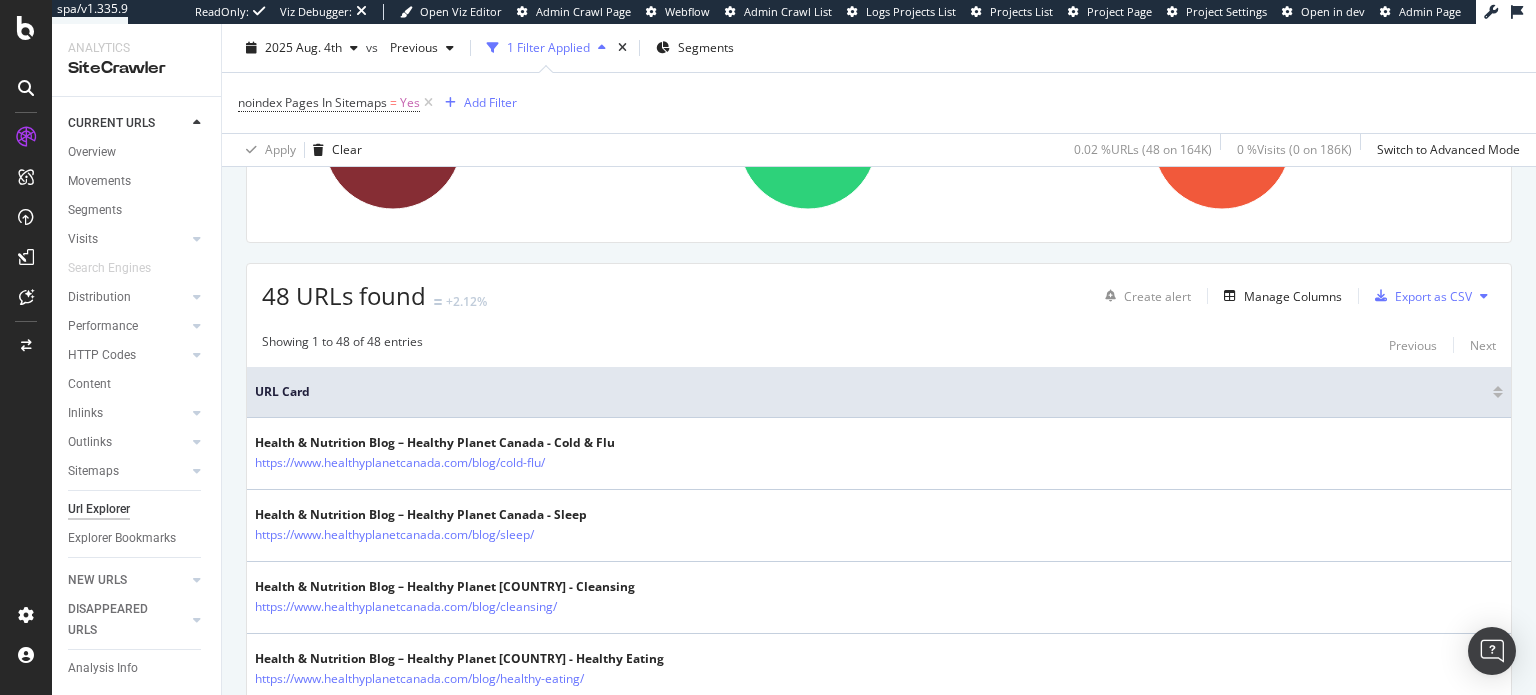 scroll, scrollTop: 285, scrollLeft: 0, axis: vertical 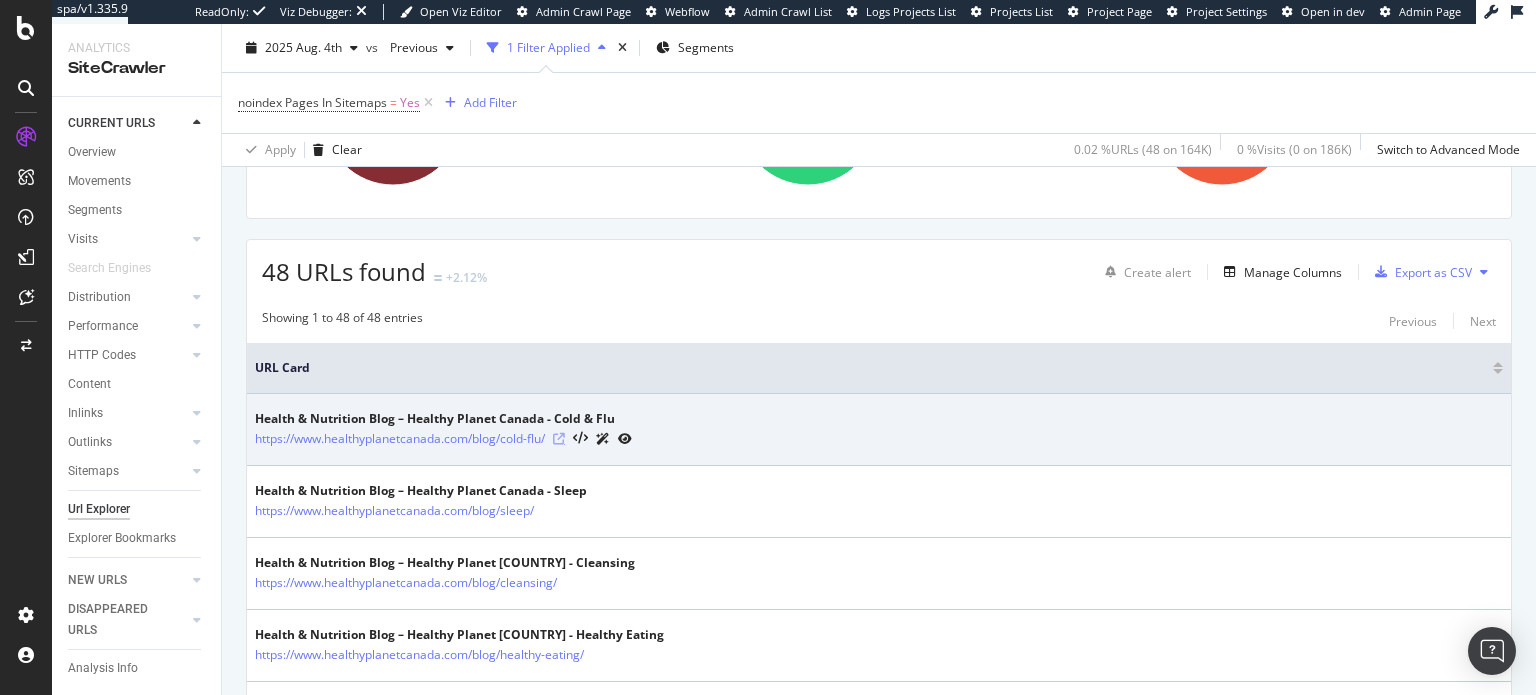 click at bounding box center (559, 439) 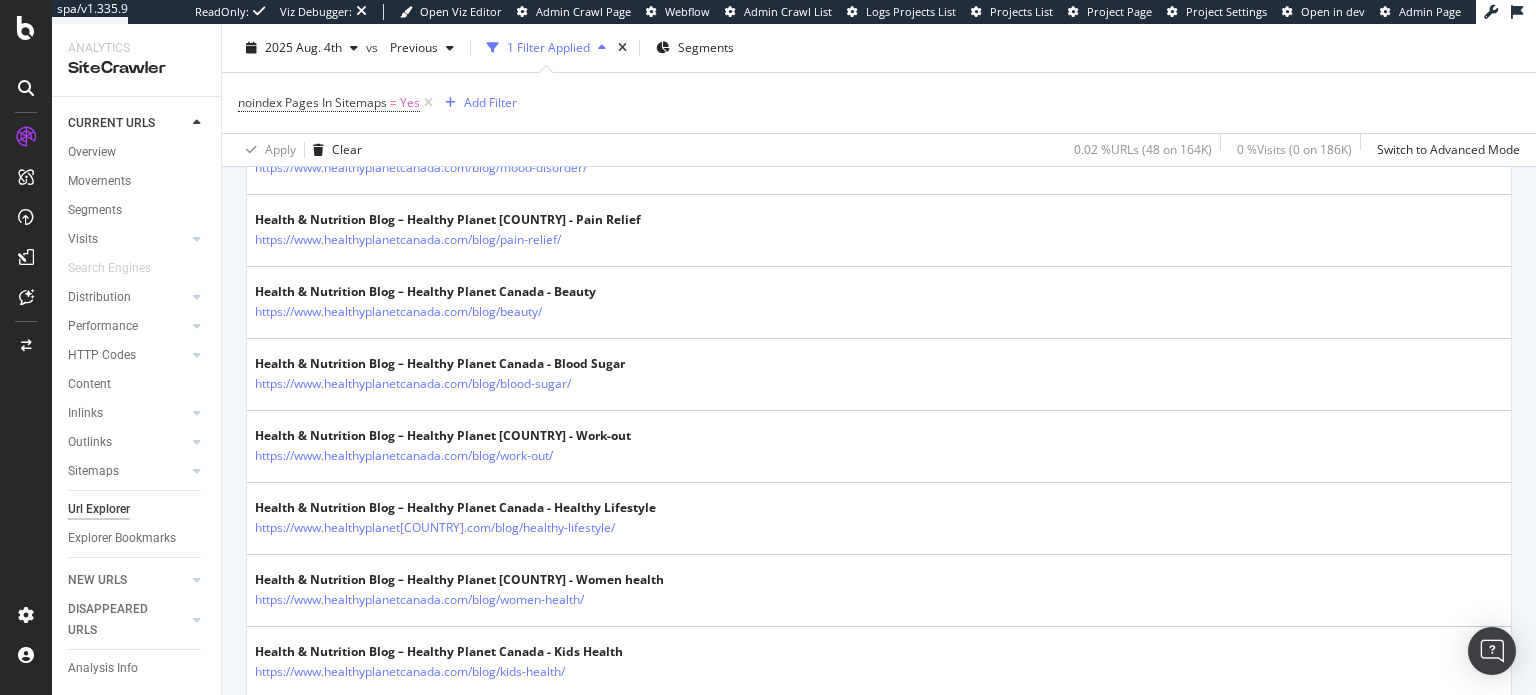 scroll, scrollTop: 3543, scrollLeft: 0, axis: vertical 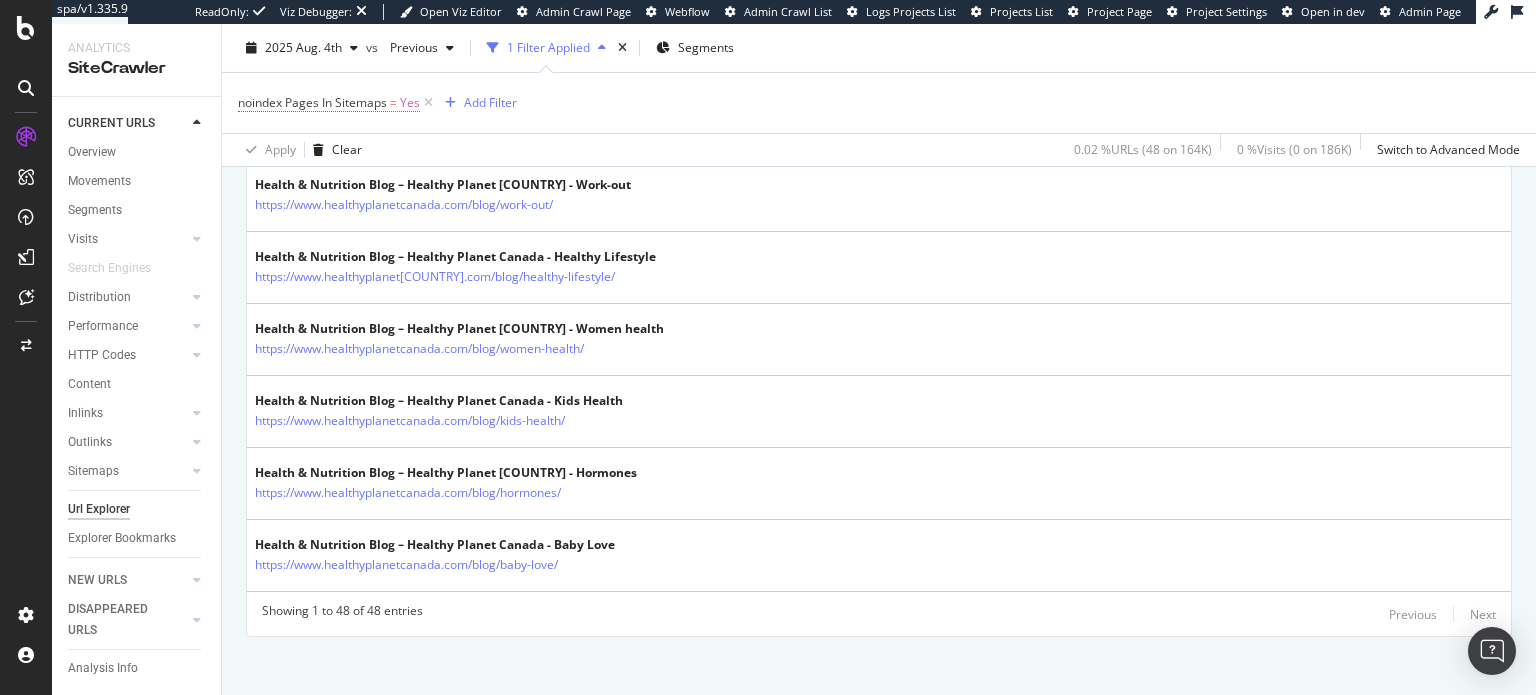 click on "Yes" at bounding box center (410, 103) 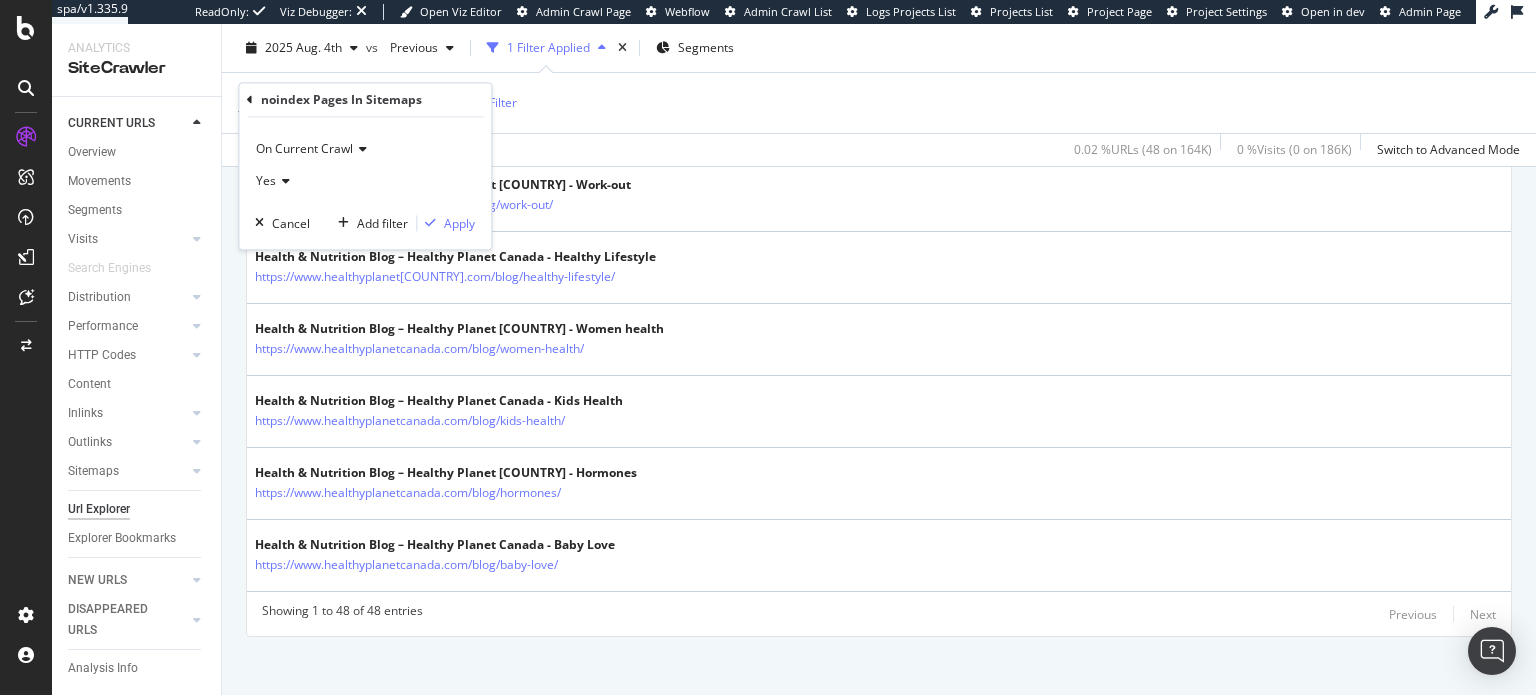 click on "noindex Pages In Sitemaps" at bounding box center (341, 99) 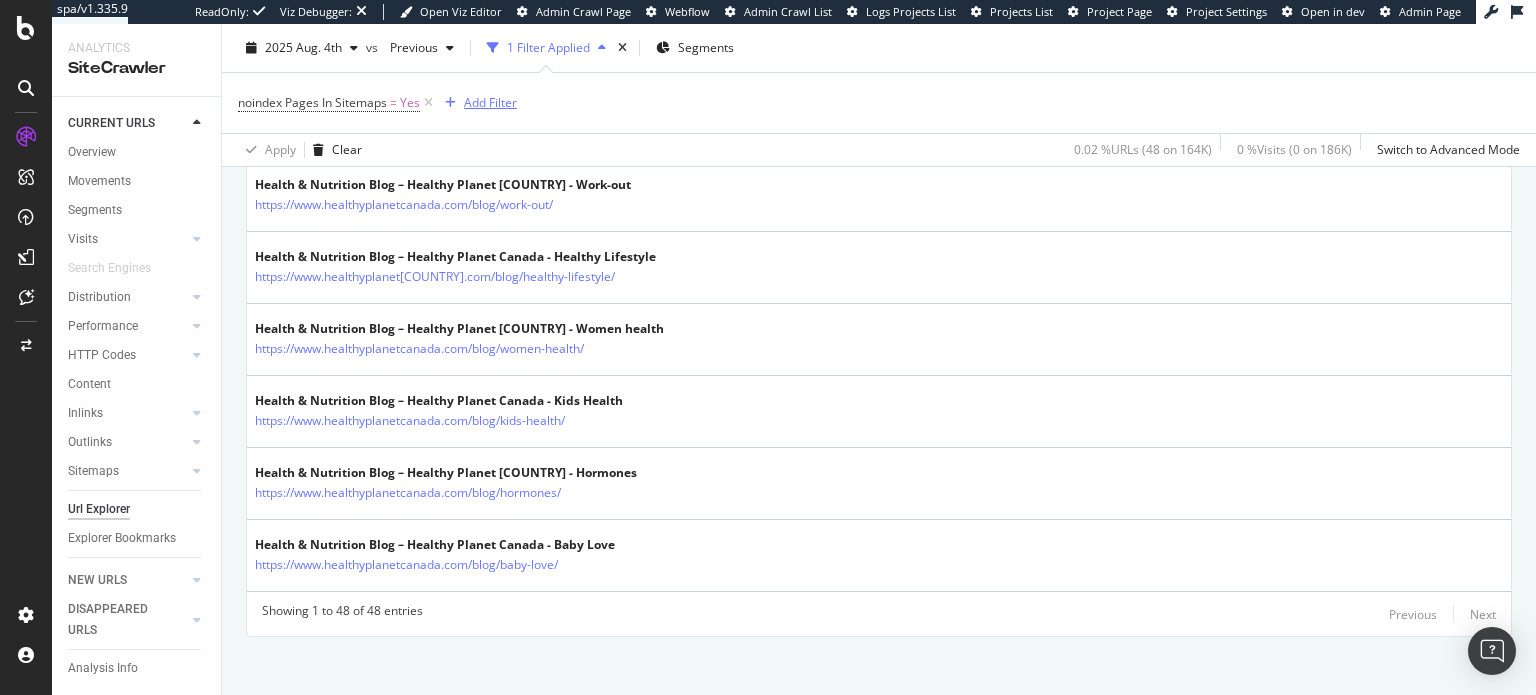 click on "Add Filter" at bounding box center [490, 102] 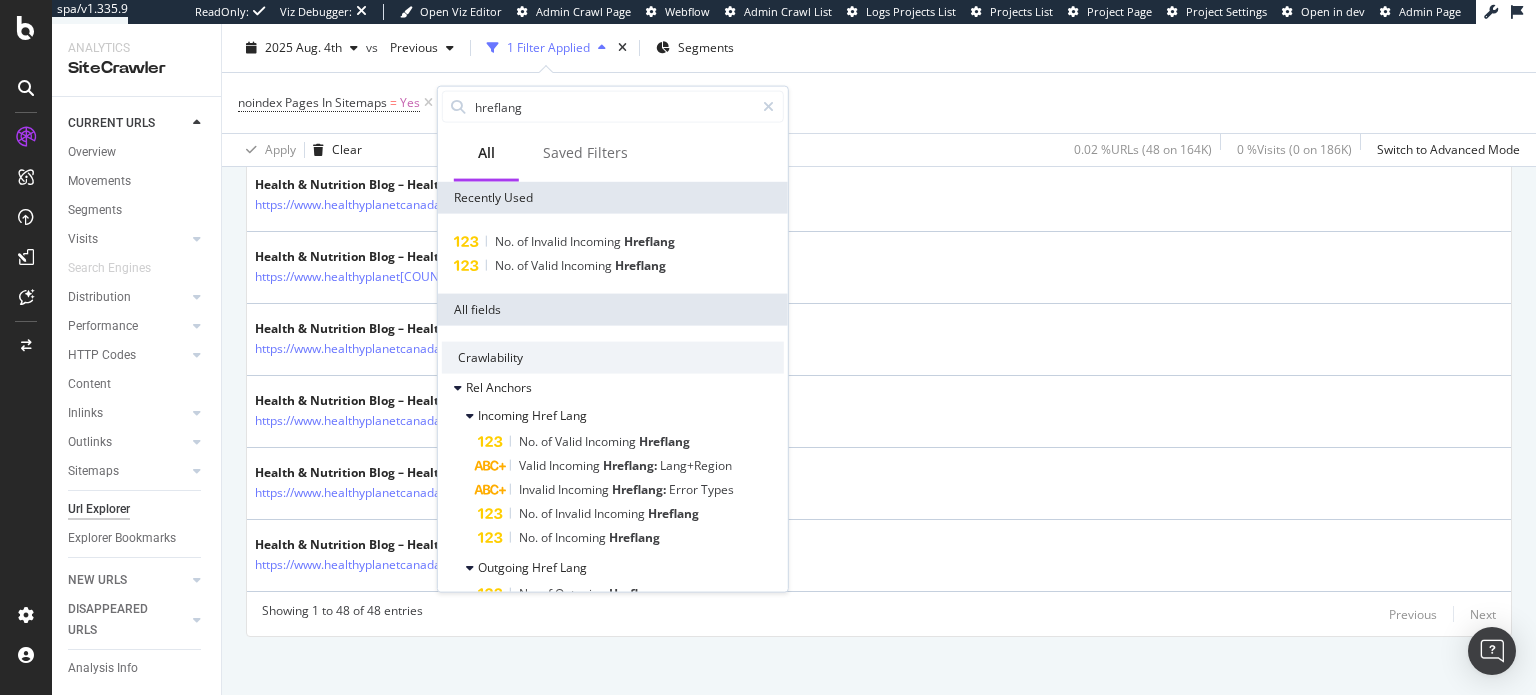 scroll, scrollTop: 8, scrollLeft: 0, axis: vertical 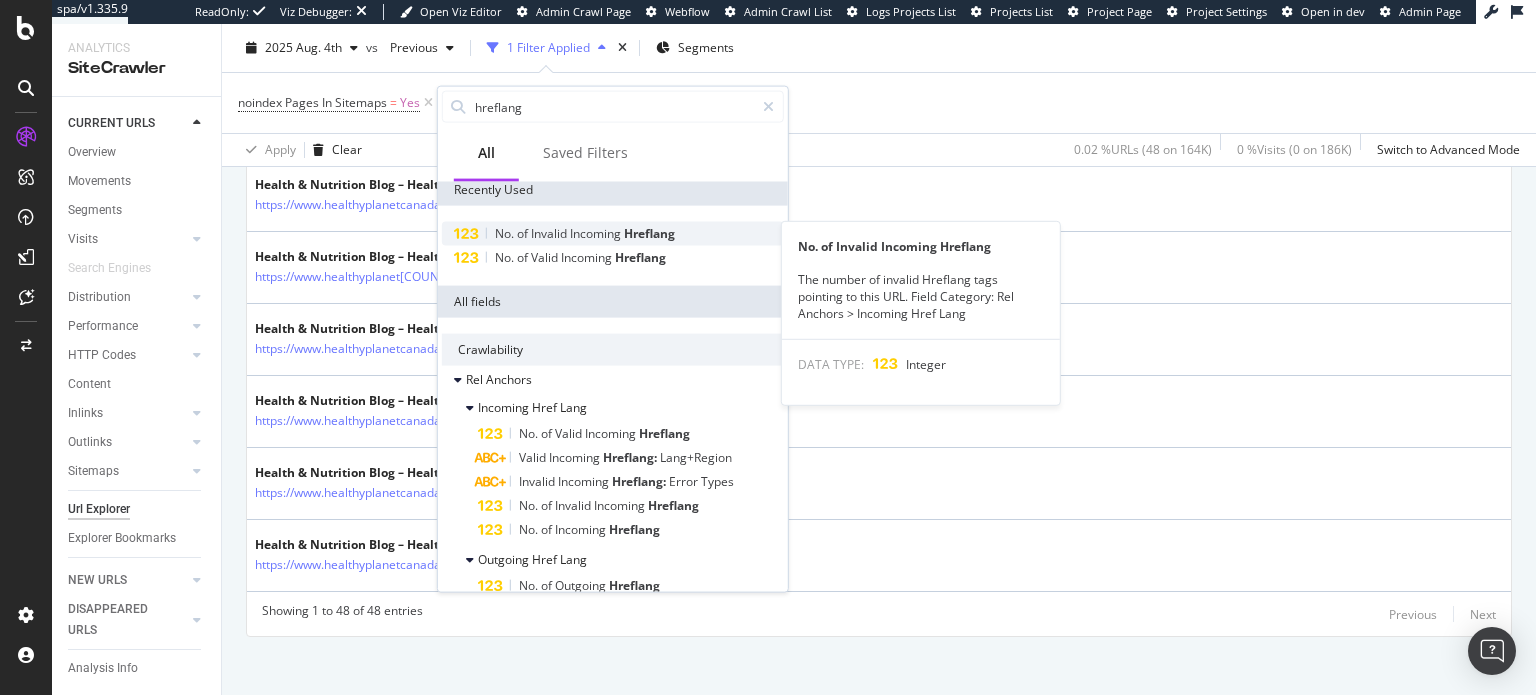 type on "hreflang" 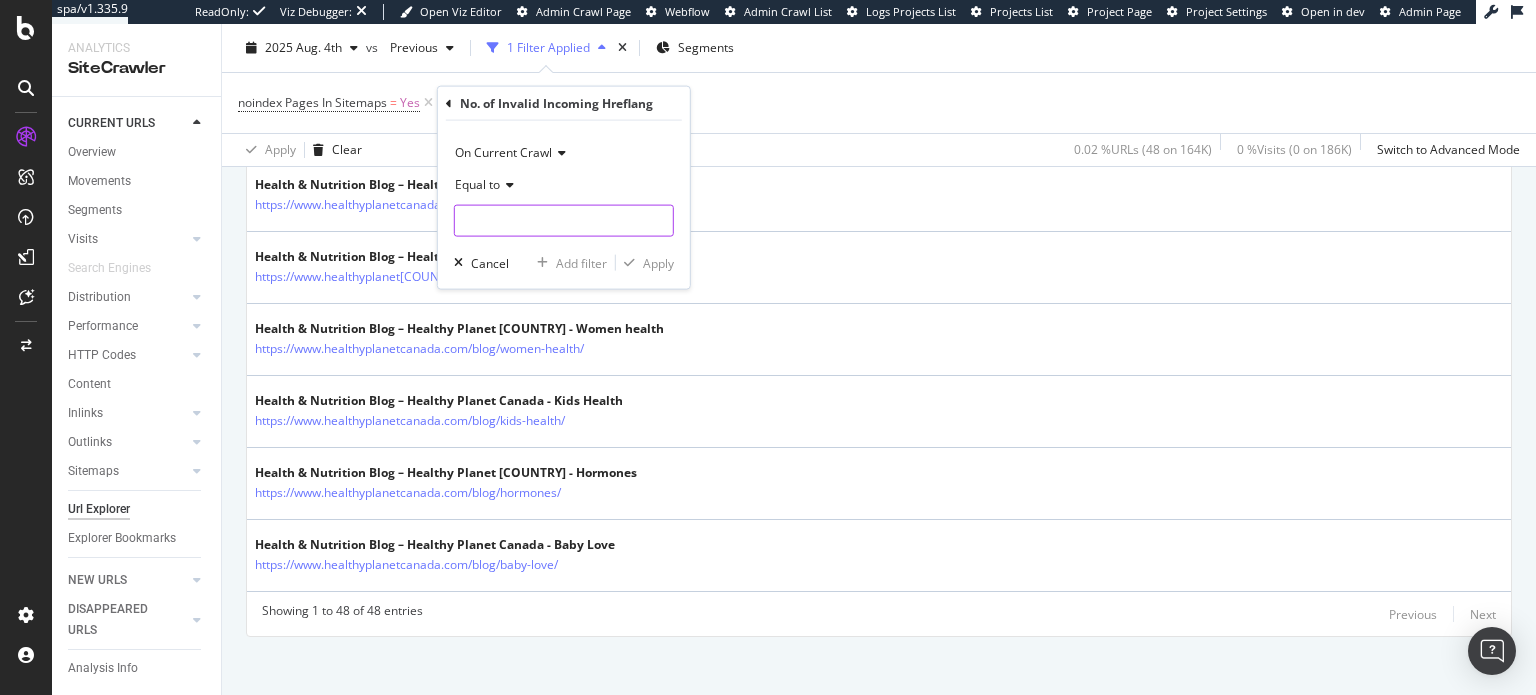 click at bounding box center (564, 221) 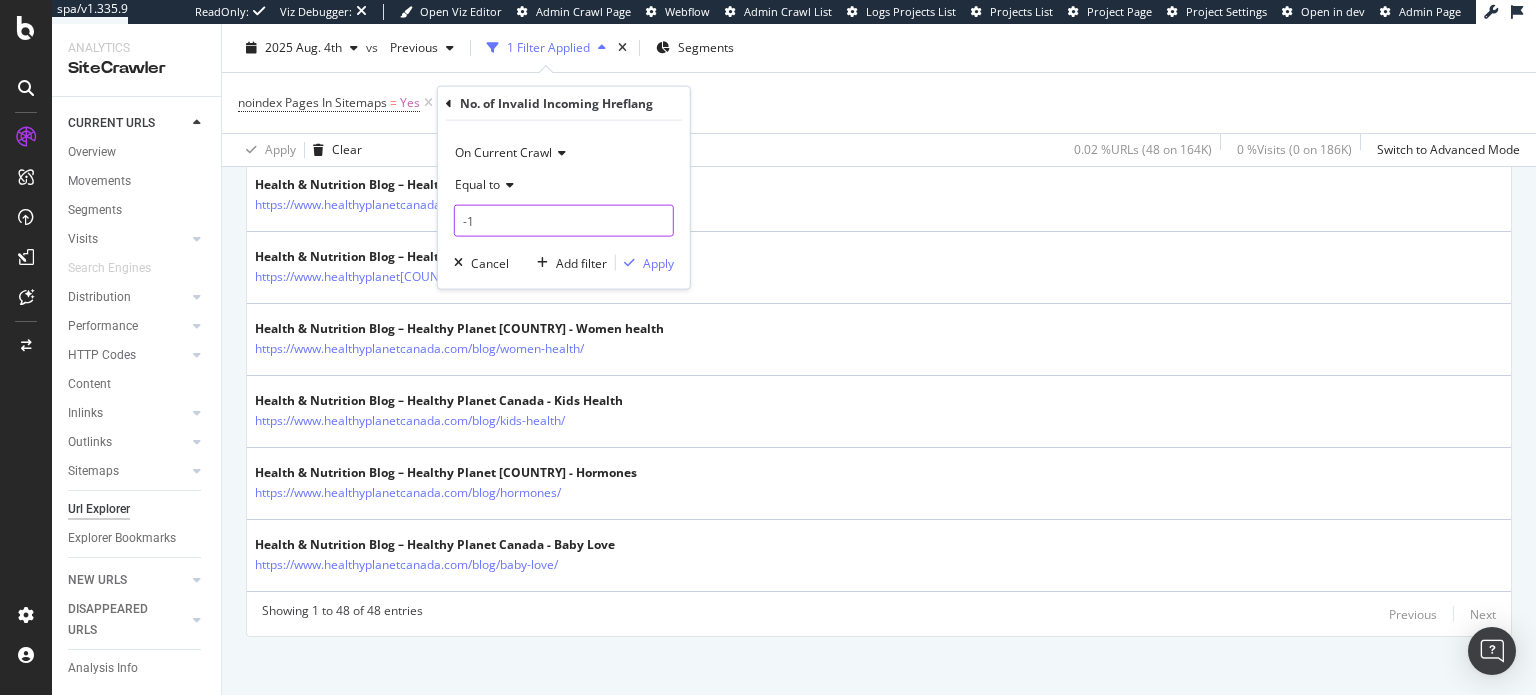 click on "-1" at bounding box center [564, 221] 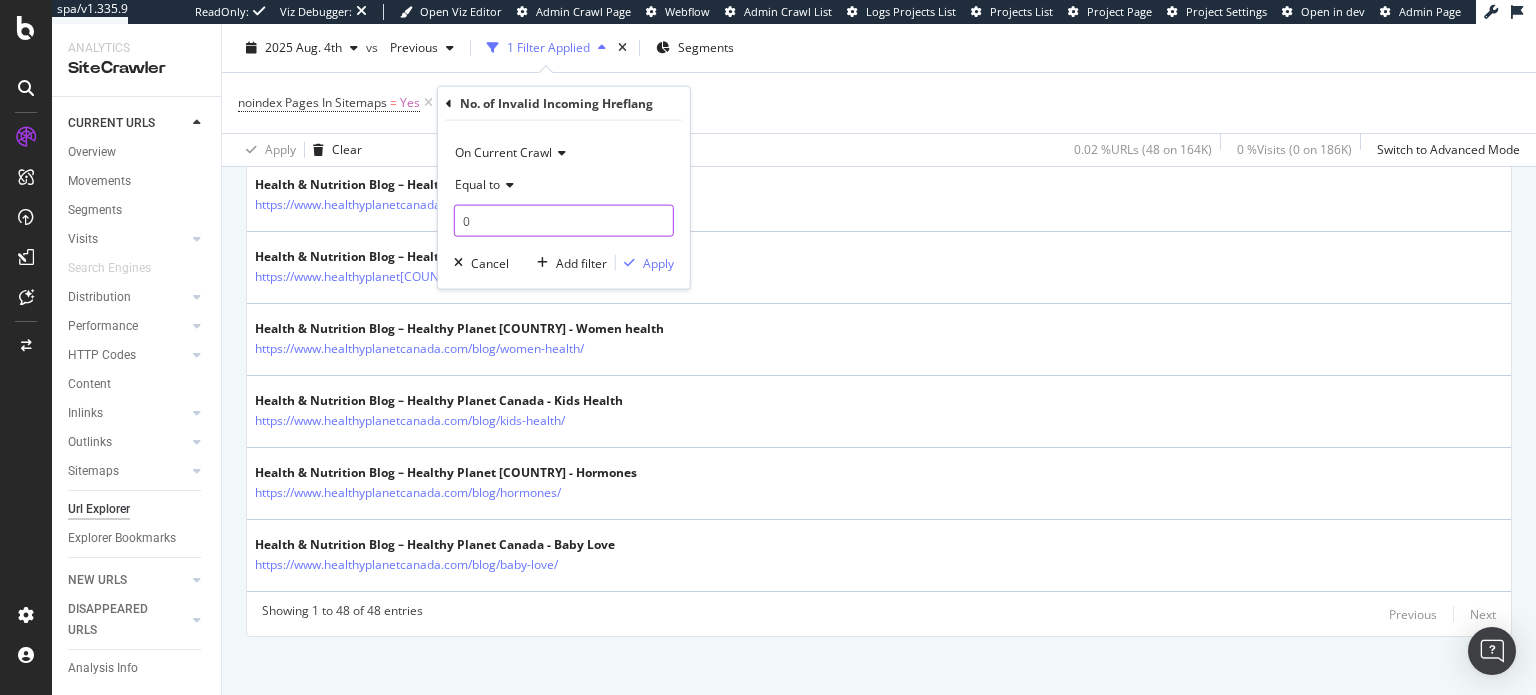 click on "0" at bounding box center (564, 221) 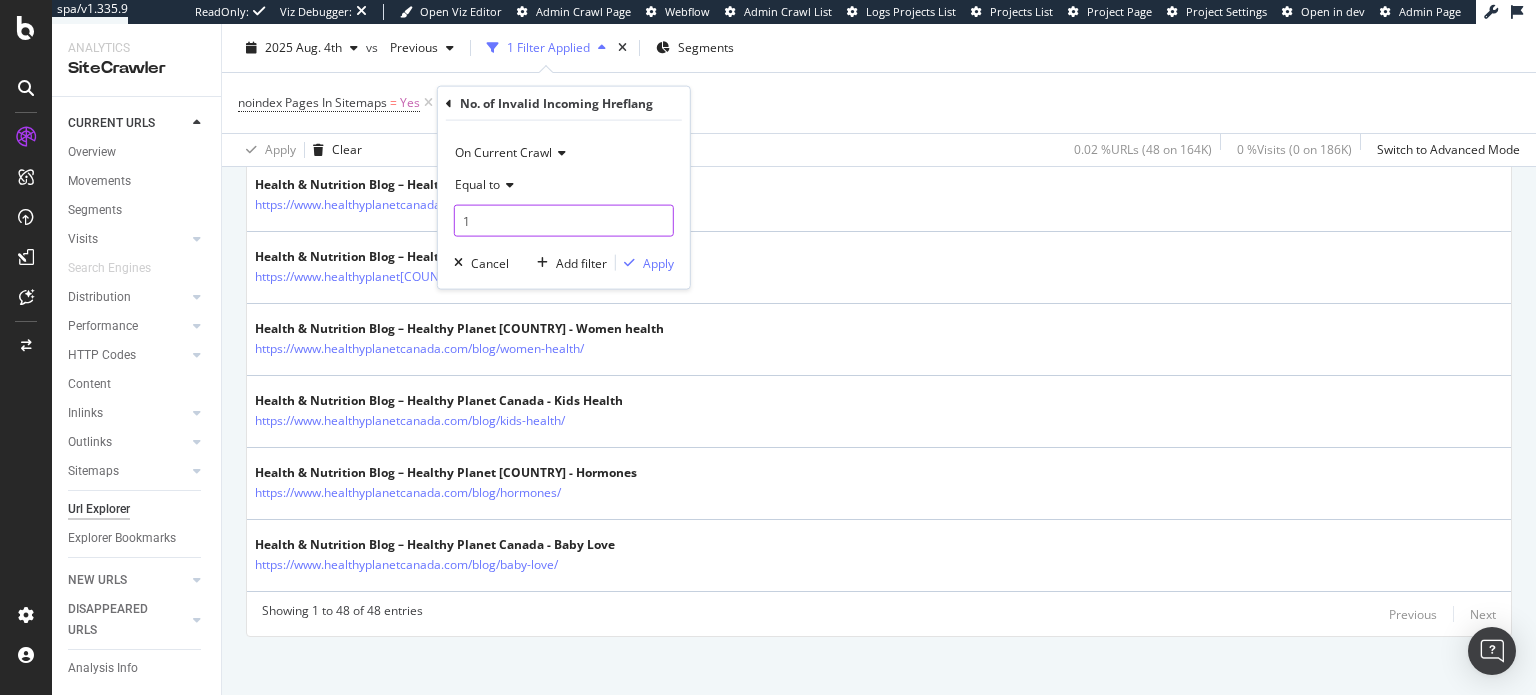 click on "1" at bounding box center (564, 221) 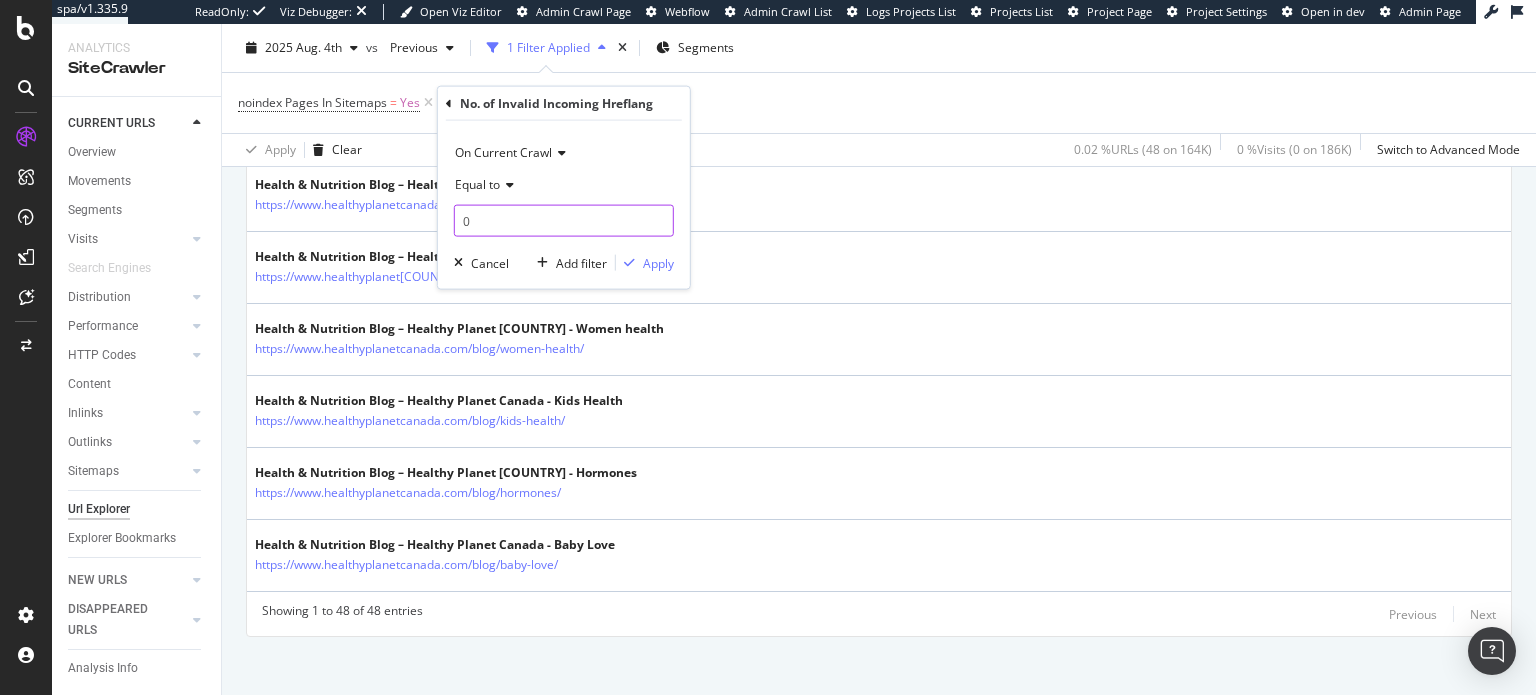 click on "0" at bounding box center [564, 221] 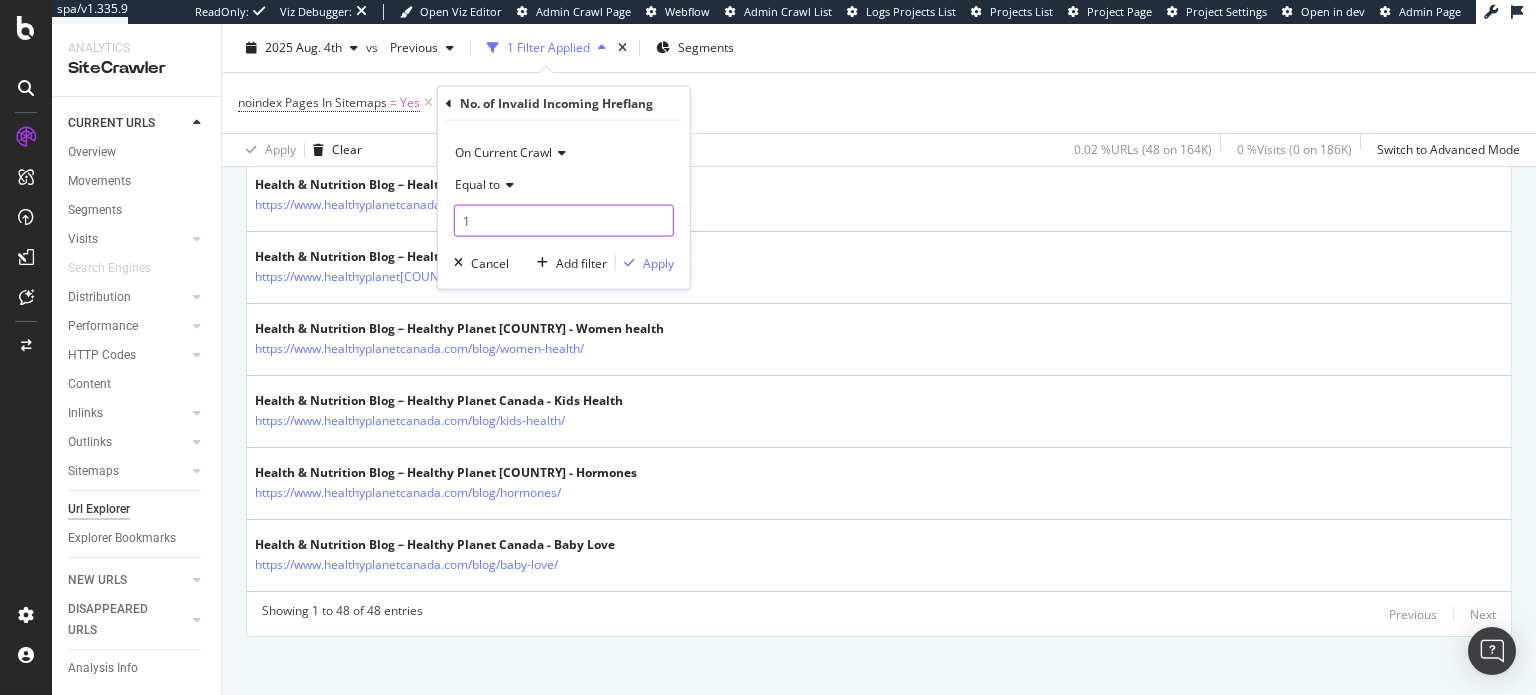 type on "1" 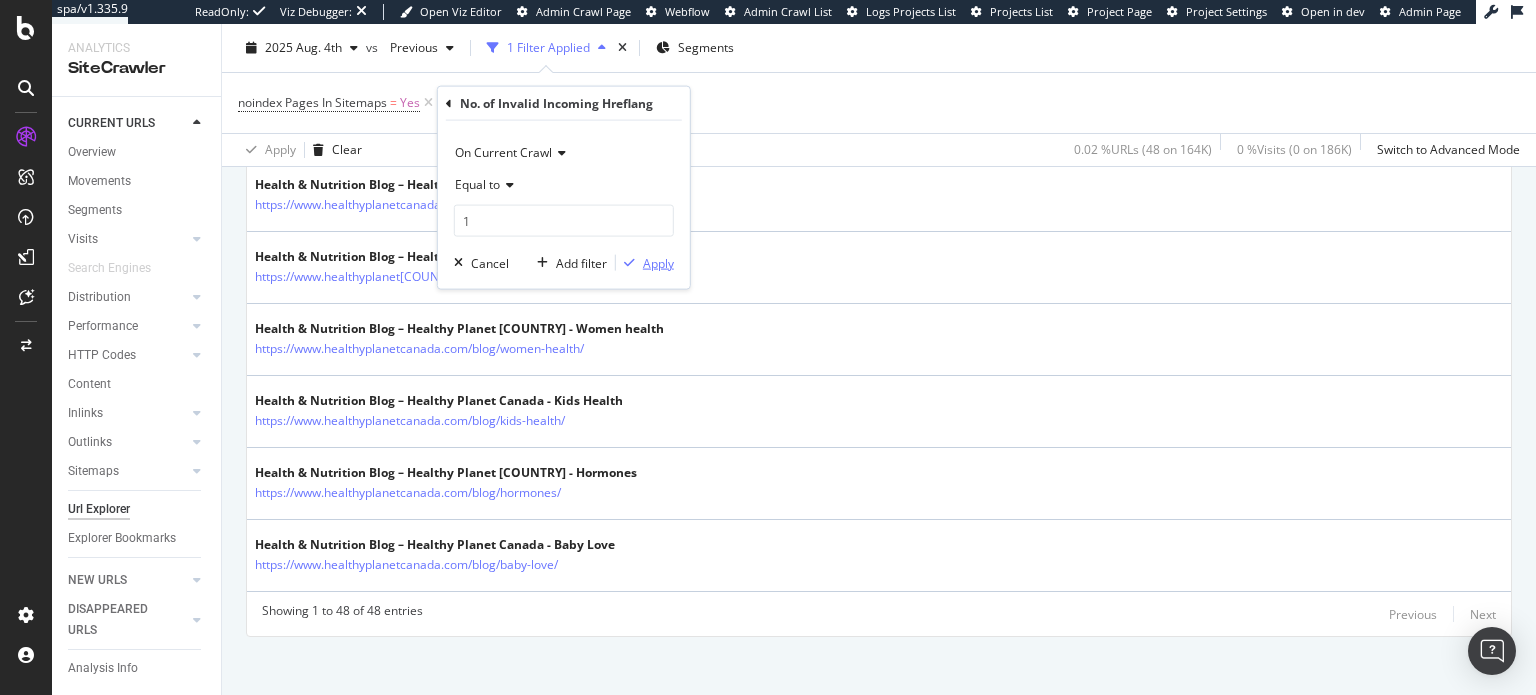 click on "Apply" at bounding box center (658, 262) 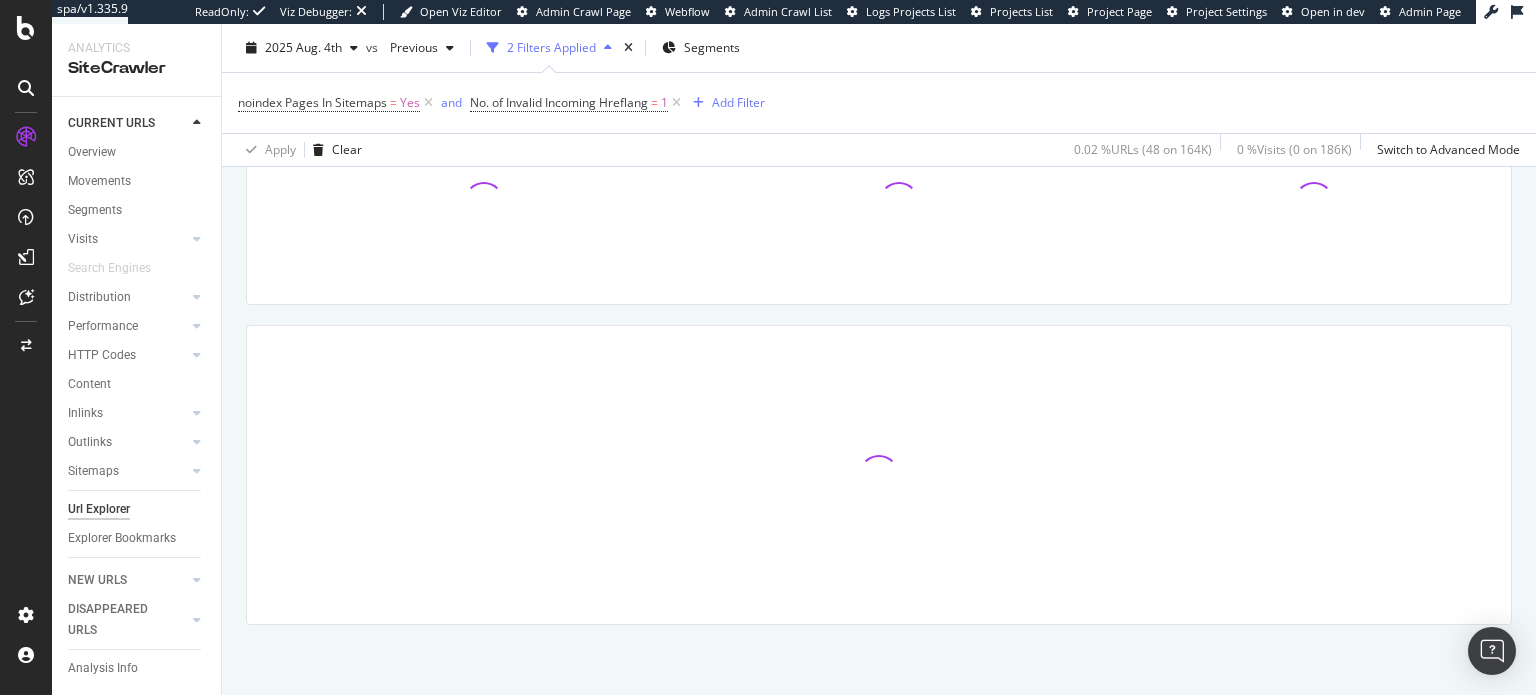 scroll, scrollTop: 197, scrollLeft: 0, axis: vertical 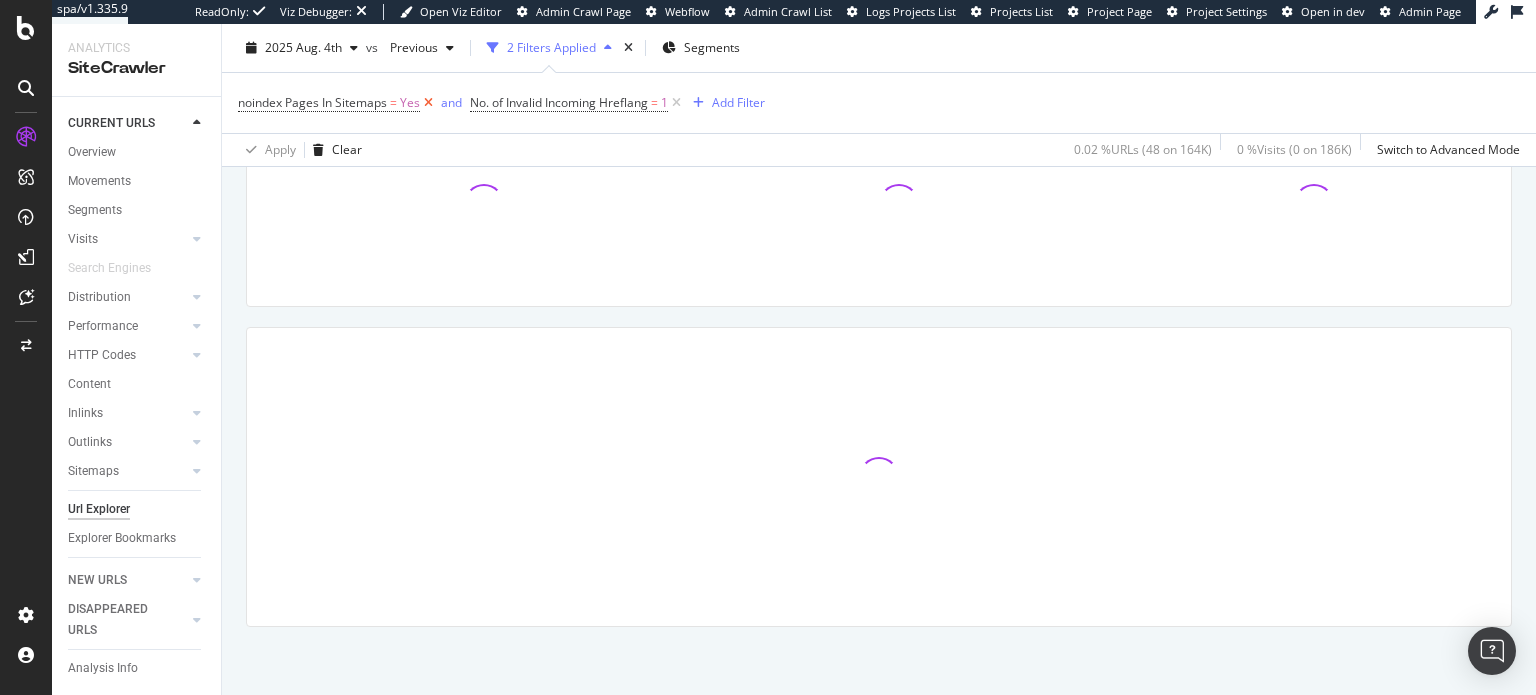 click at bounding box center [428, 103] 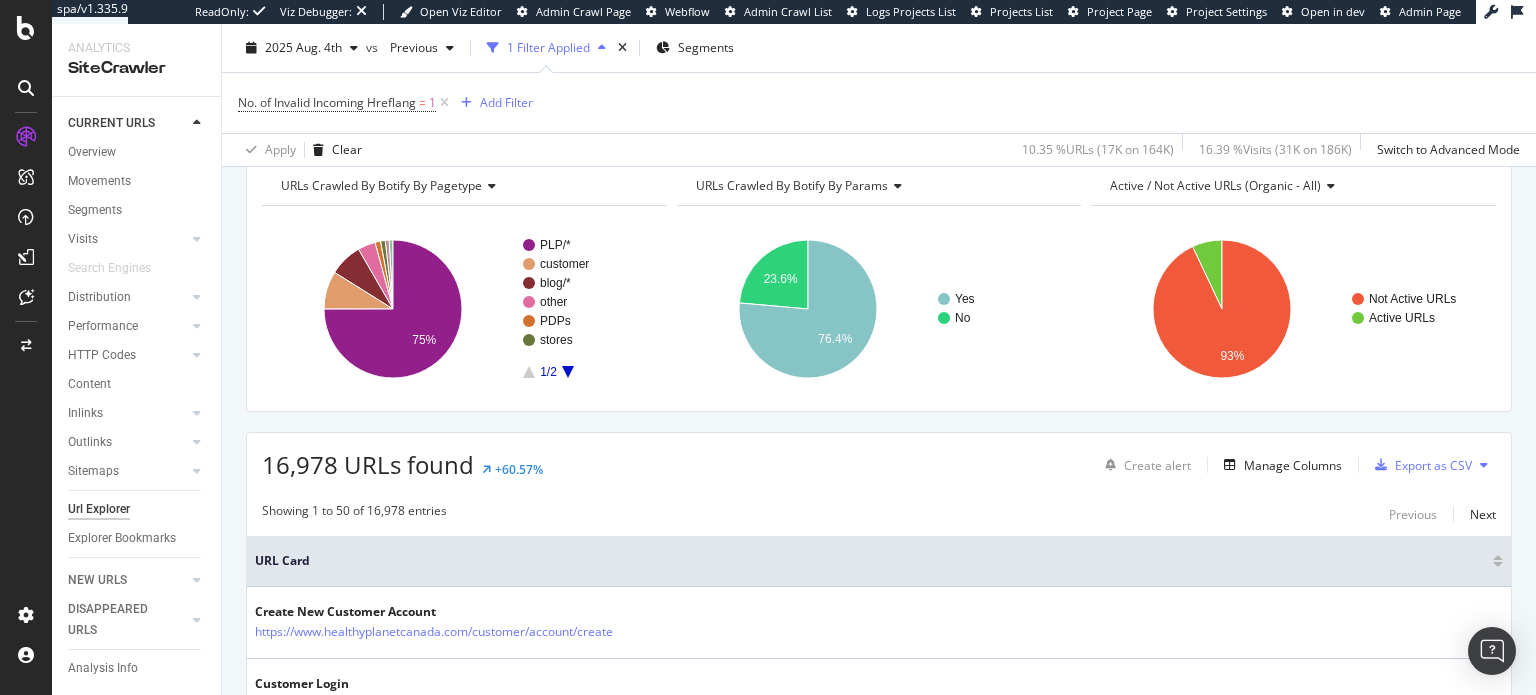 scroll, scrollTop: 92, scrollLeft: 0, axis: vertical 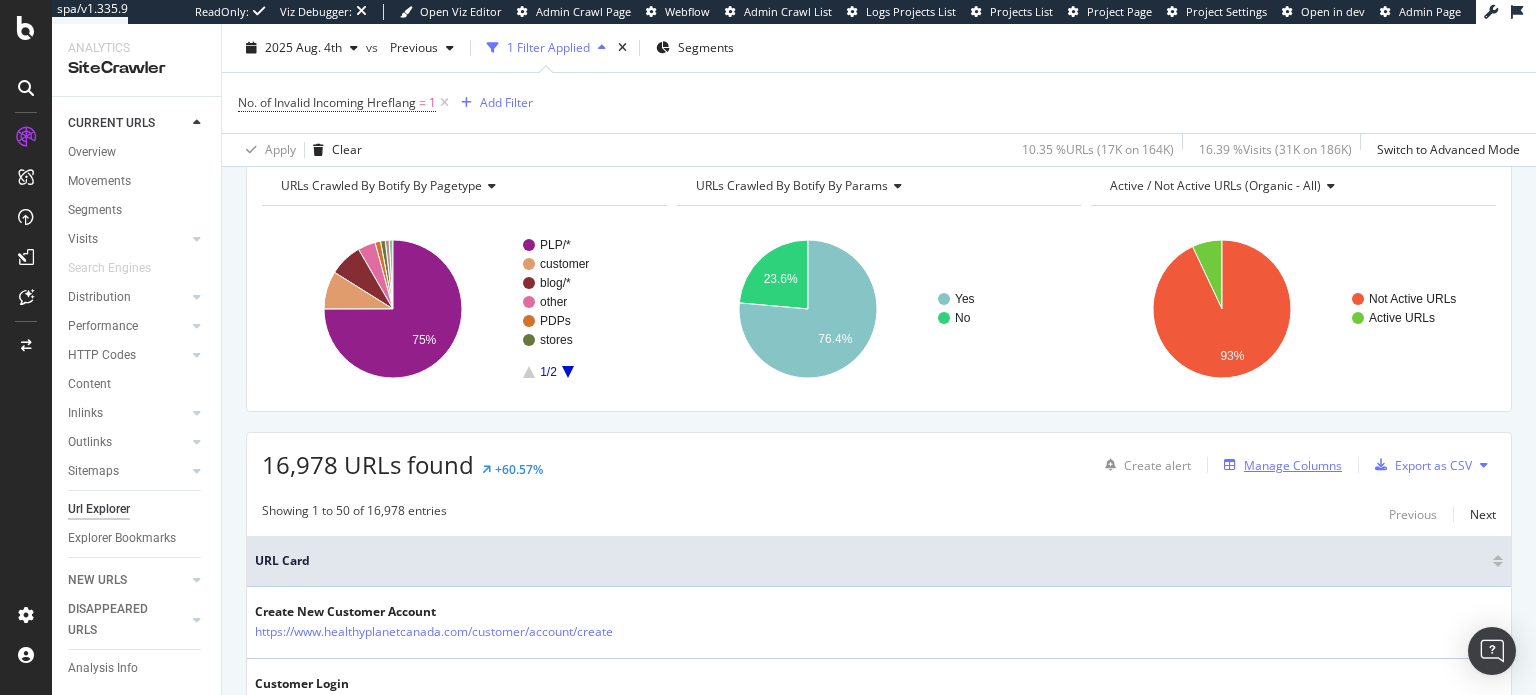 click on "Manage Columns" at bounding box center [1279, 465] 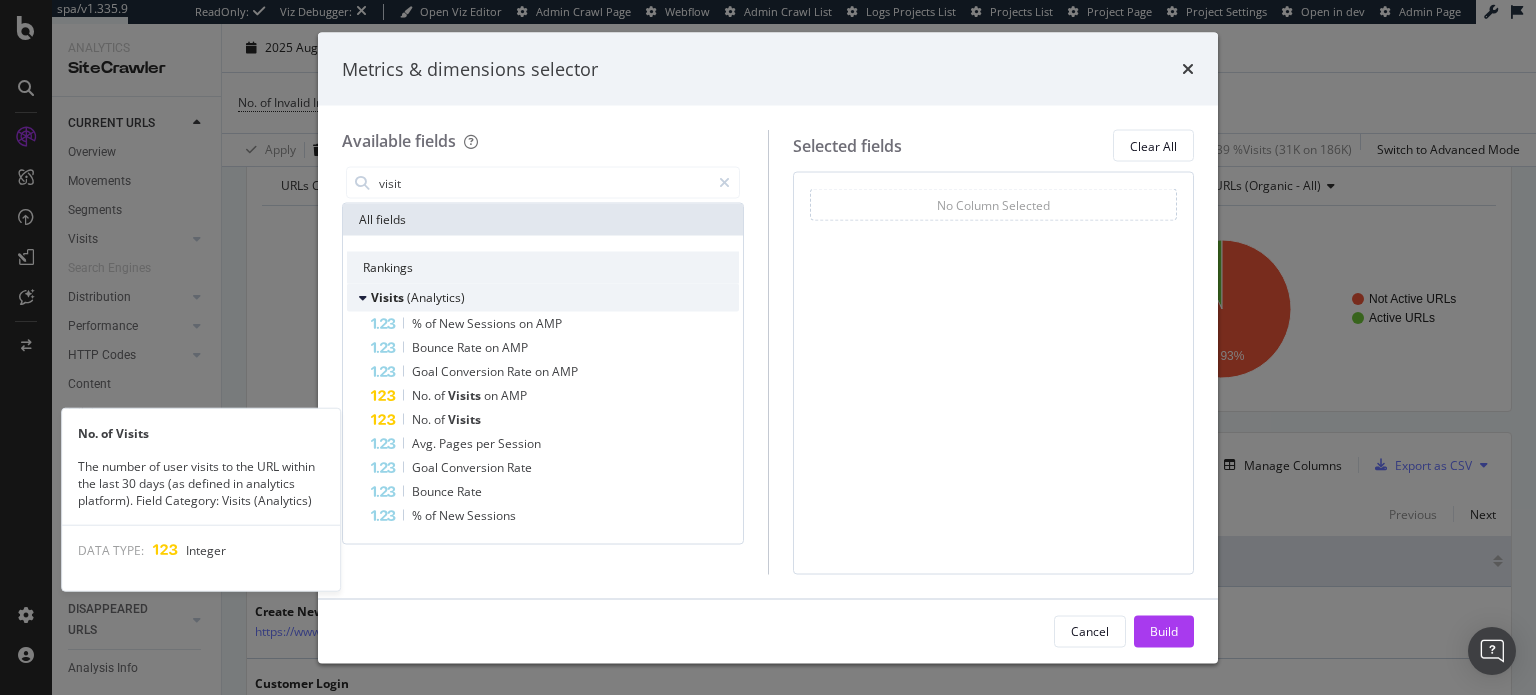 scroll, scrollTop: 0, scrollLeft: 0, axis: both 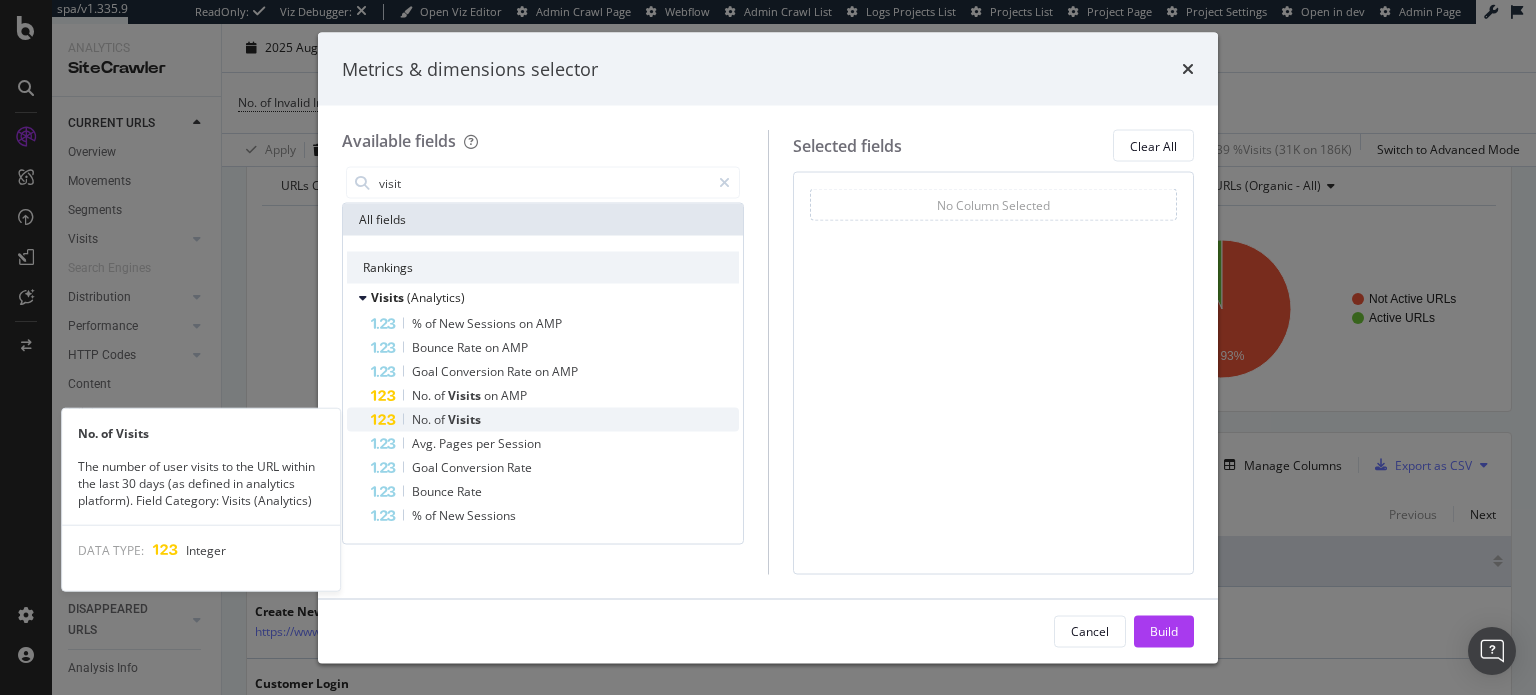 type on "visit" 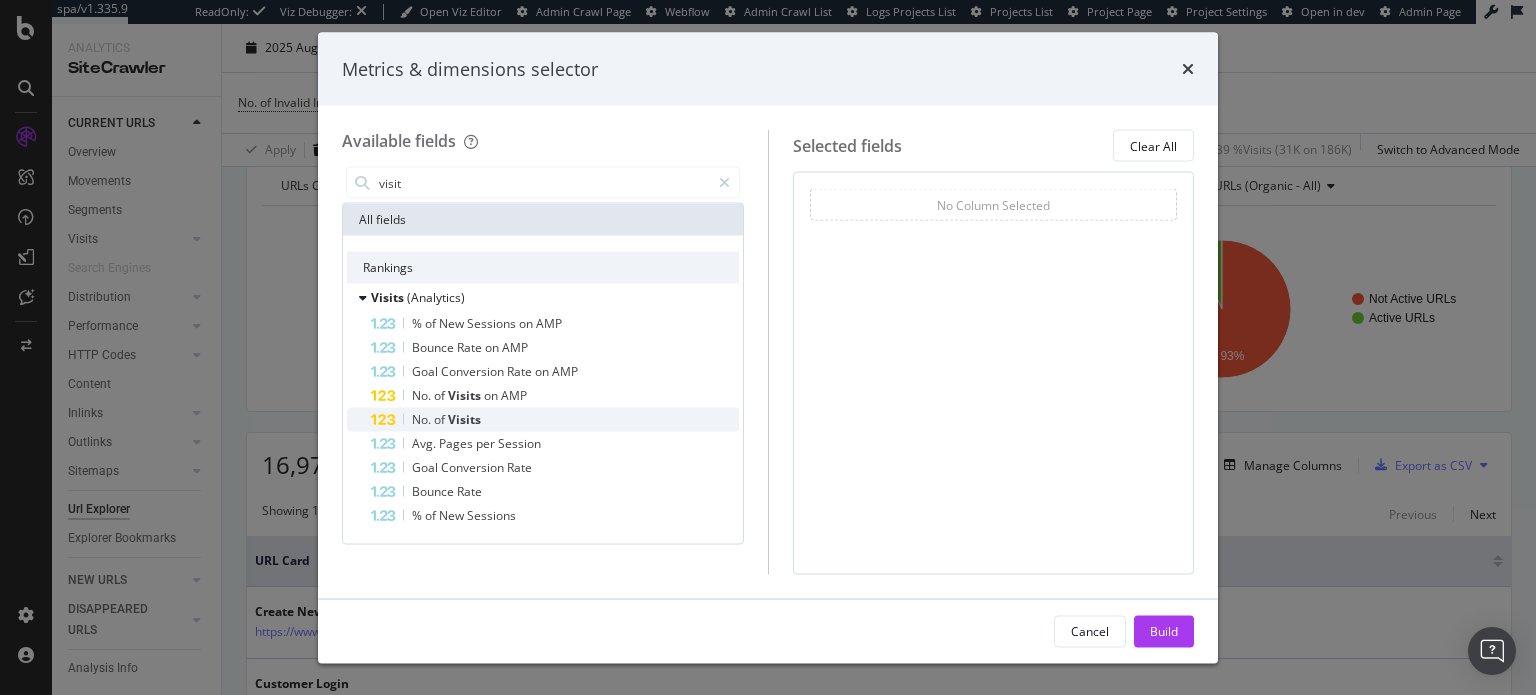 click on "No.   of   Visits" at bounding box center [555, 420] 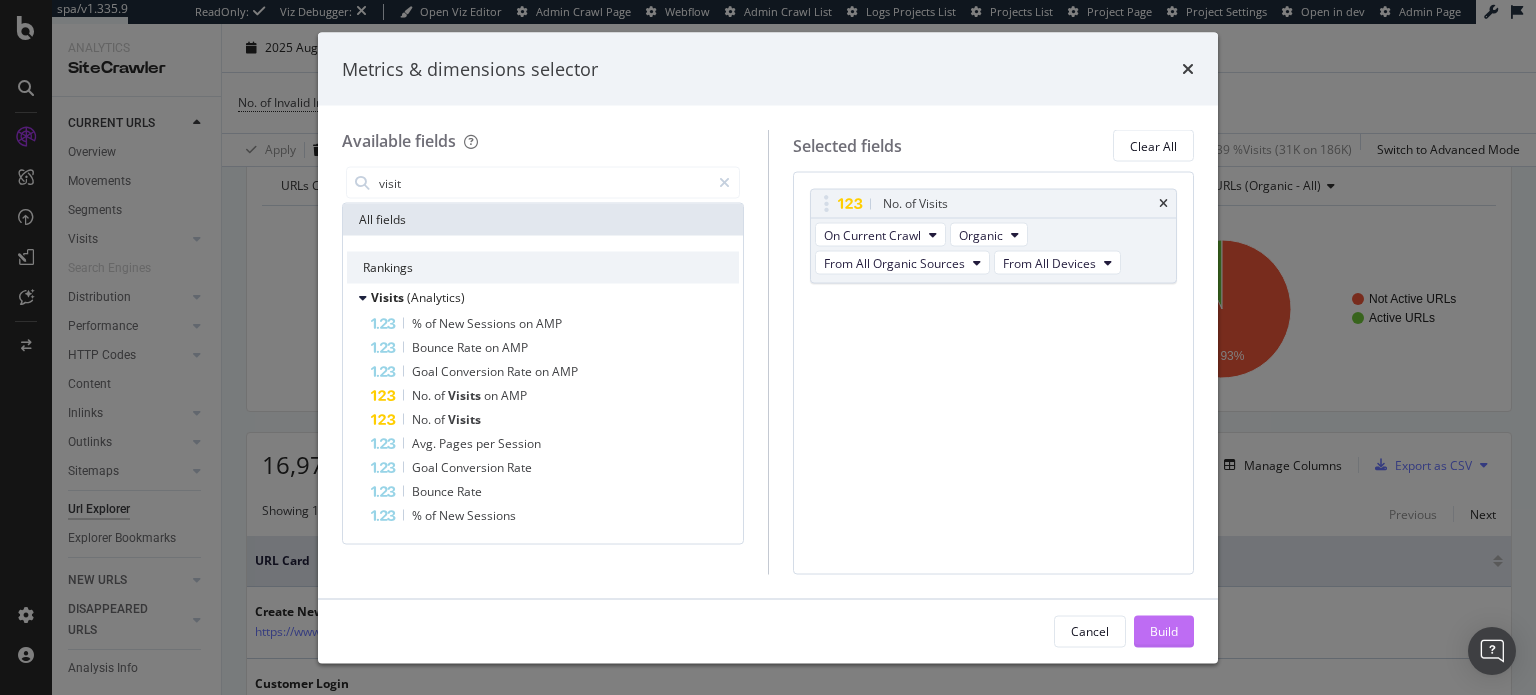 click on "Build" at bounding box center (1164, 630) 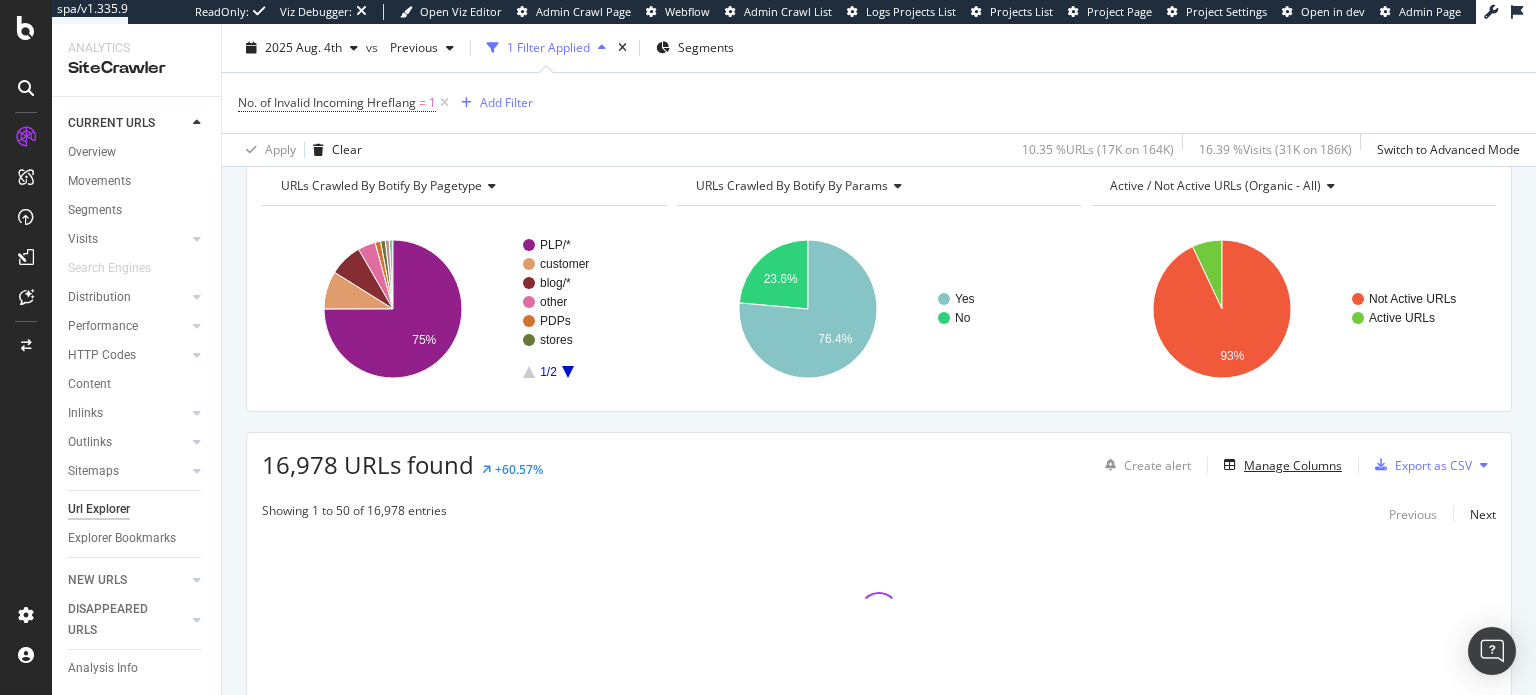 scroll, scrollTop: 197, scrollLeft: 0, axis: vertical 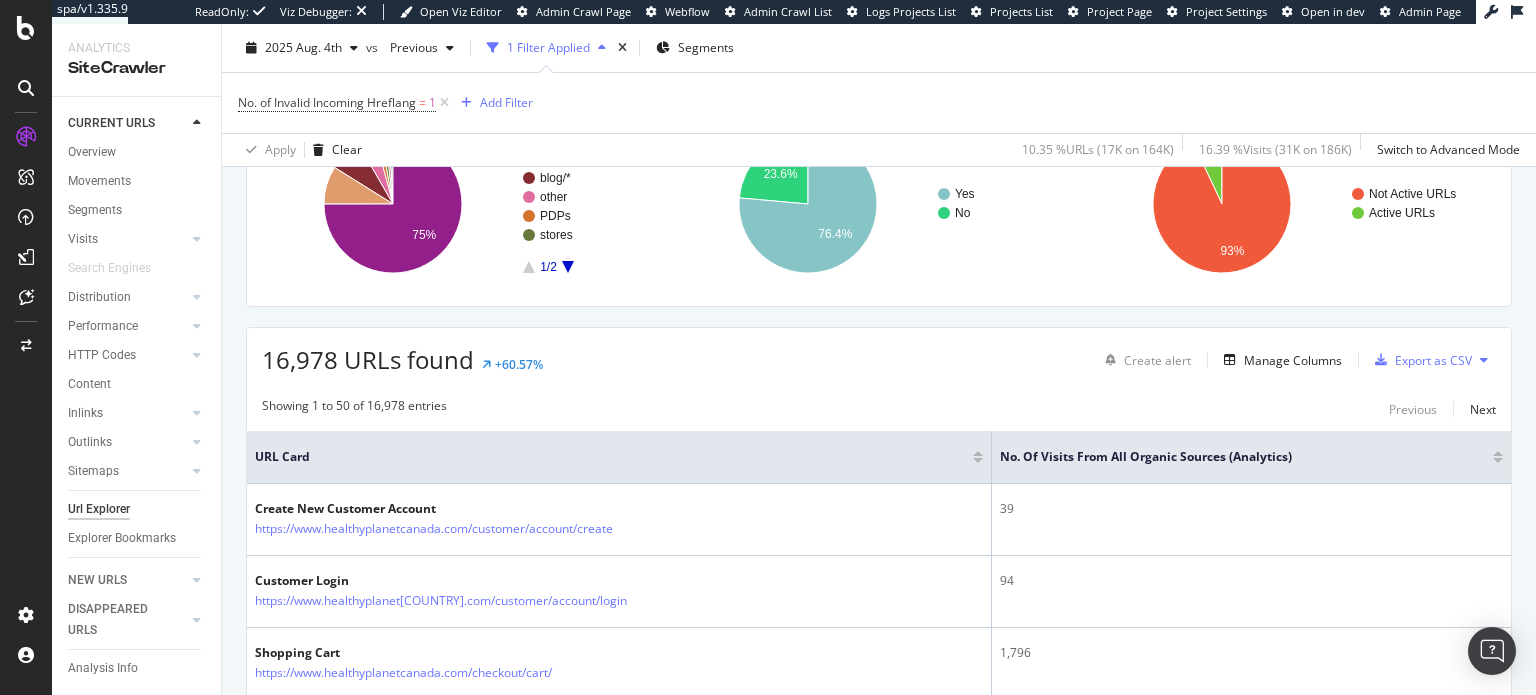click on "No. of Visits from All Organic Sources (Analytics)" at bounding box center (1251, 457) 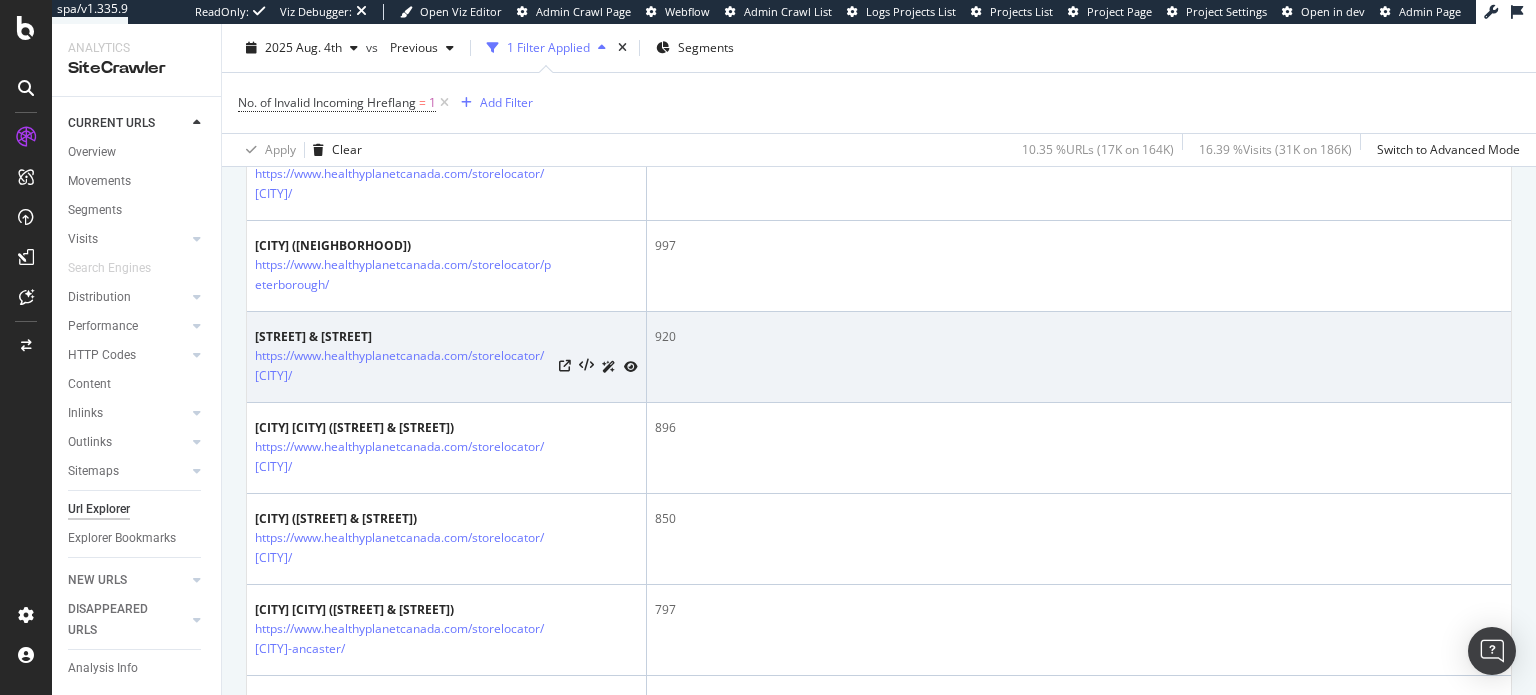 scroll, scrollTop: 797, scrollLeft: 0, axis: vertical 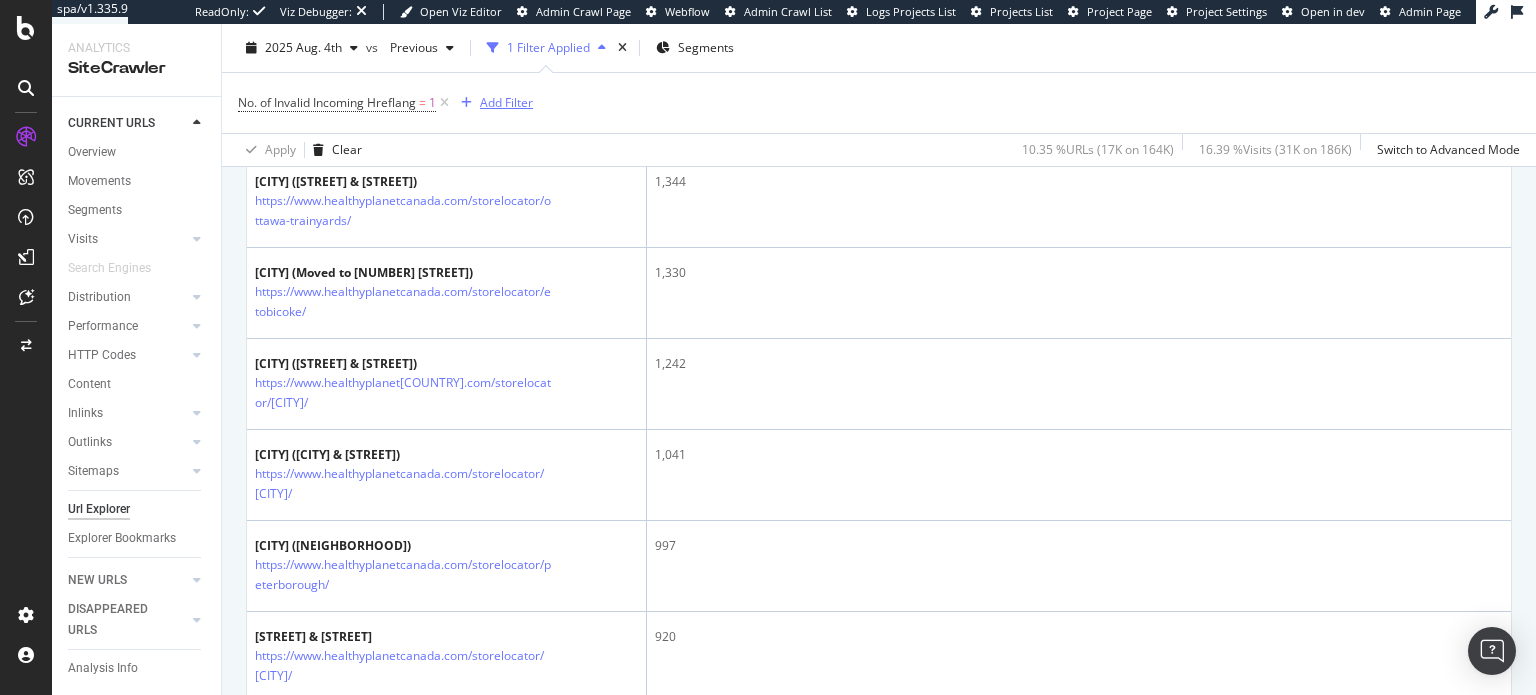 click on "Add Filter" at bounding box center (506, 102) 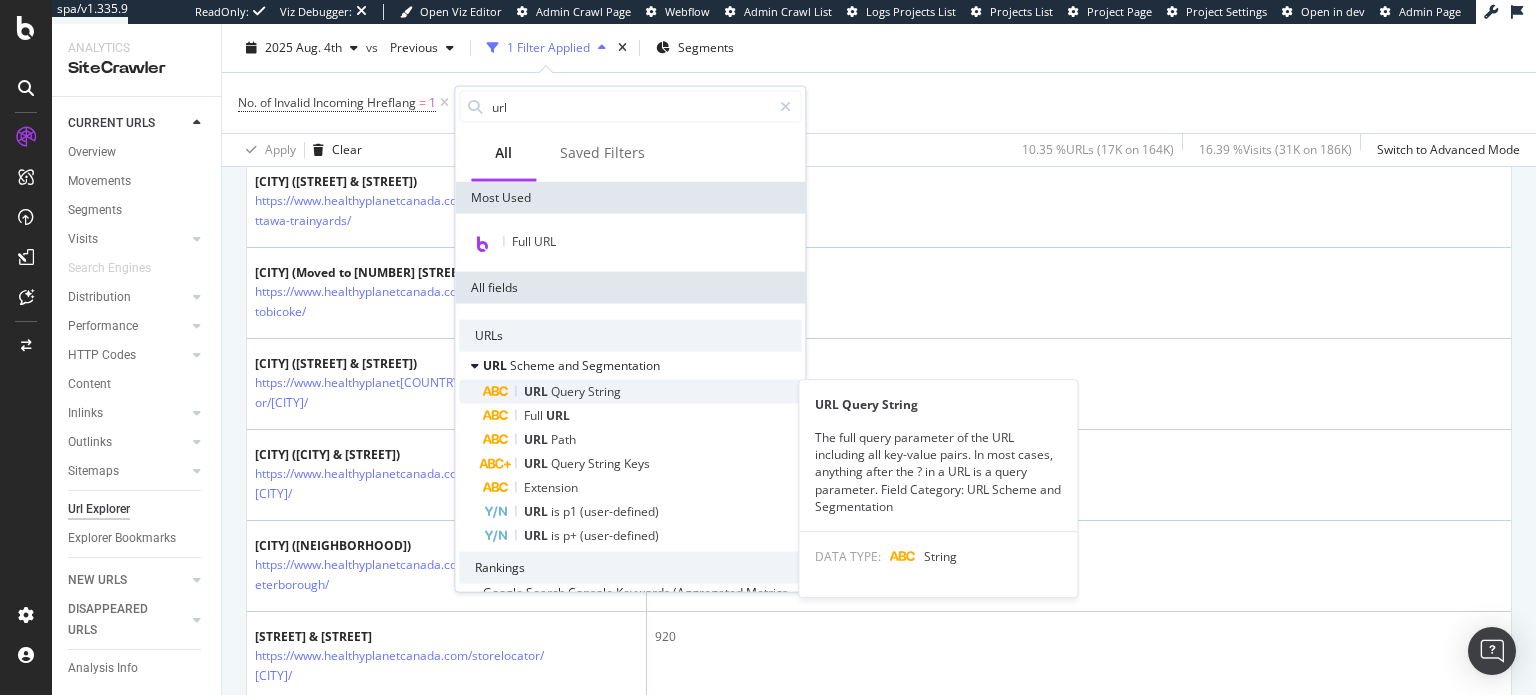 type on "url" 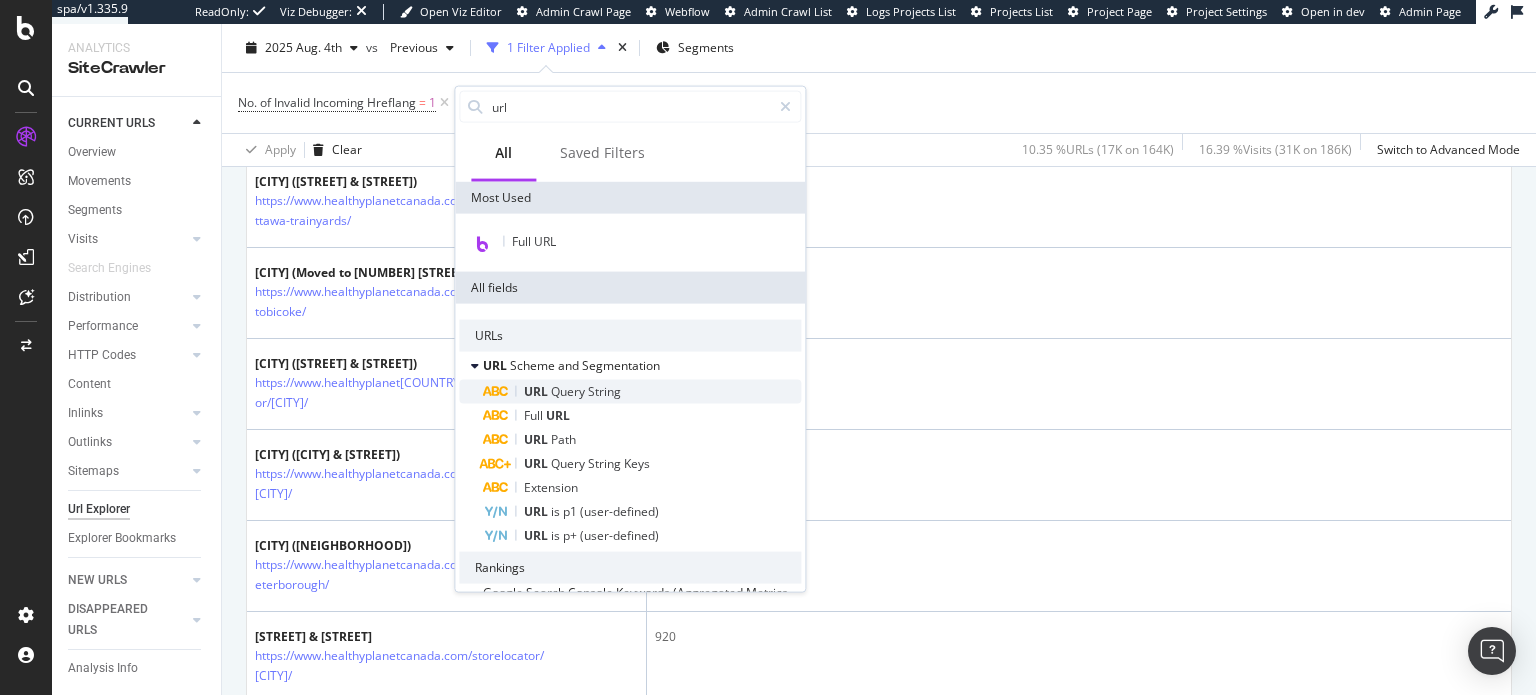 click on "URL   Query   String" at bounding box center (642, 392) 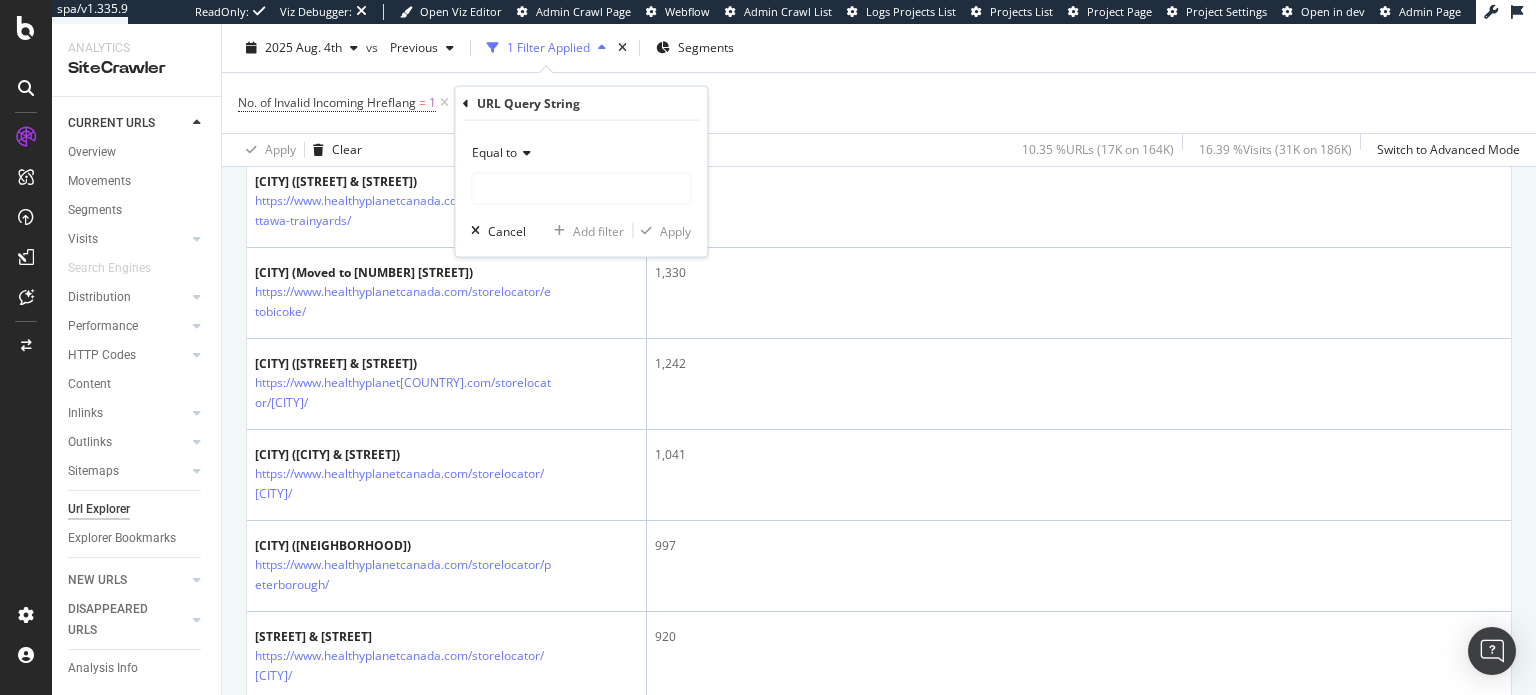 click on "Equal to" at bounding box center [494, 152] 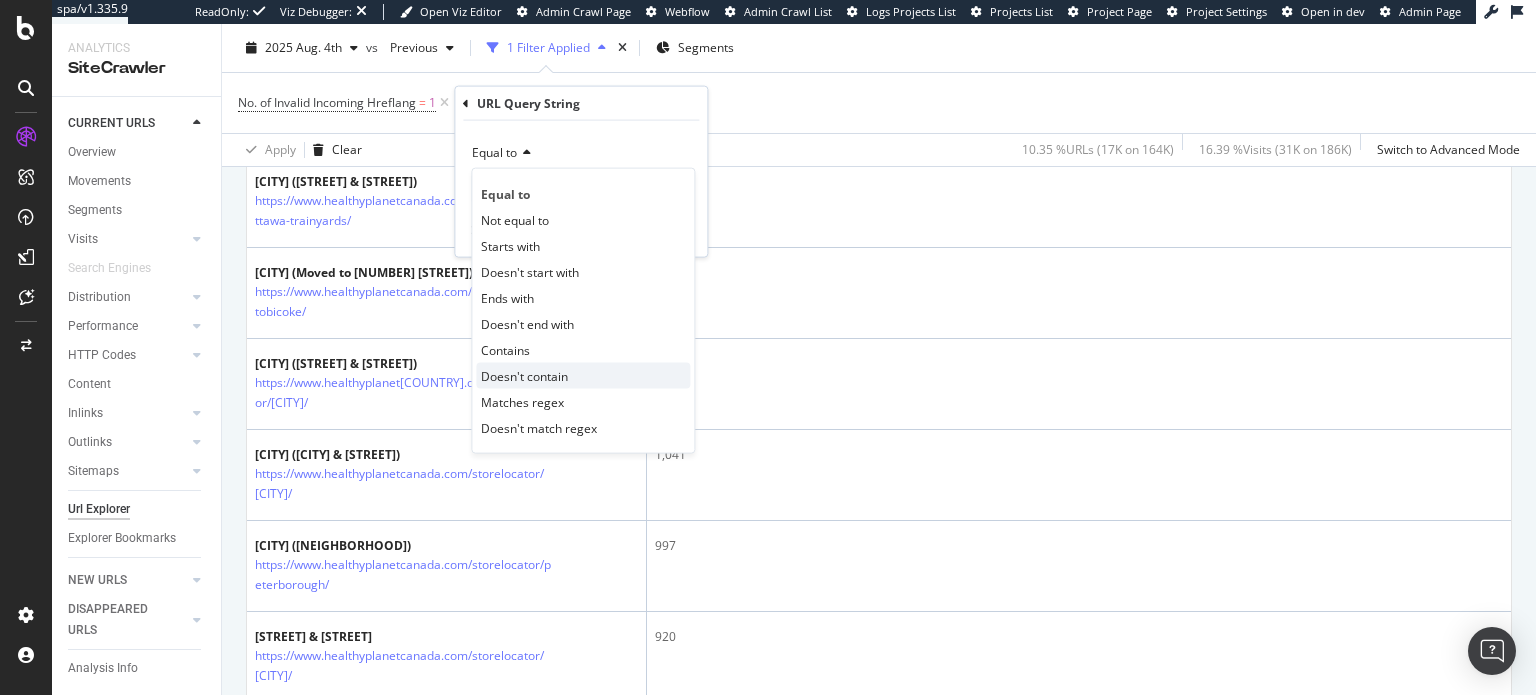 click on "Doesn't contain" at bounding box center (524, 375) 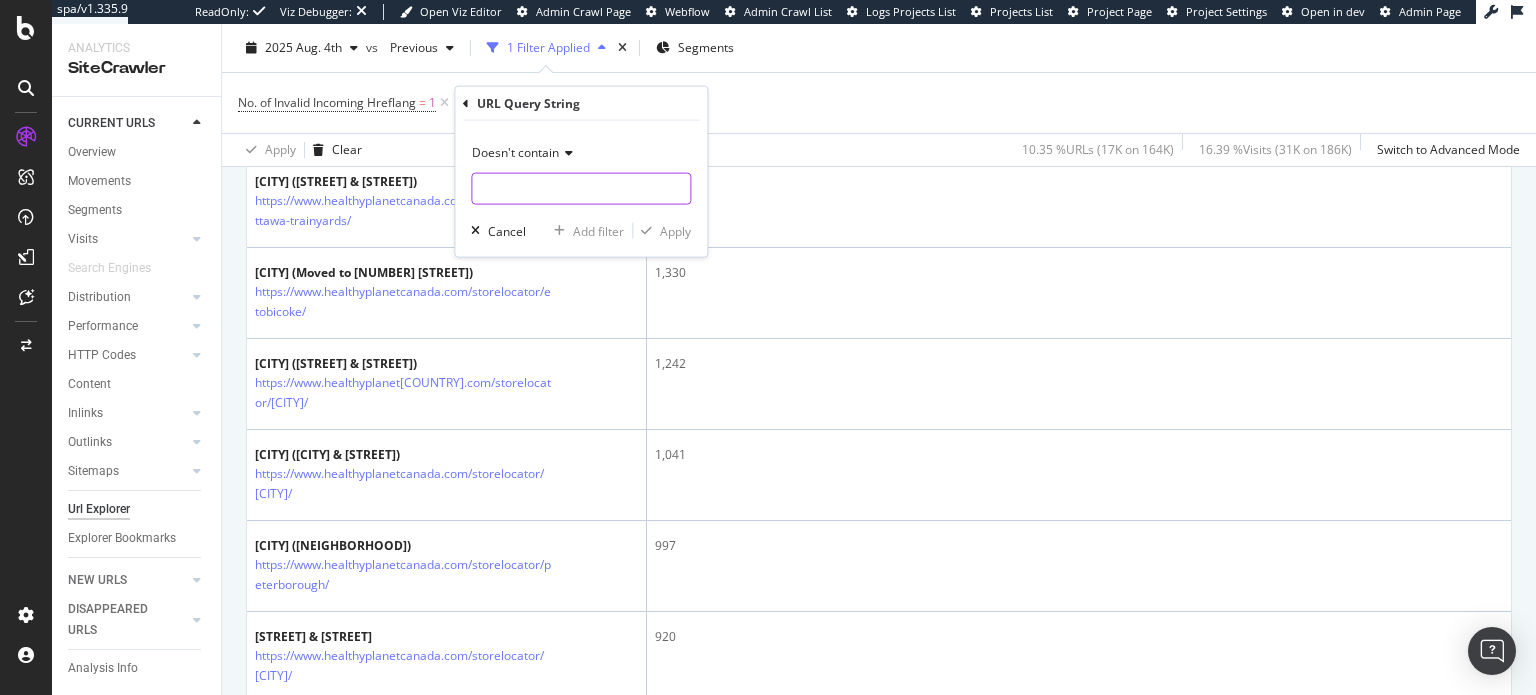 click at bounding box center (581, 189) 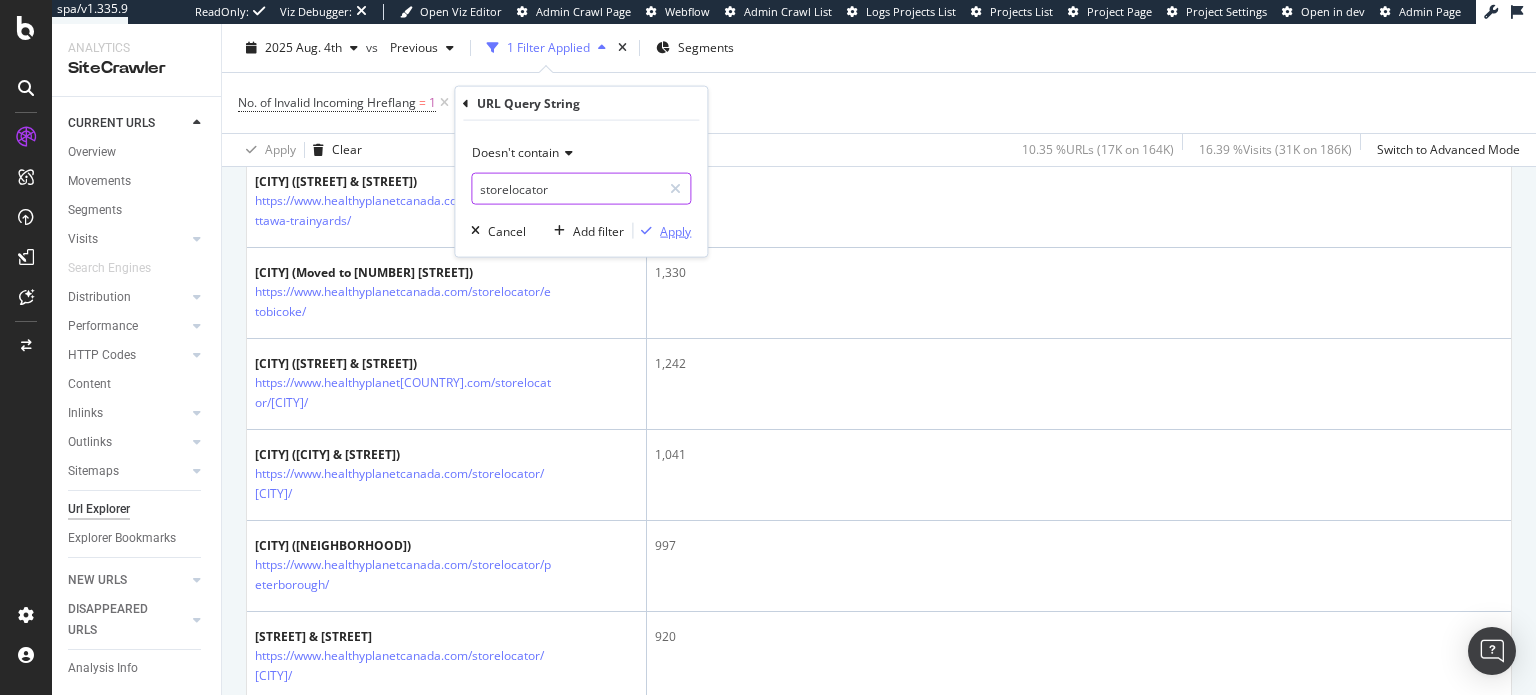 type on "storelocator" 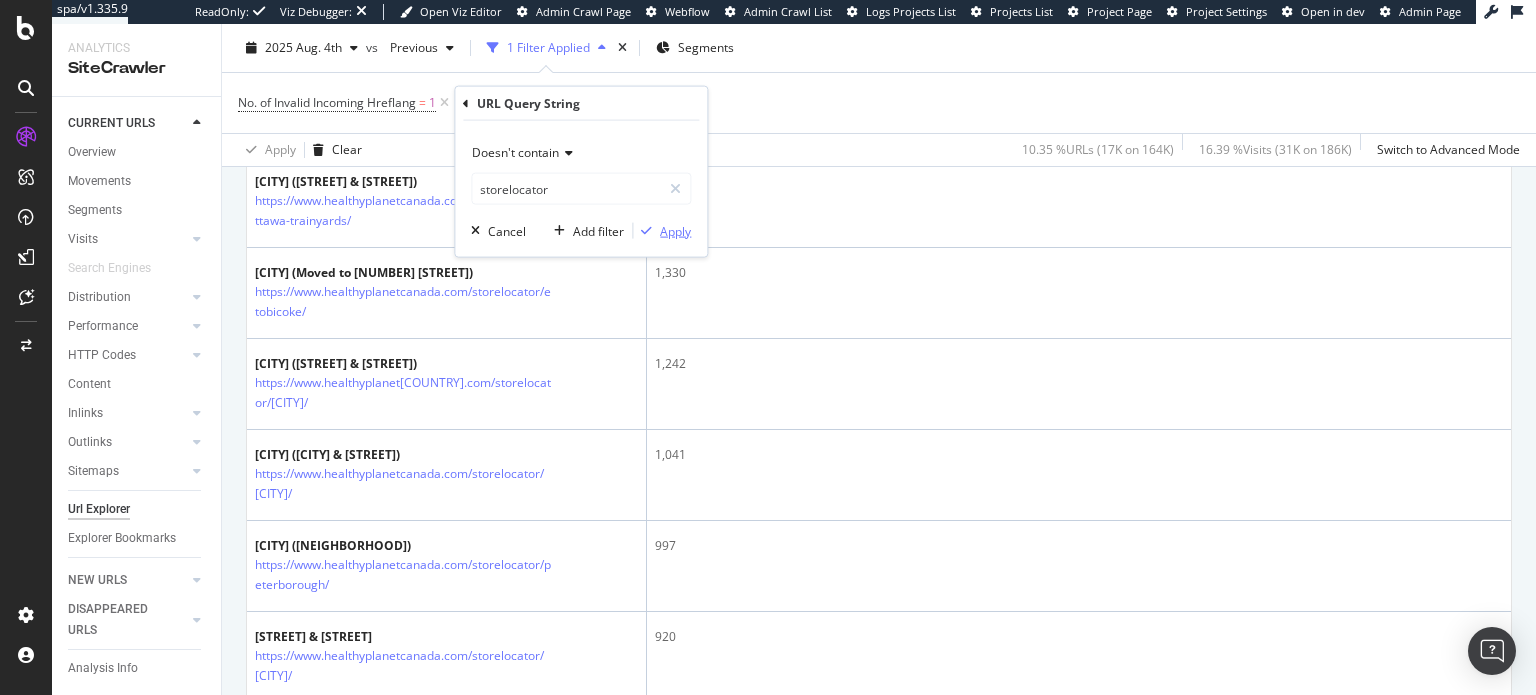 click at bounding box center (646, 231) 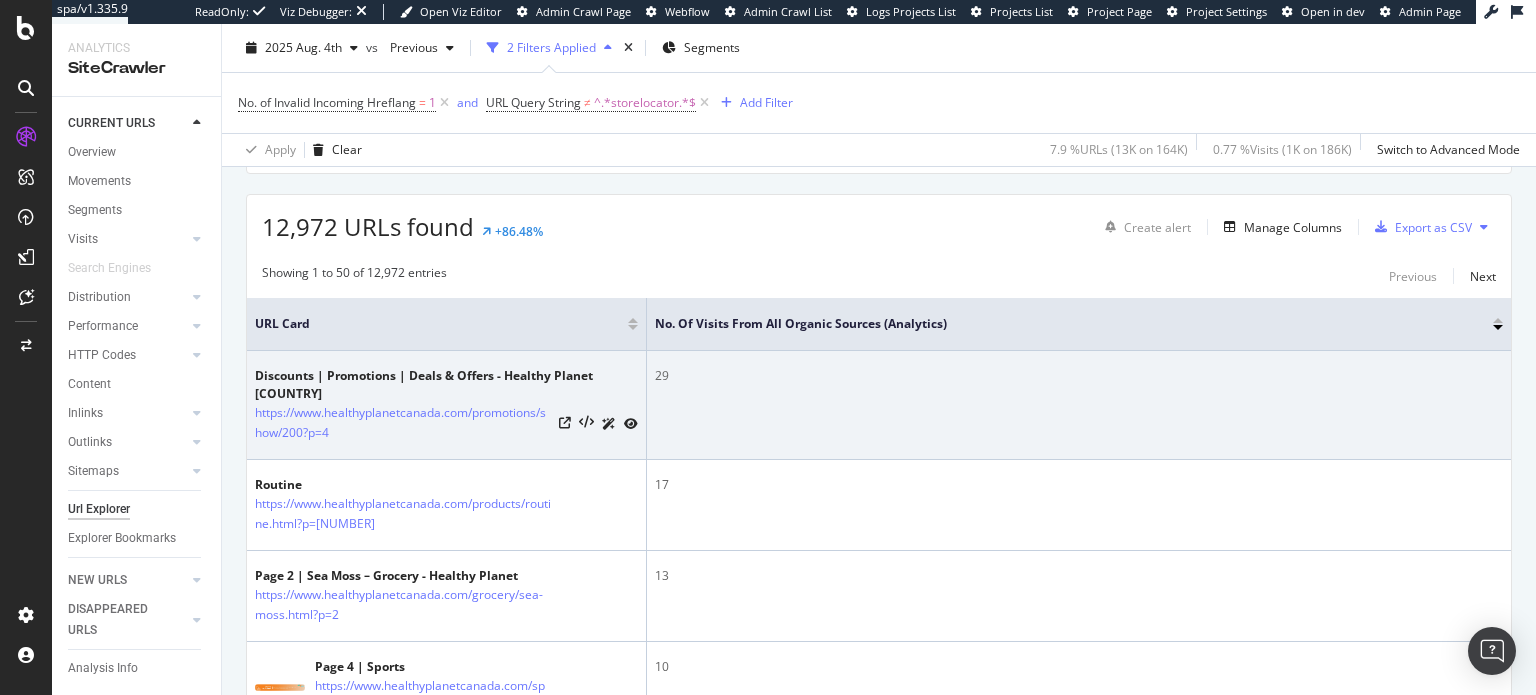 scroll, scrollTop: 342, scrollLeft: 0, axis: vertical 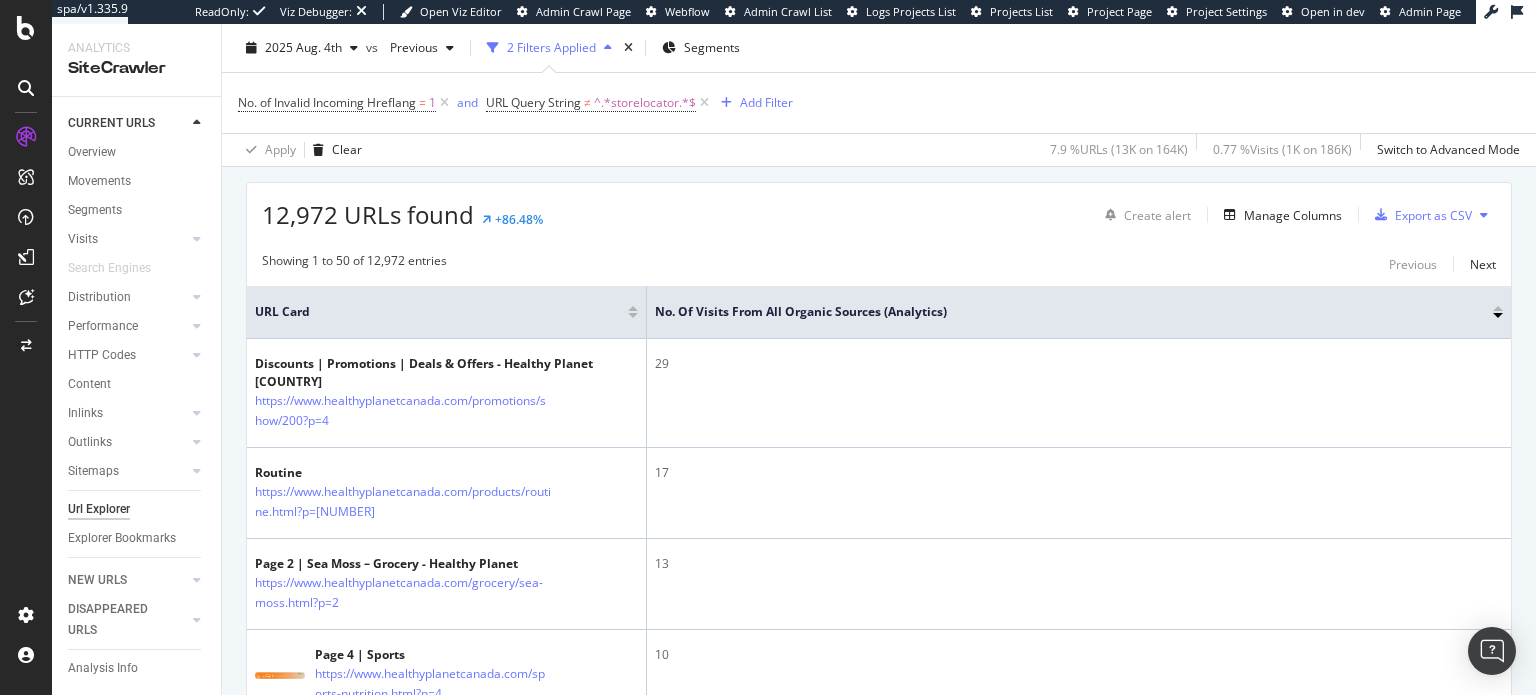click at bounding box center (1498, 315) 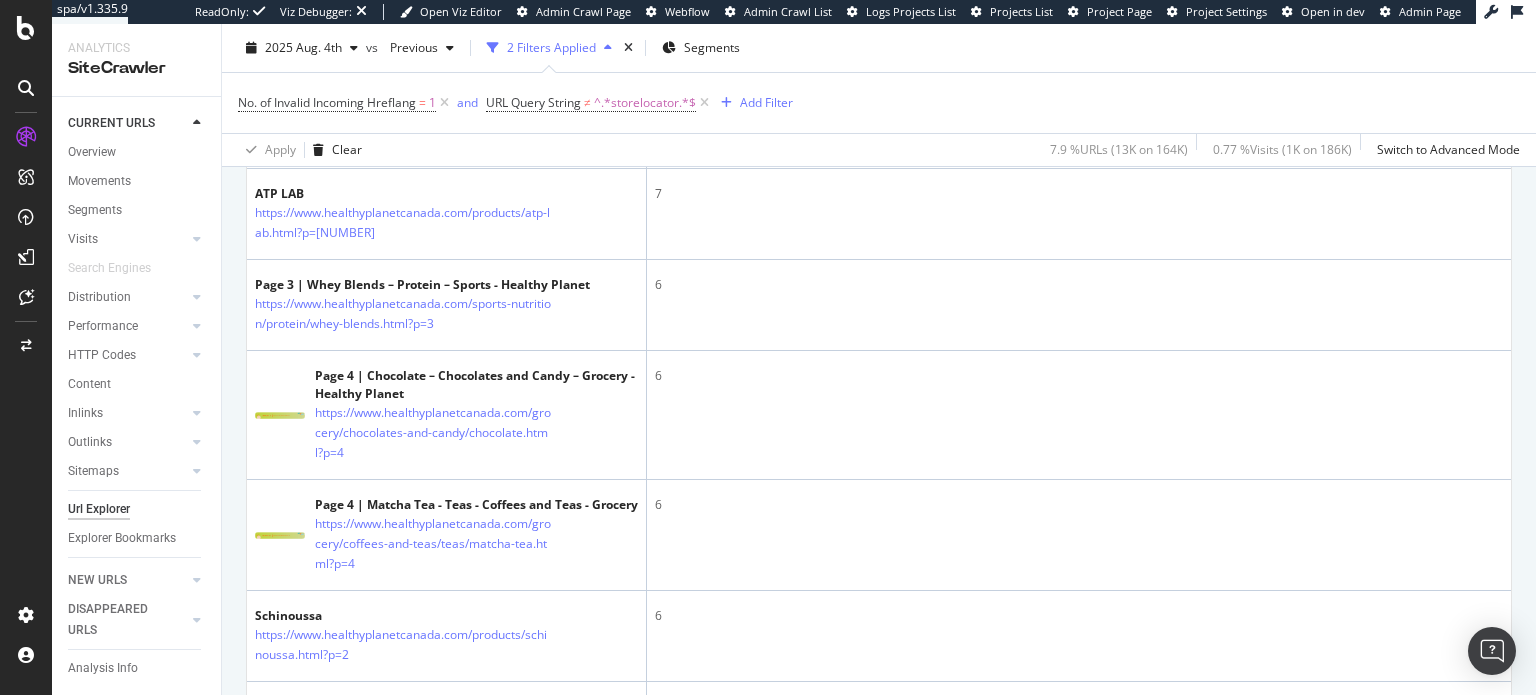 scroll, scrollTop: 2372, scrollLeft: 0, axis: vertical 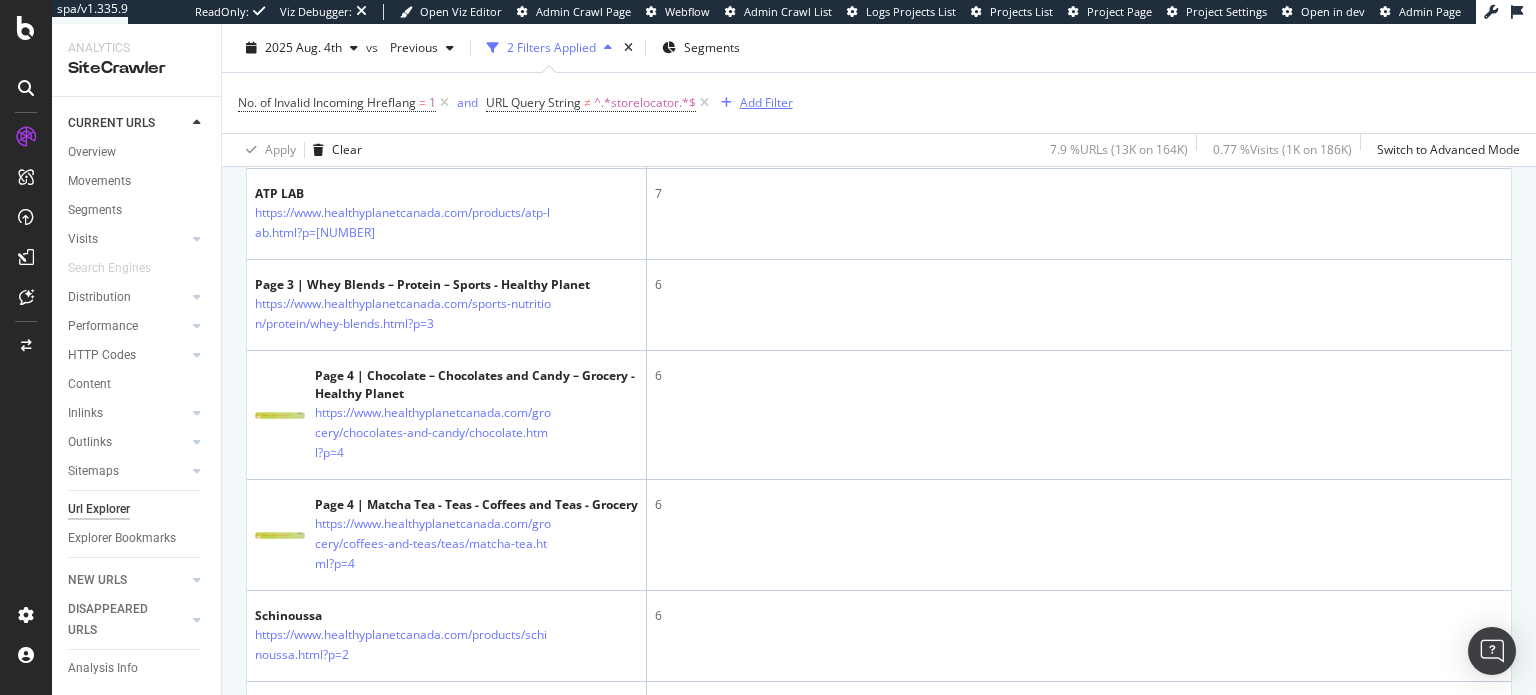 click on "Add Filter" at bounding box center [766, 102] 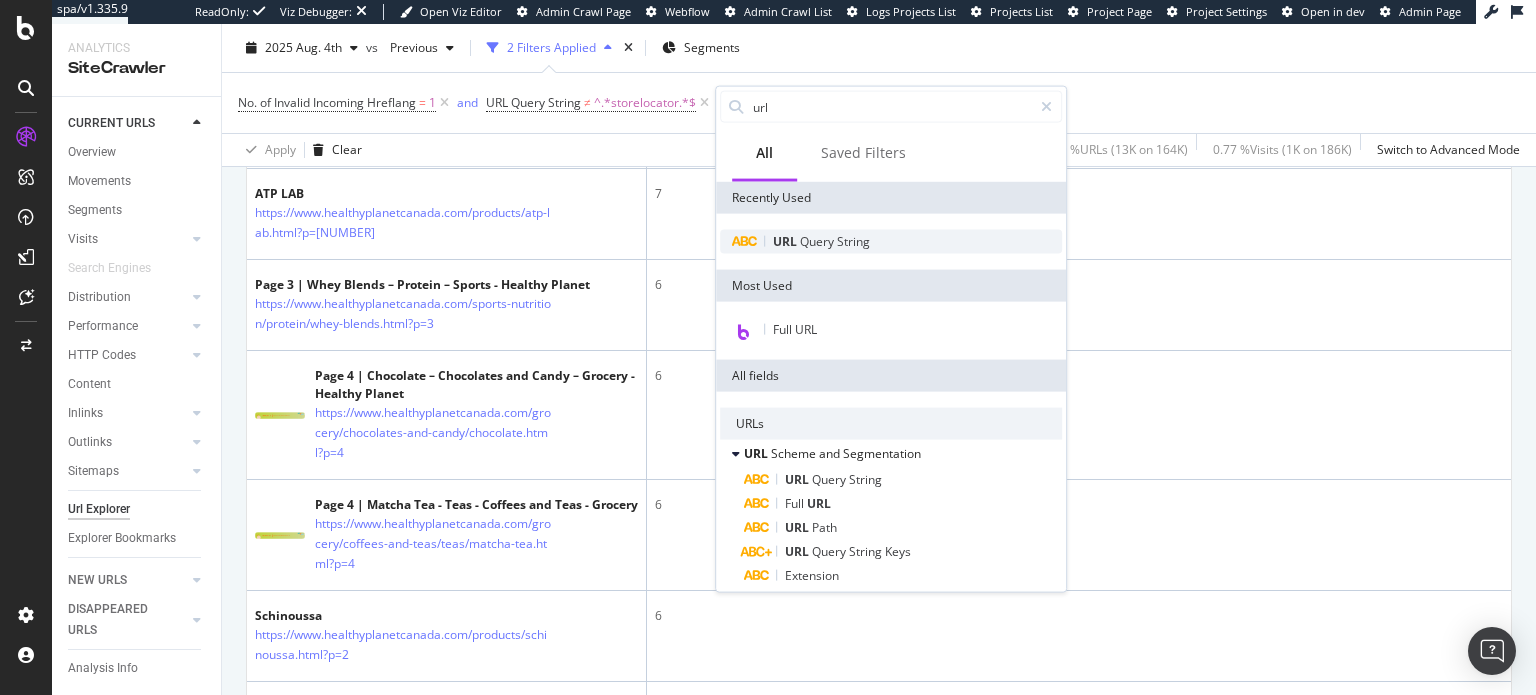 click on "URL" at bounding box center (786, 241) 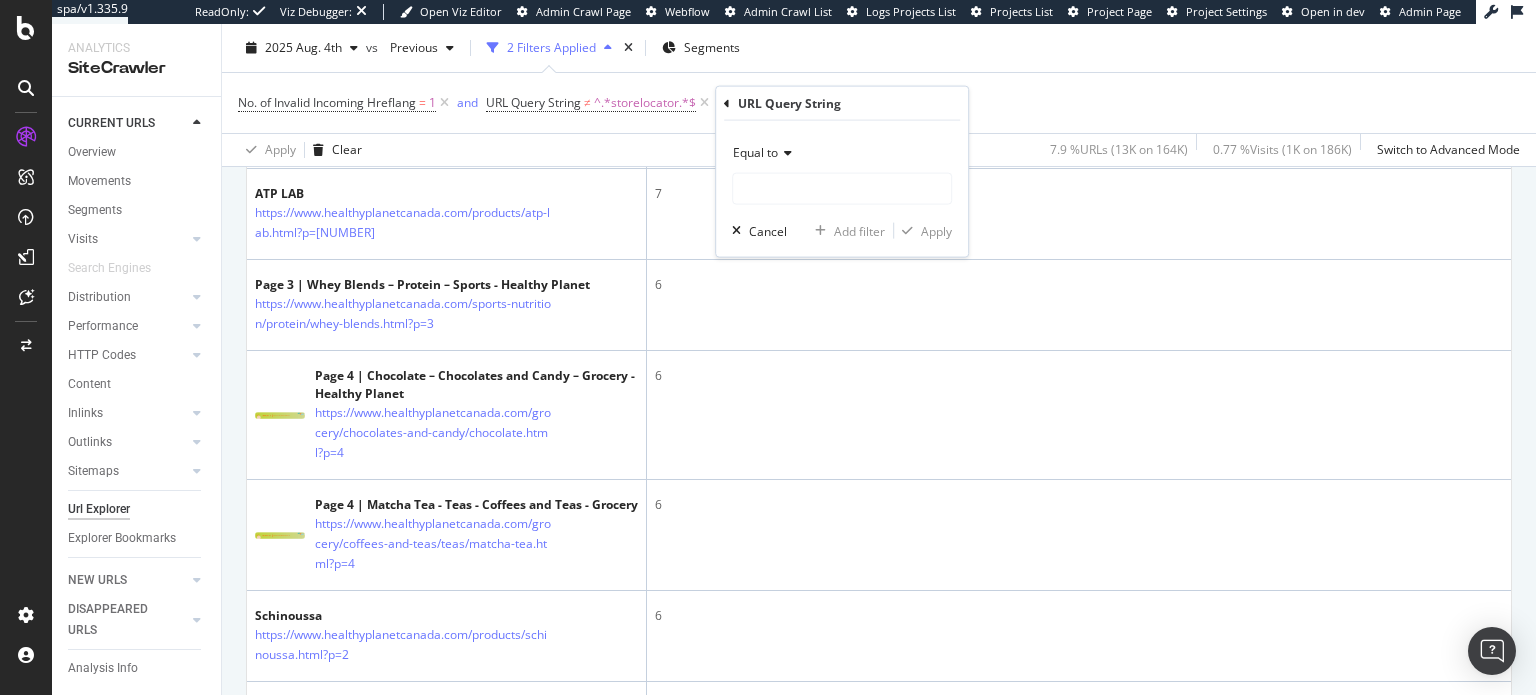 click at bounding box center (785, 153) 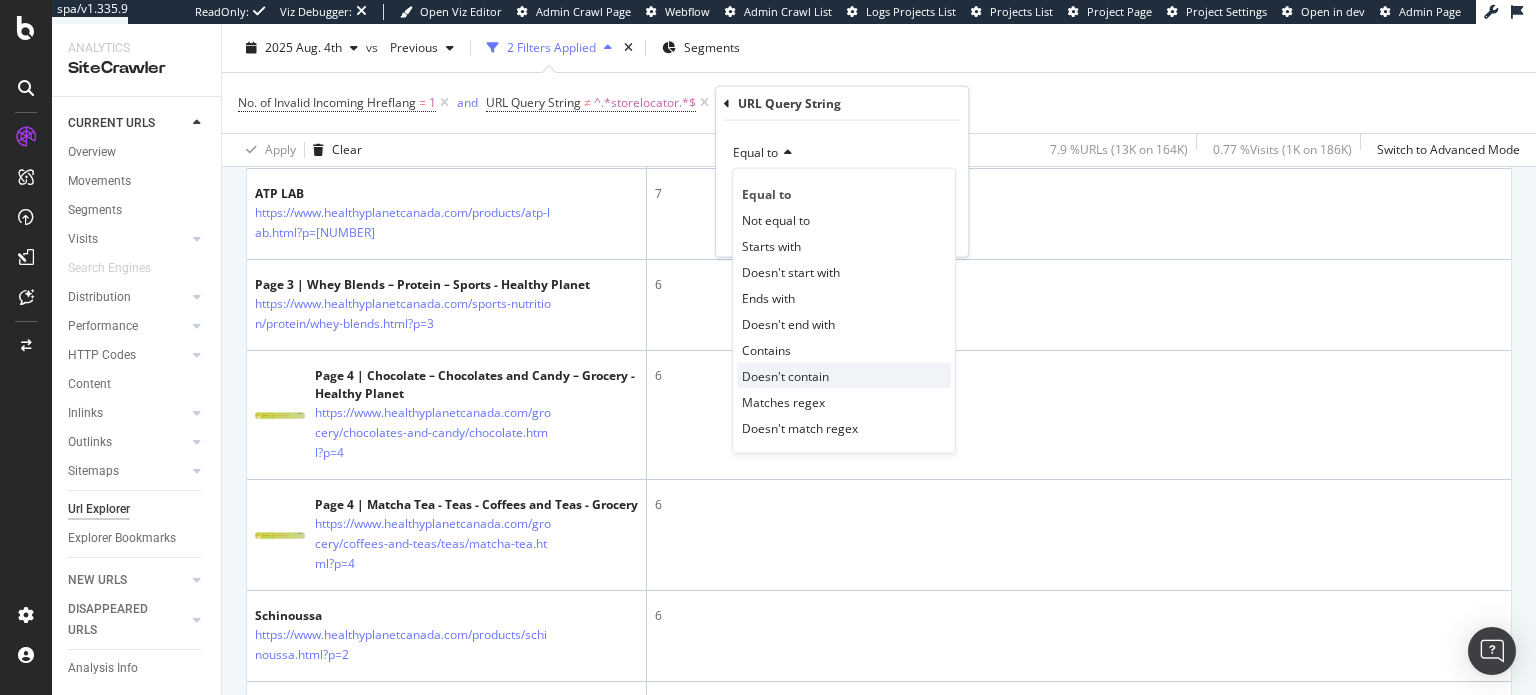click on "Doesn't contain" at bounding box center (785, 375) 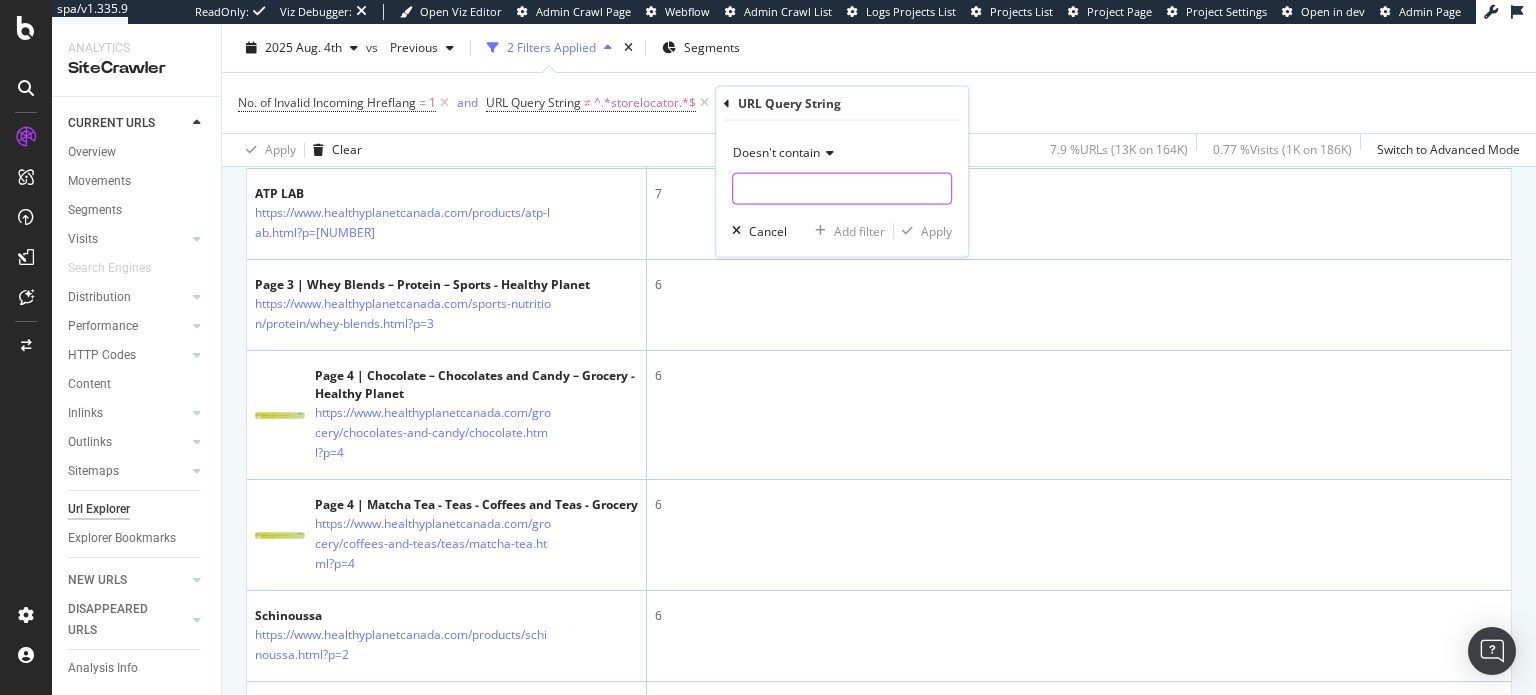 click at bounding box center [842, 189] 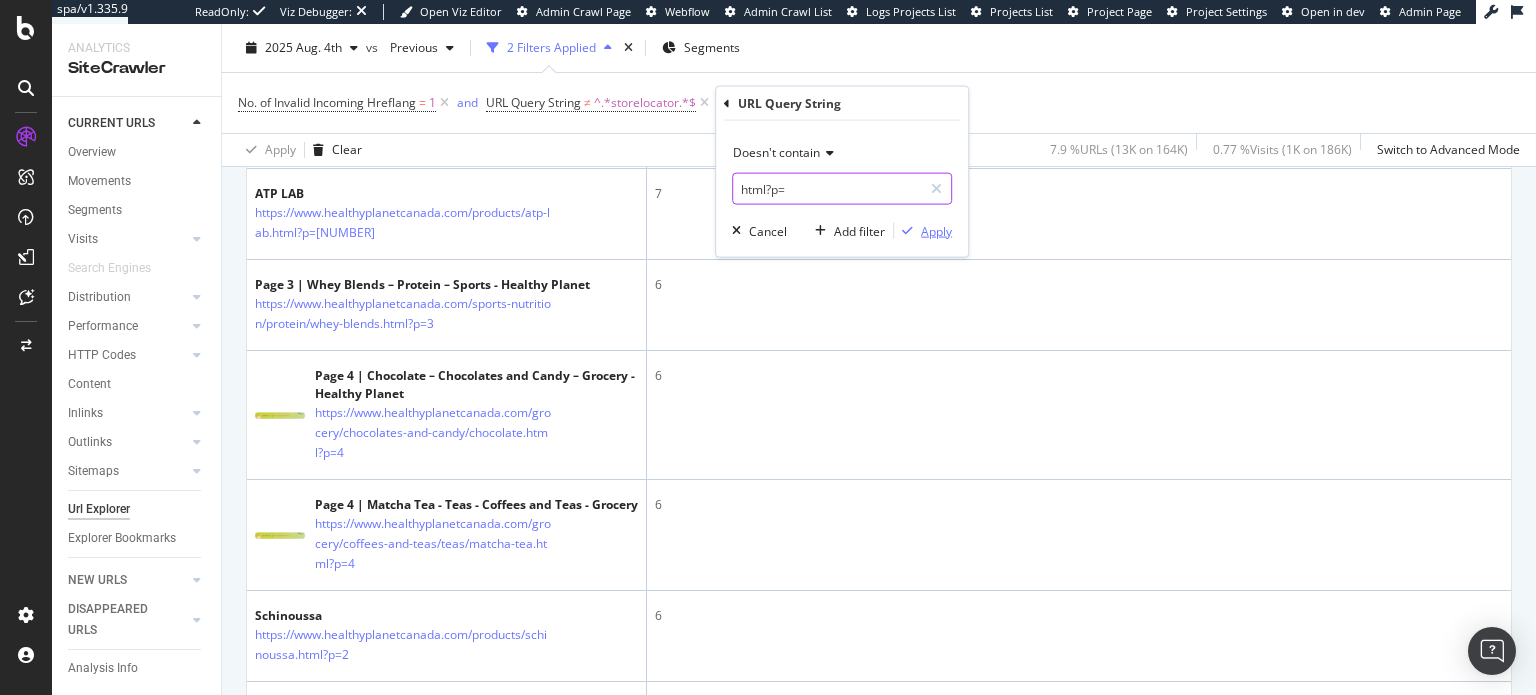 type on "html?p=" 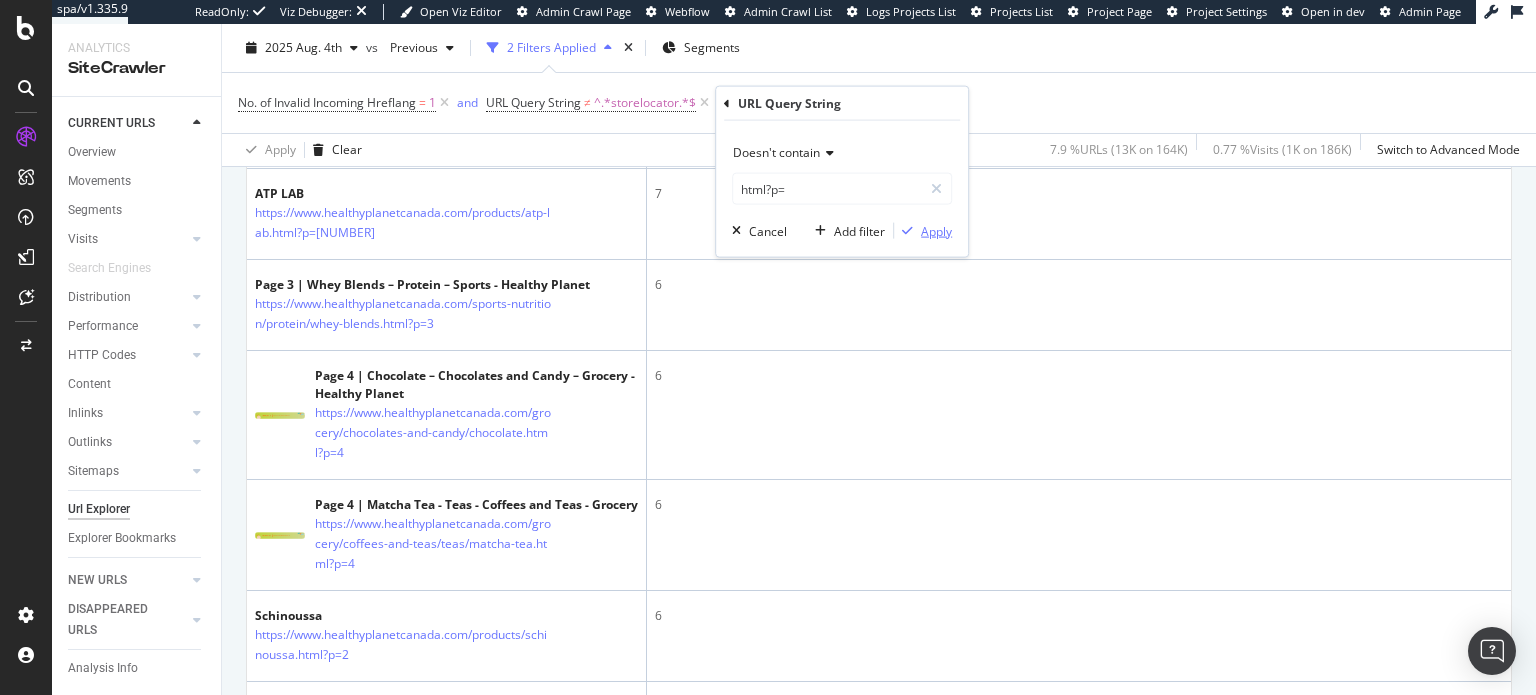 click on "Apply" at bounding box center [936, 230] 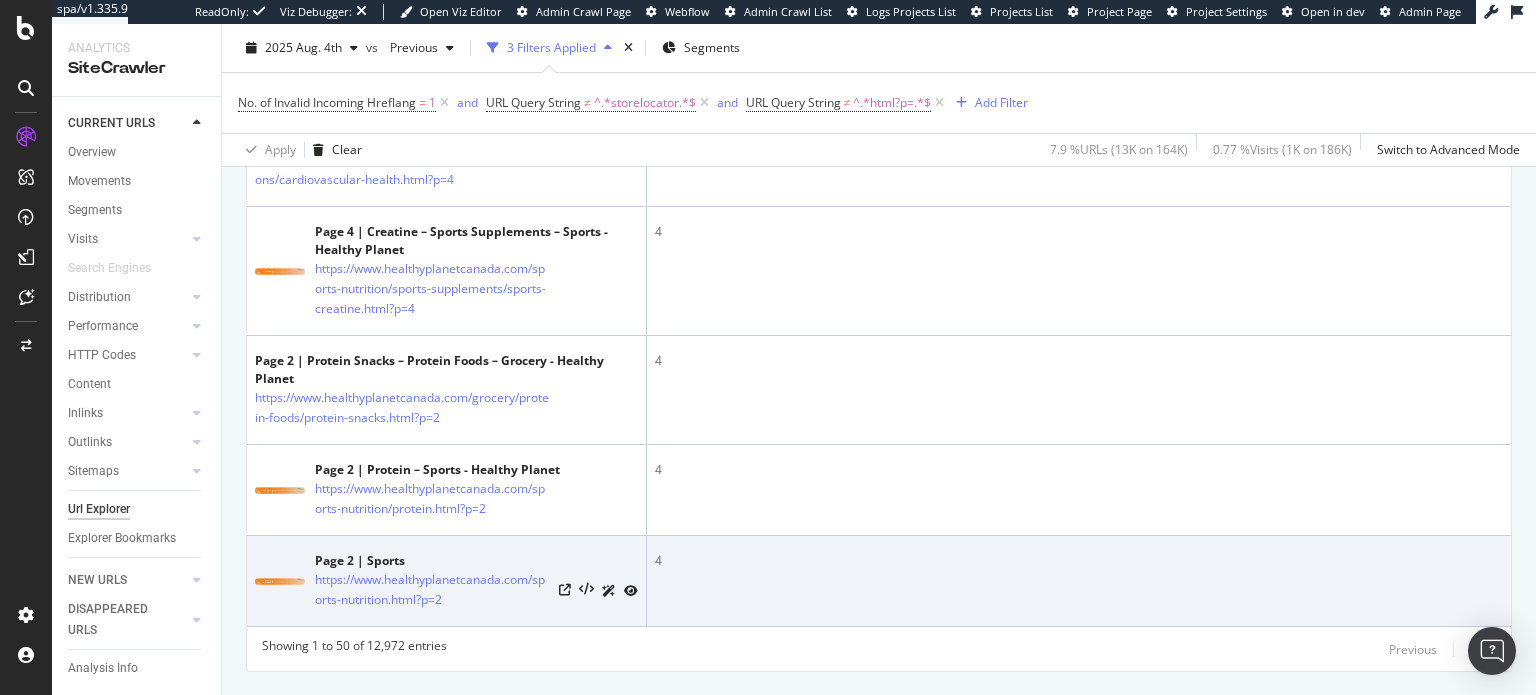 scroll, scrollTop: 5463, scrollLeft: 0, axis: vertical 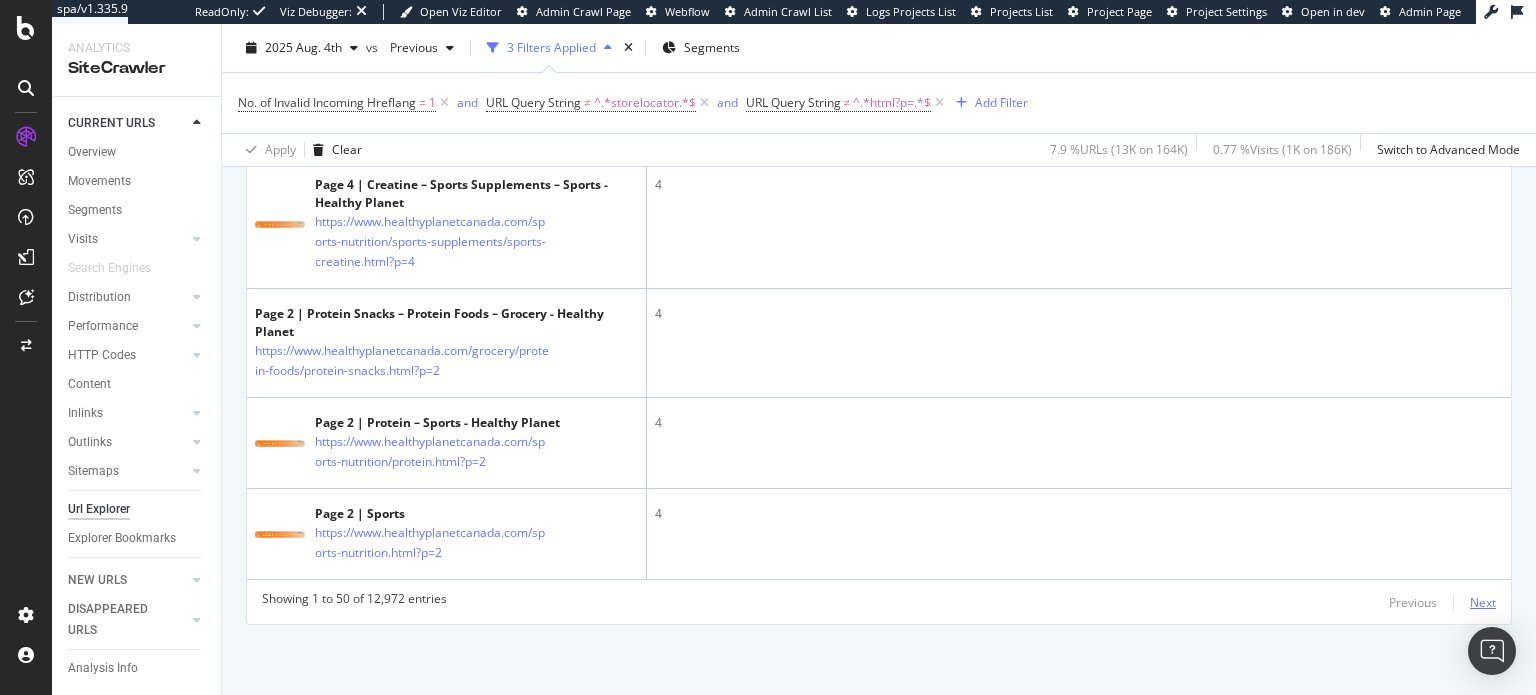 click on "Next" at bounding box center (1483, 602) 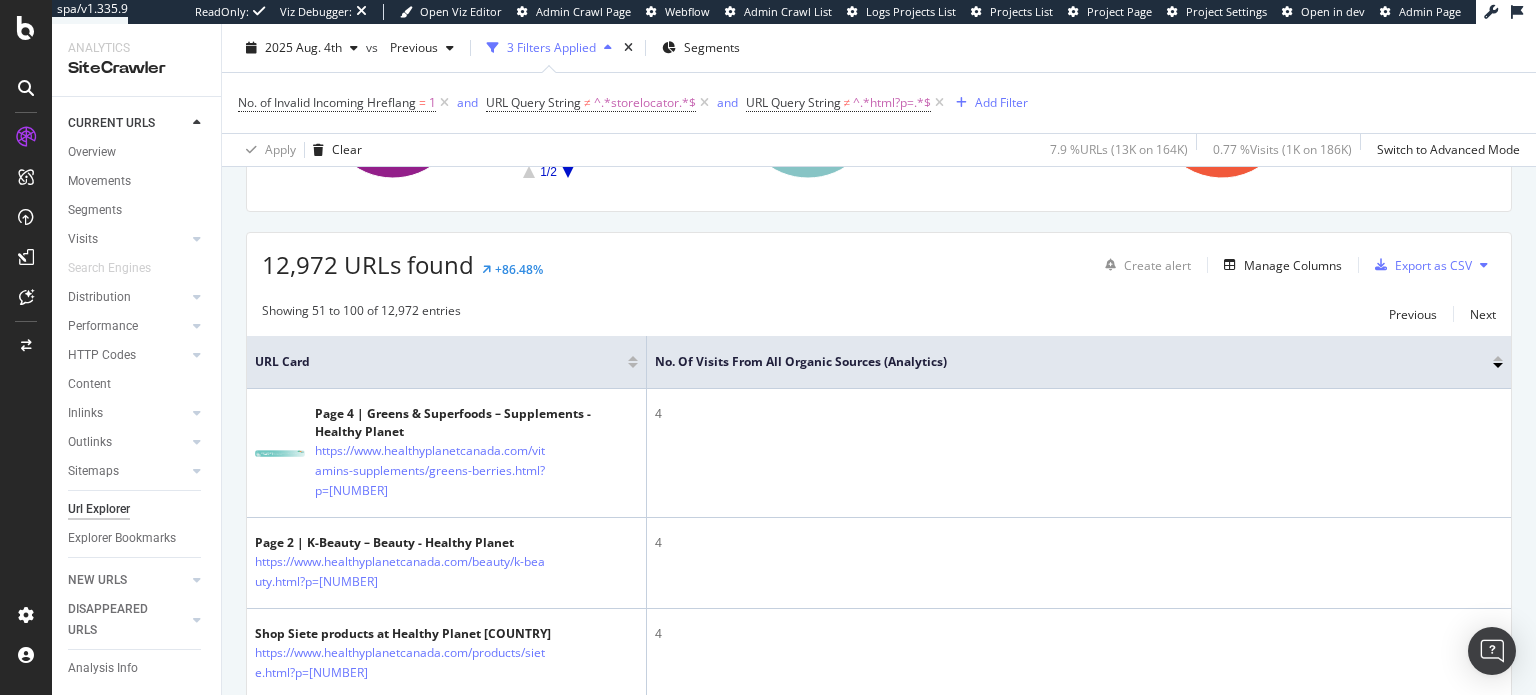 scroll, scrollTop: 294, scrollLeft: 0, axis: vertical 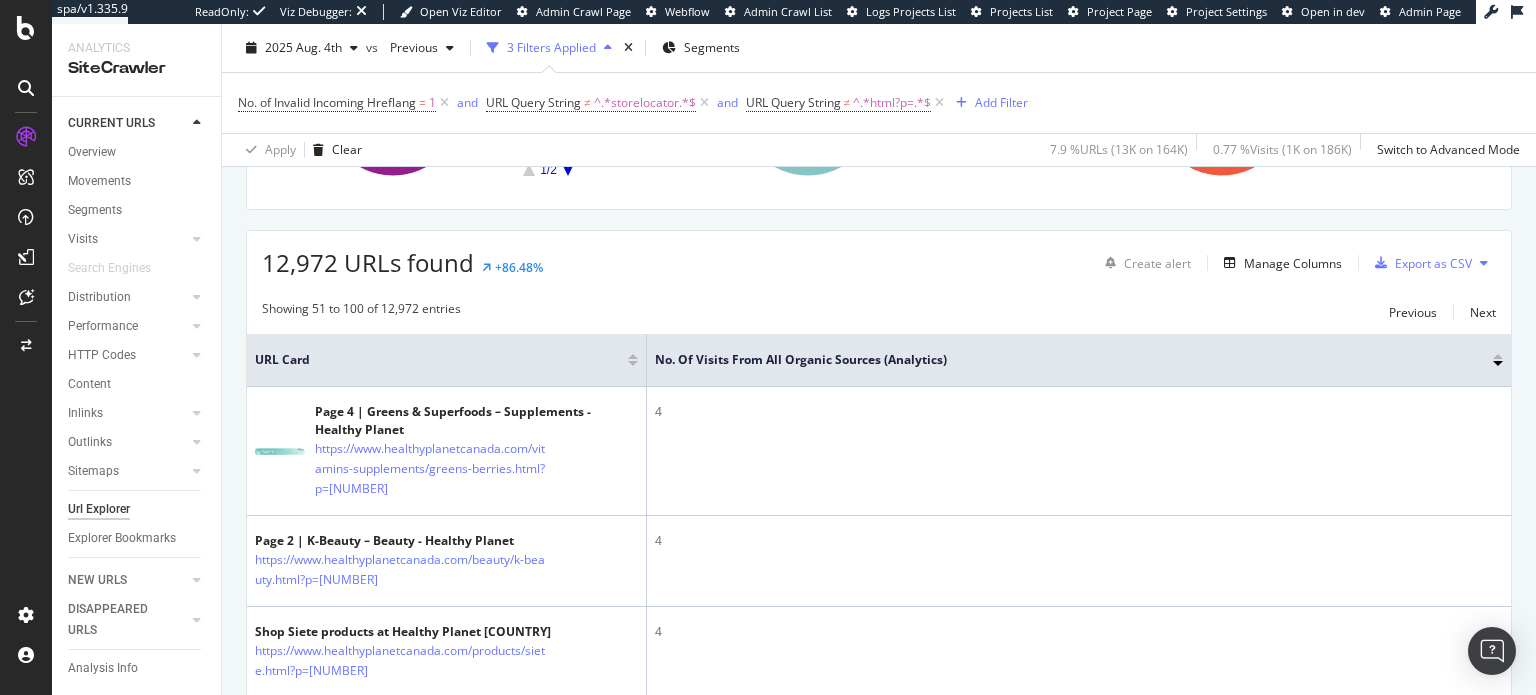 click at bounding box center (633, 363) 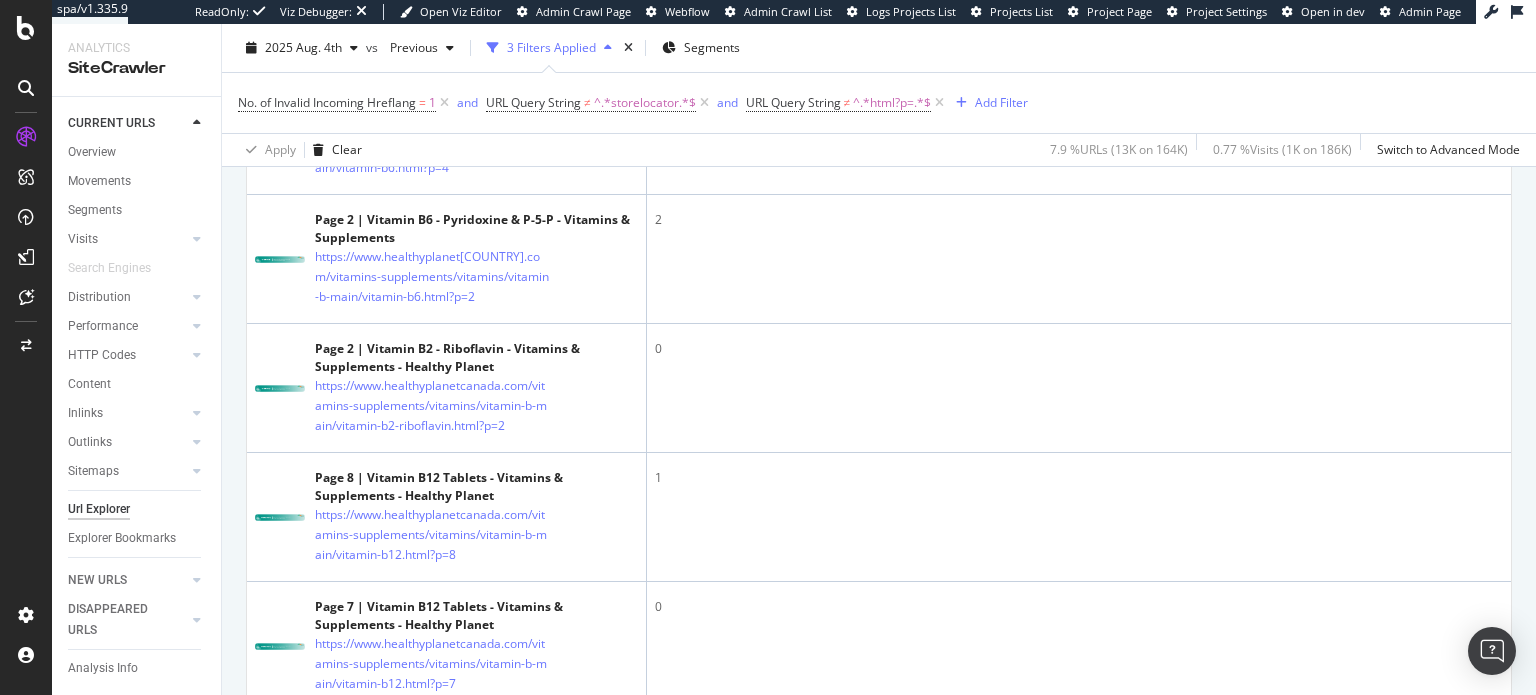 scroll, scrollTop: 4764, scrollLeft: 0, axis: vertical 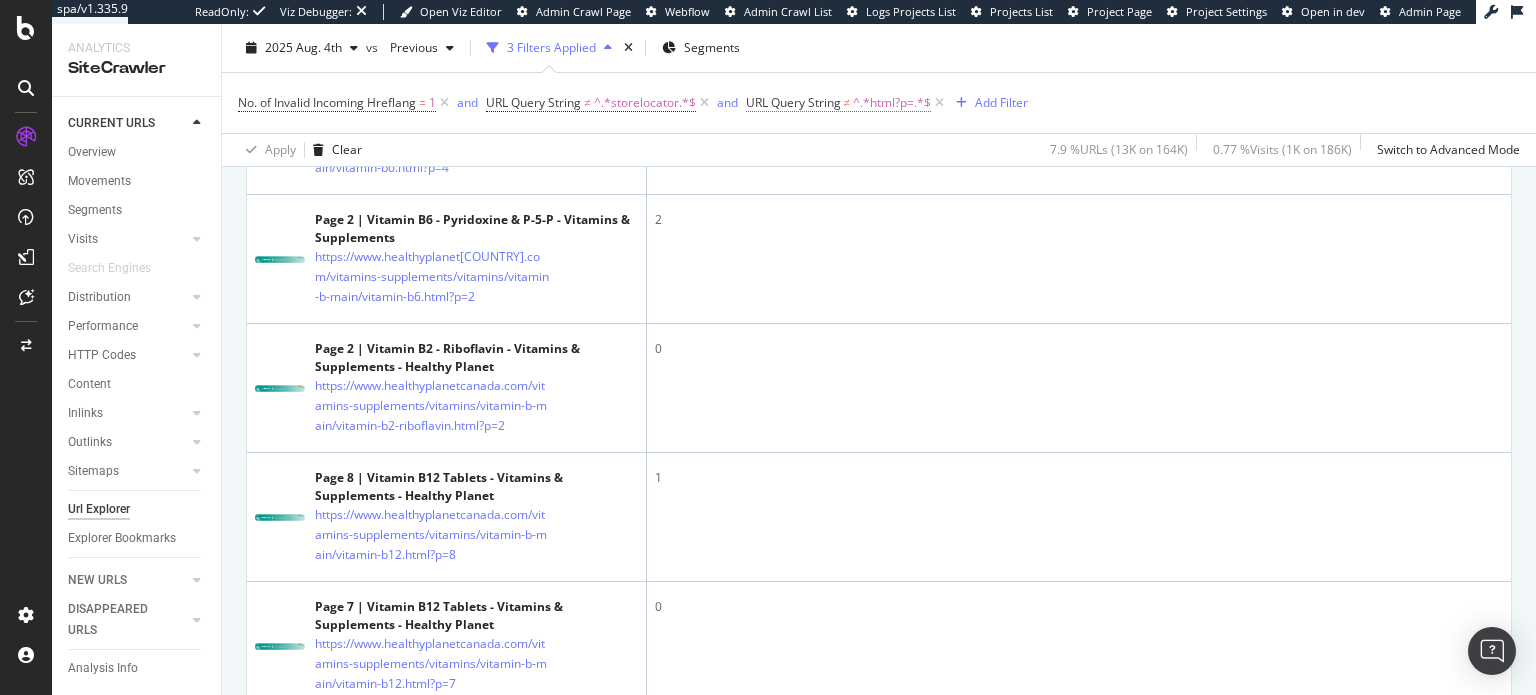 click on "URL Query String" at bounding box center (793, 102) 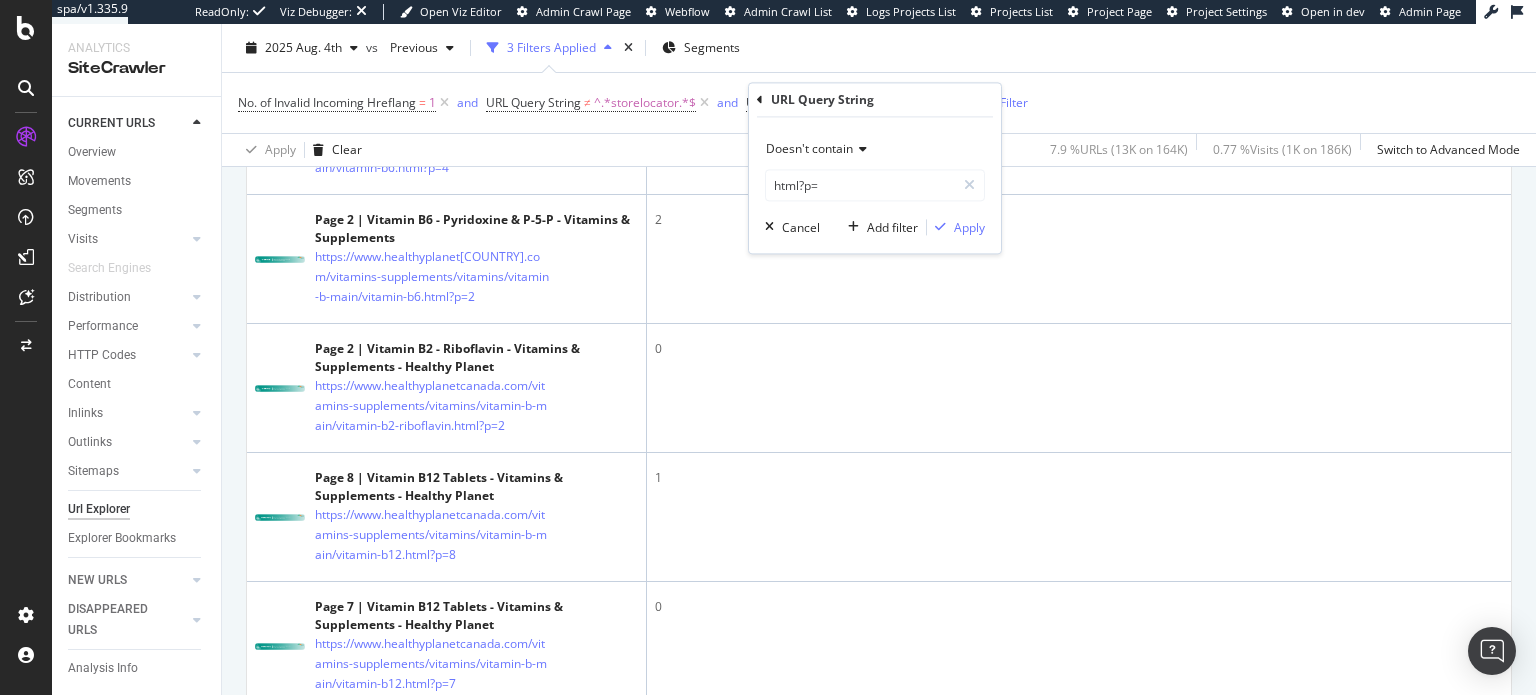 click on "Doesn't contain" at bounding box center (809, 149) 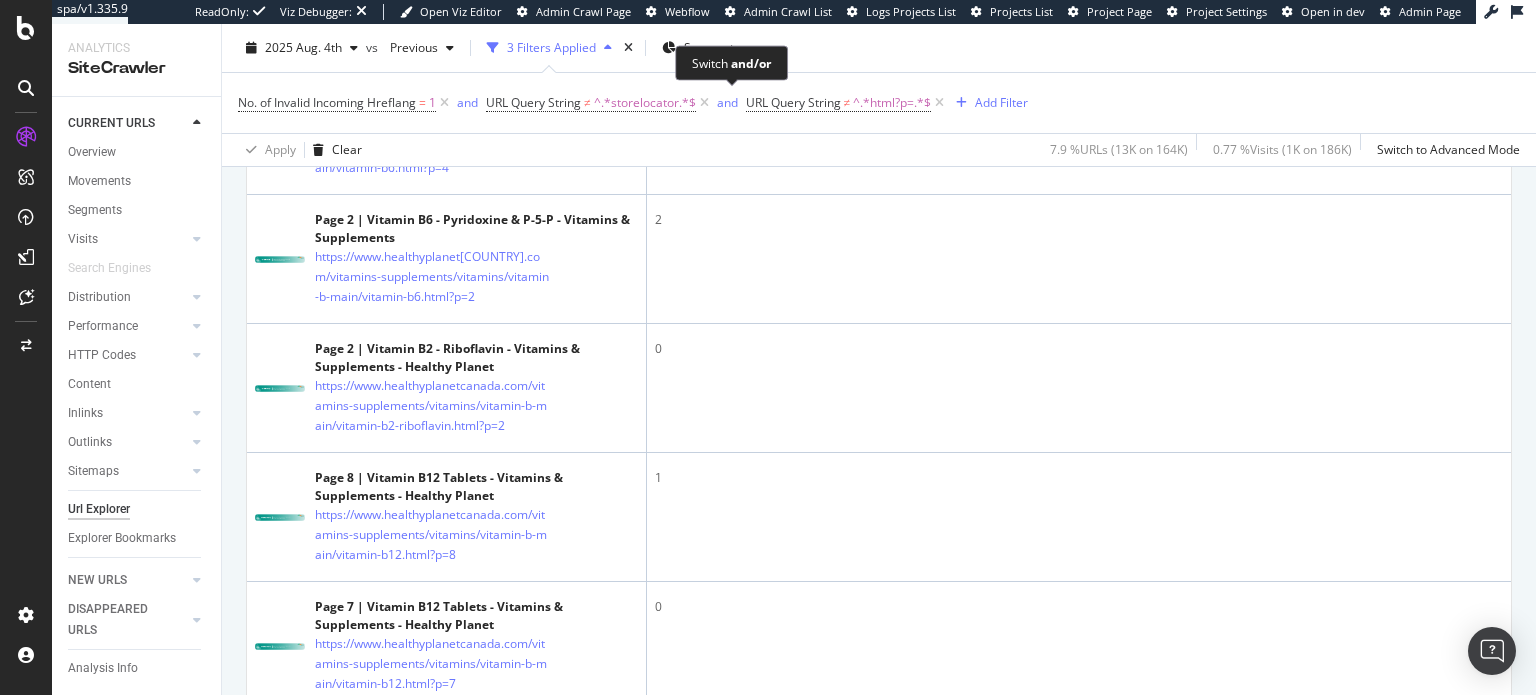 click on "No. of Invalid Incoming Hreflang   =     1 and URL Query String   ≠     ^.*storelocator.*$ and URL Query String   ≠     ^.*html?p=.*$ Add Filter" at bounding box center (879, 103) 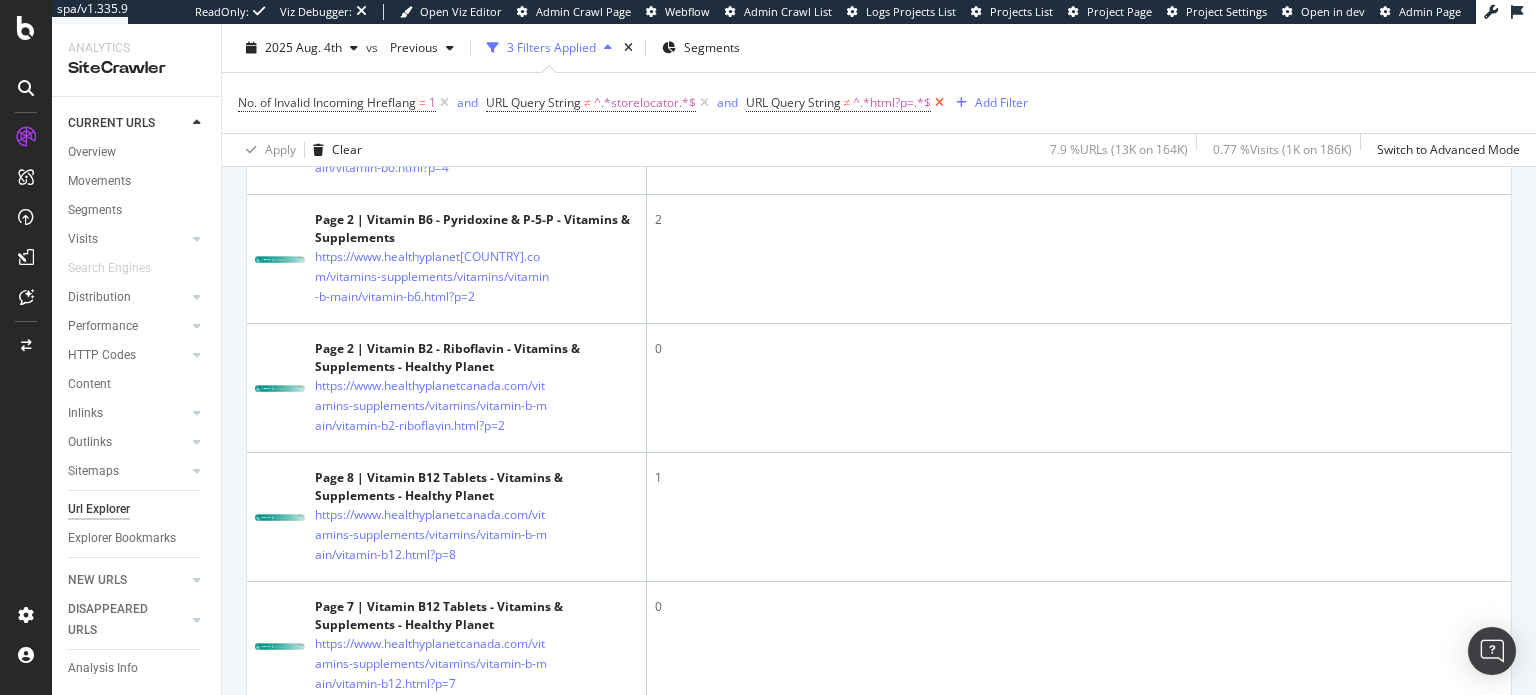 click at bounding box center [939, 103] 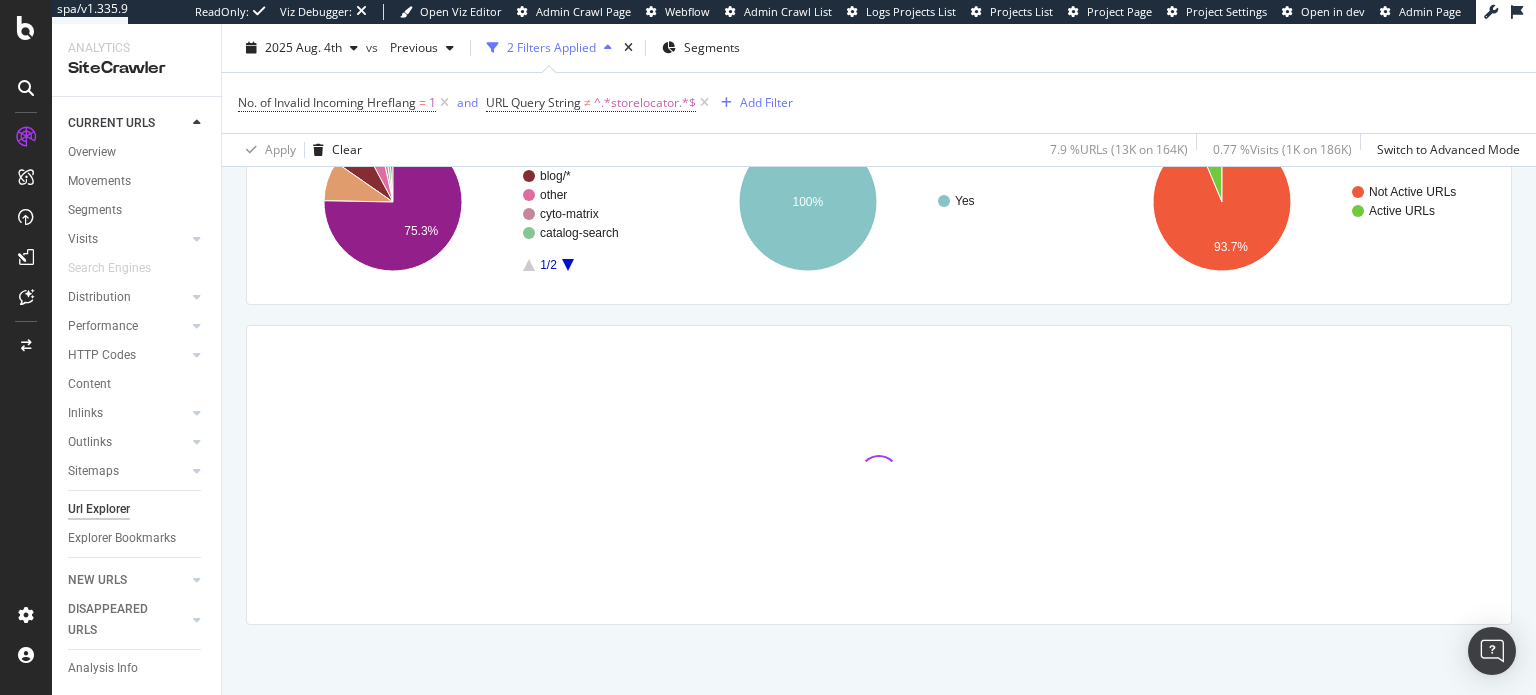 scroll, scrollTop: 197, scrollLeft: 0, axis: vertical 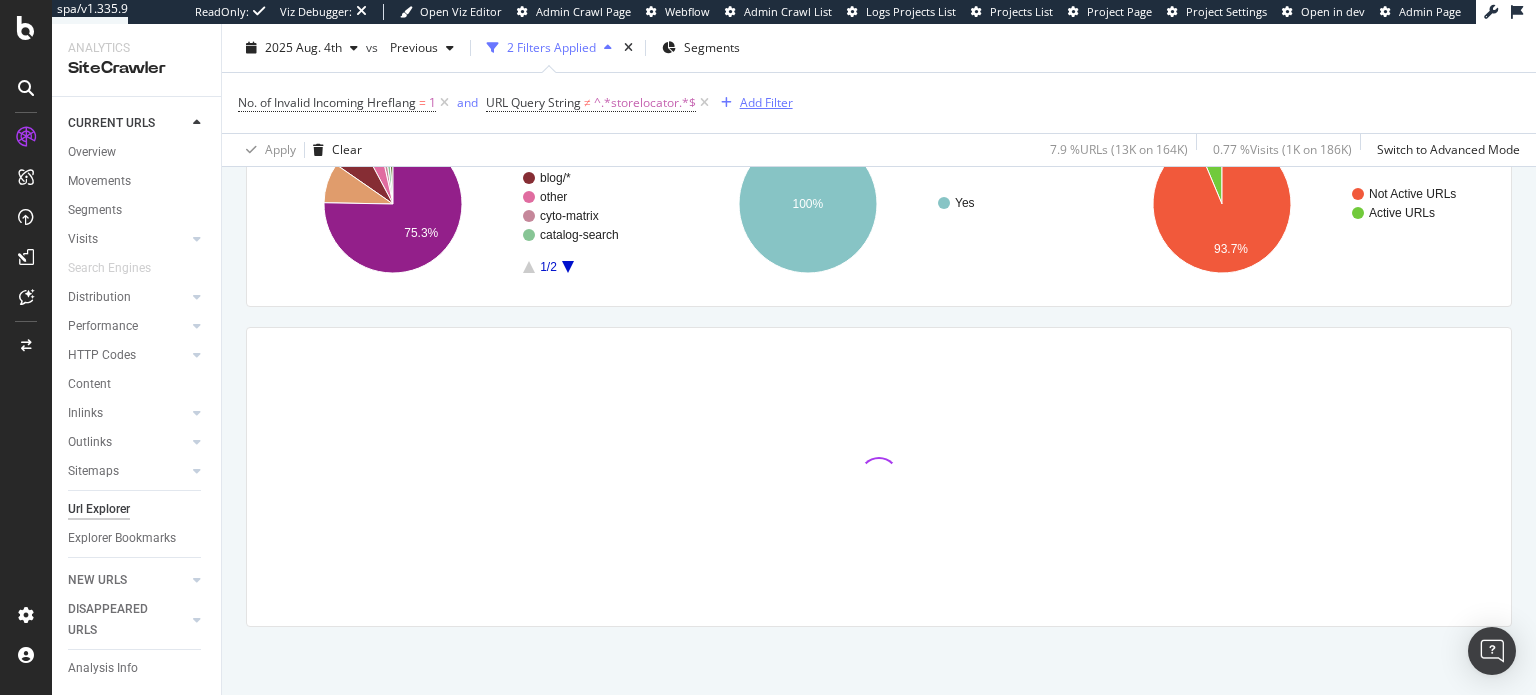 click on "Add Filter" at bounding box center (766, 102) 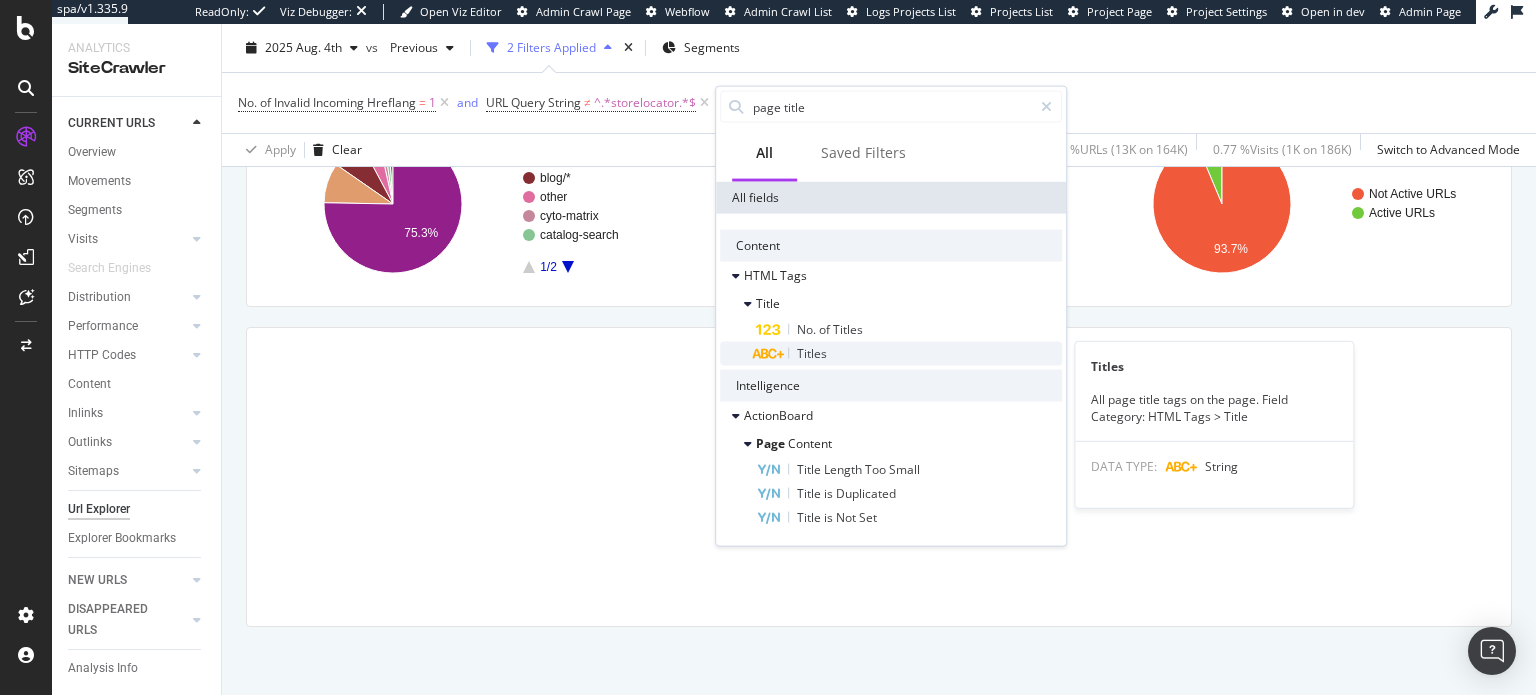 type on "page title" 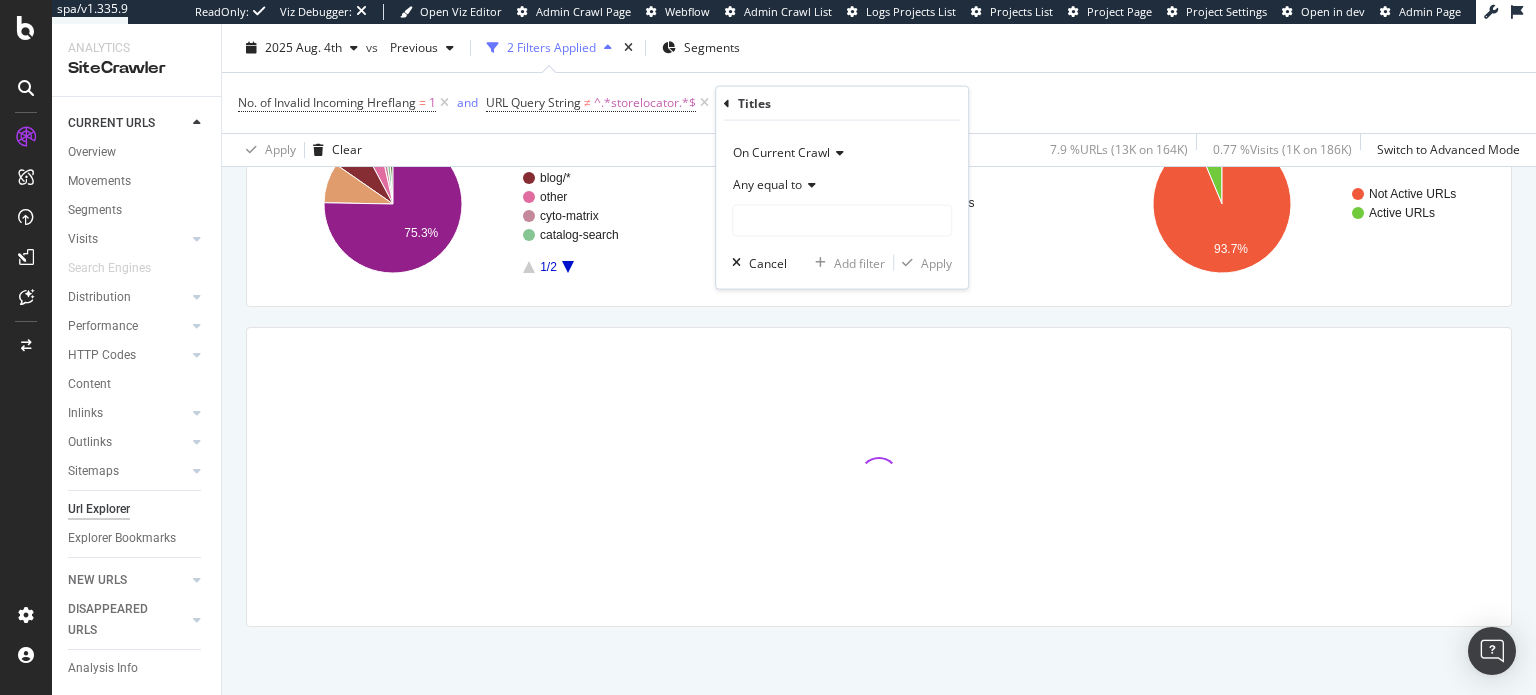 click on "Any equal to" at bounding box center (767, 184) 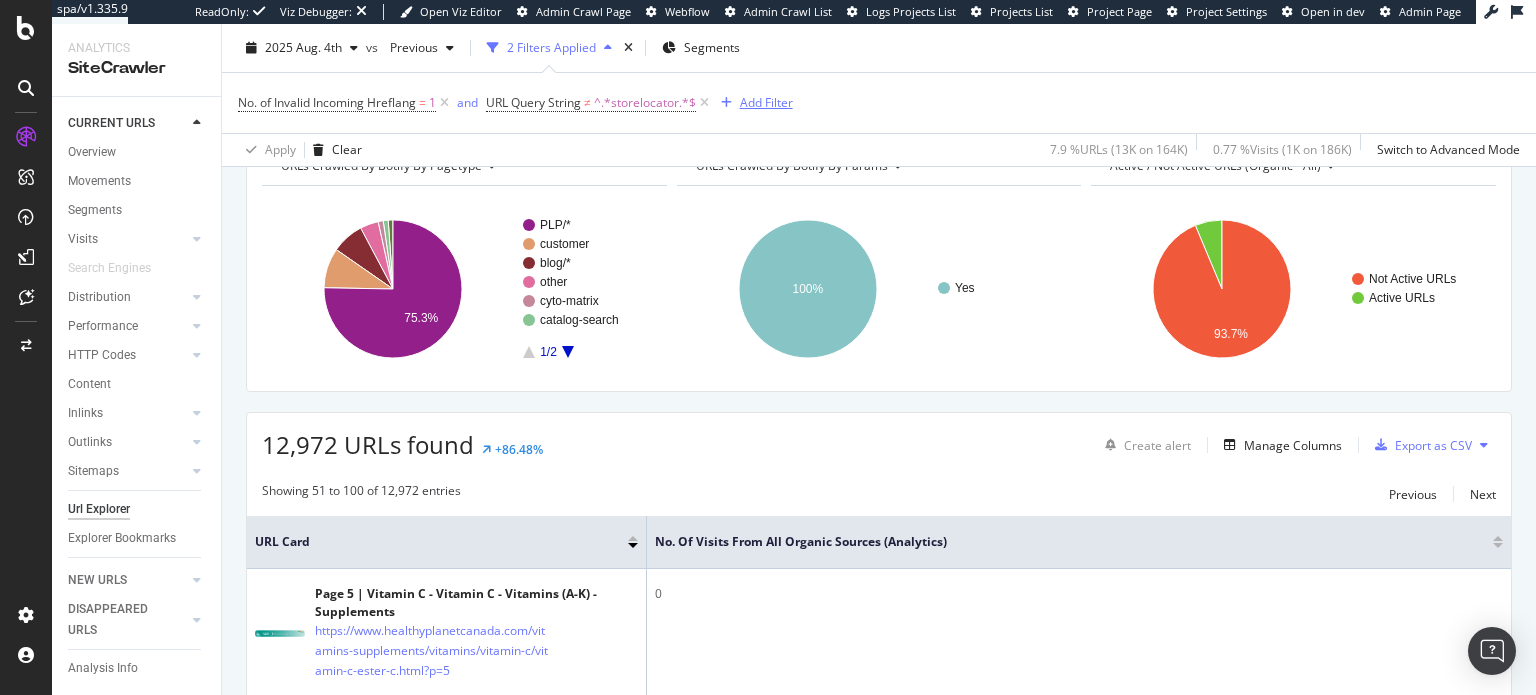 scroll, scrollTop: 110, scrollLeft: 0, axis: vertical 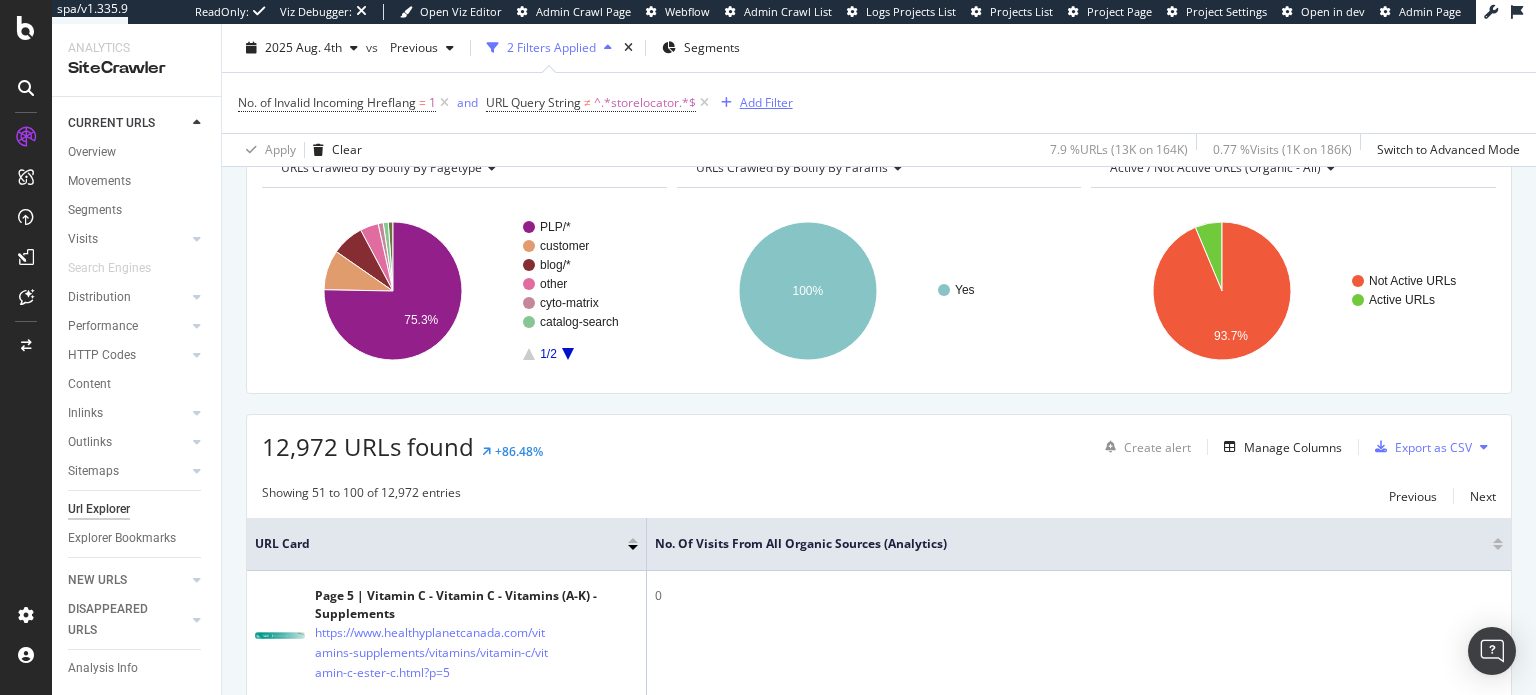 click on "Add Filter" at bounding box center [766, 102] 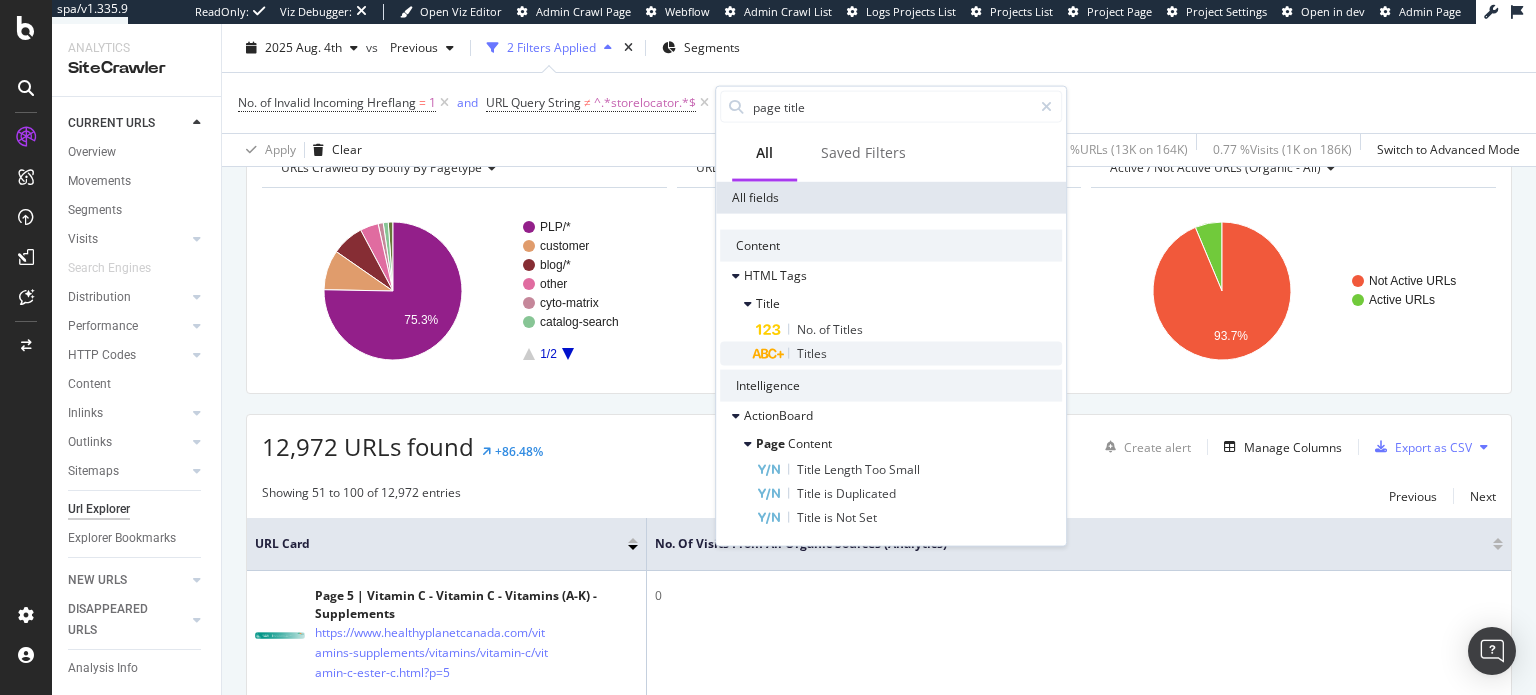 click on "Titles" at bounding box center (812, 353) 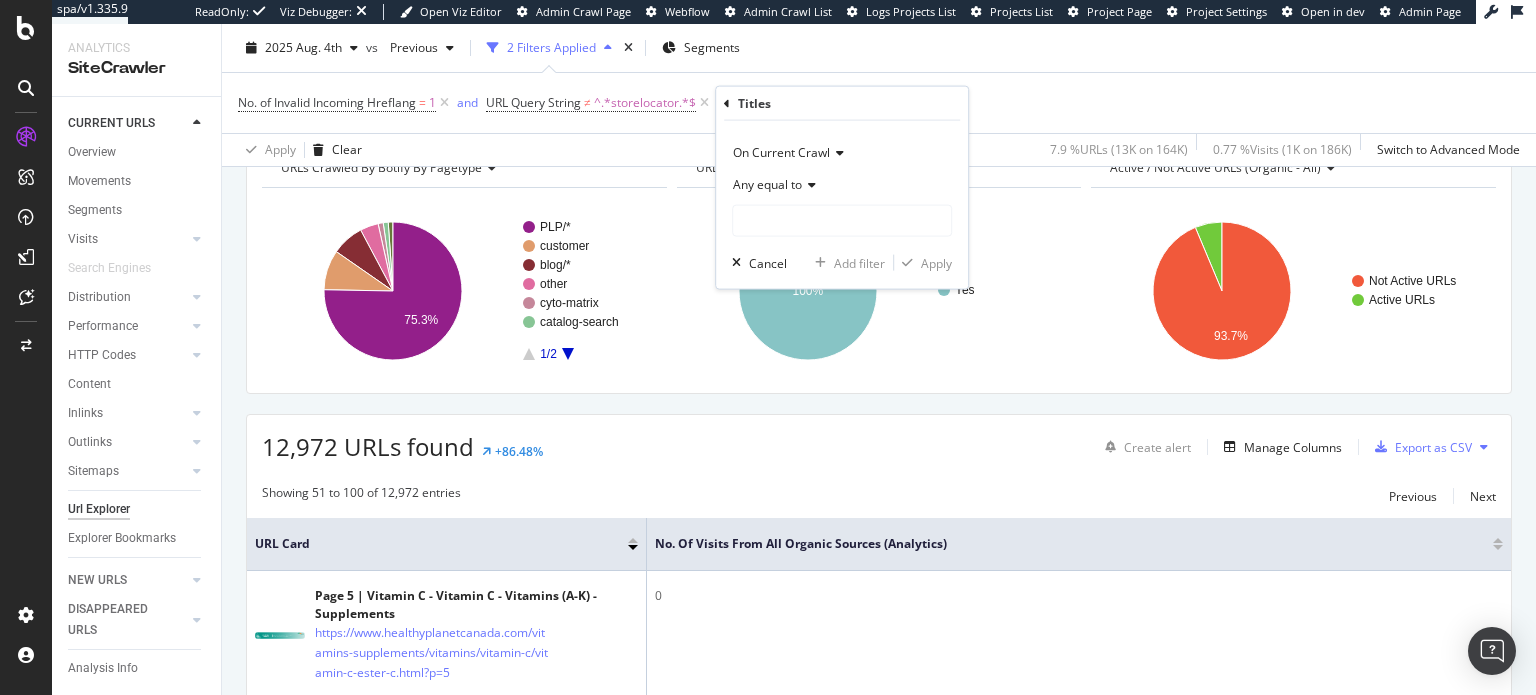 click on "Any equal to" at bounding box center [842, 185] 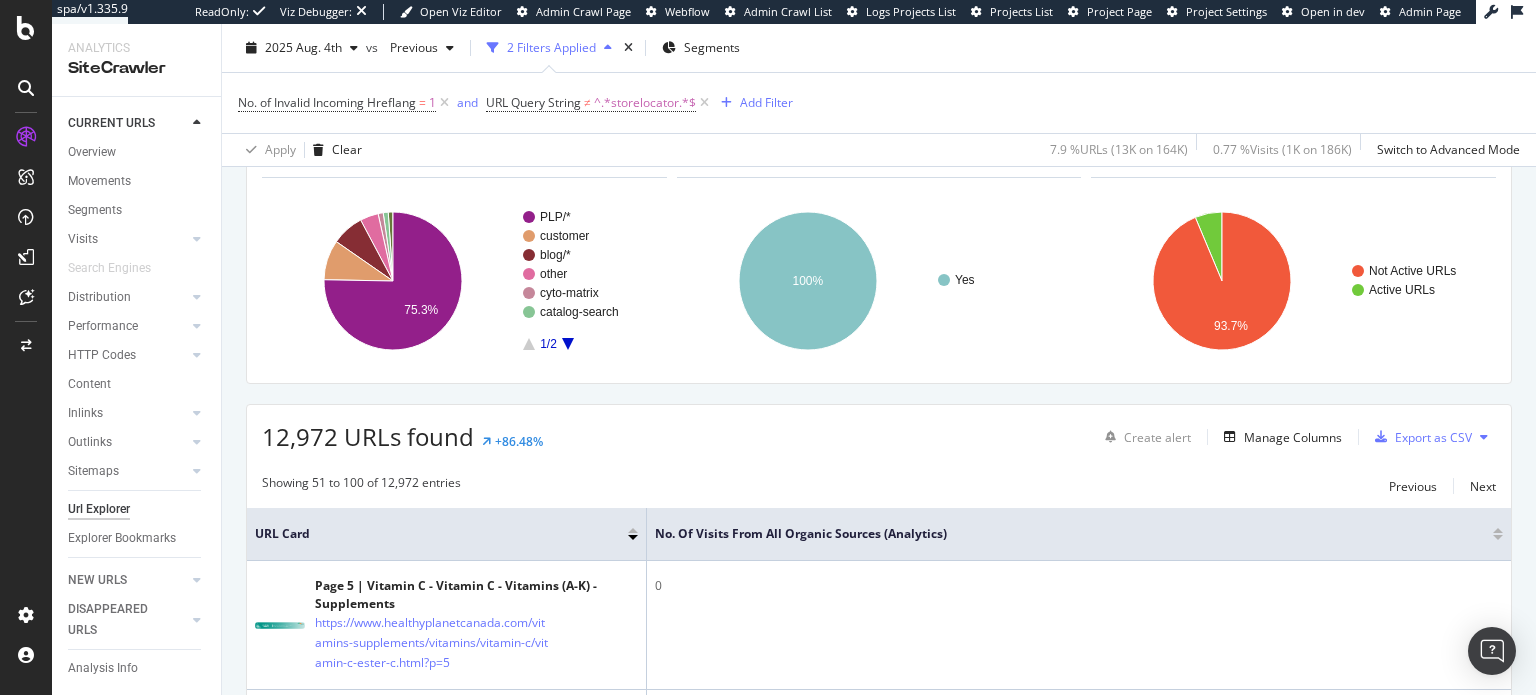 scroll, scrollTop: 121, scrollLeft: 0, axis: vertical 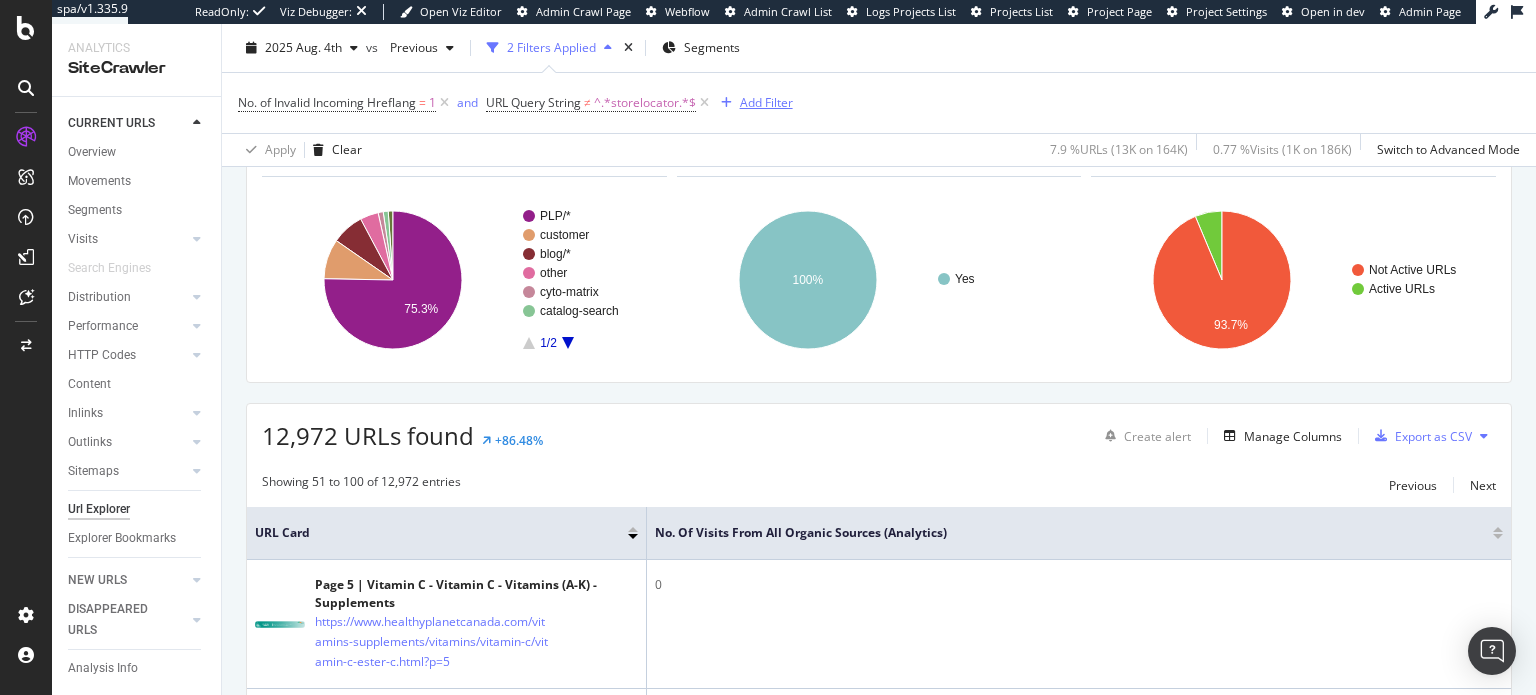 click on "Add Filter" at bounding box center [766, 102] 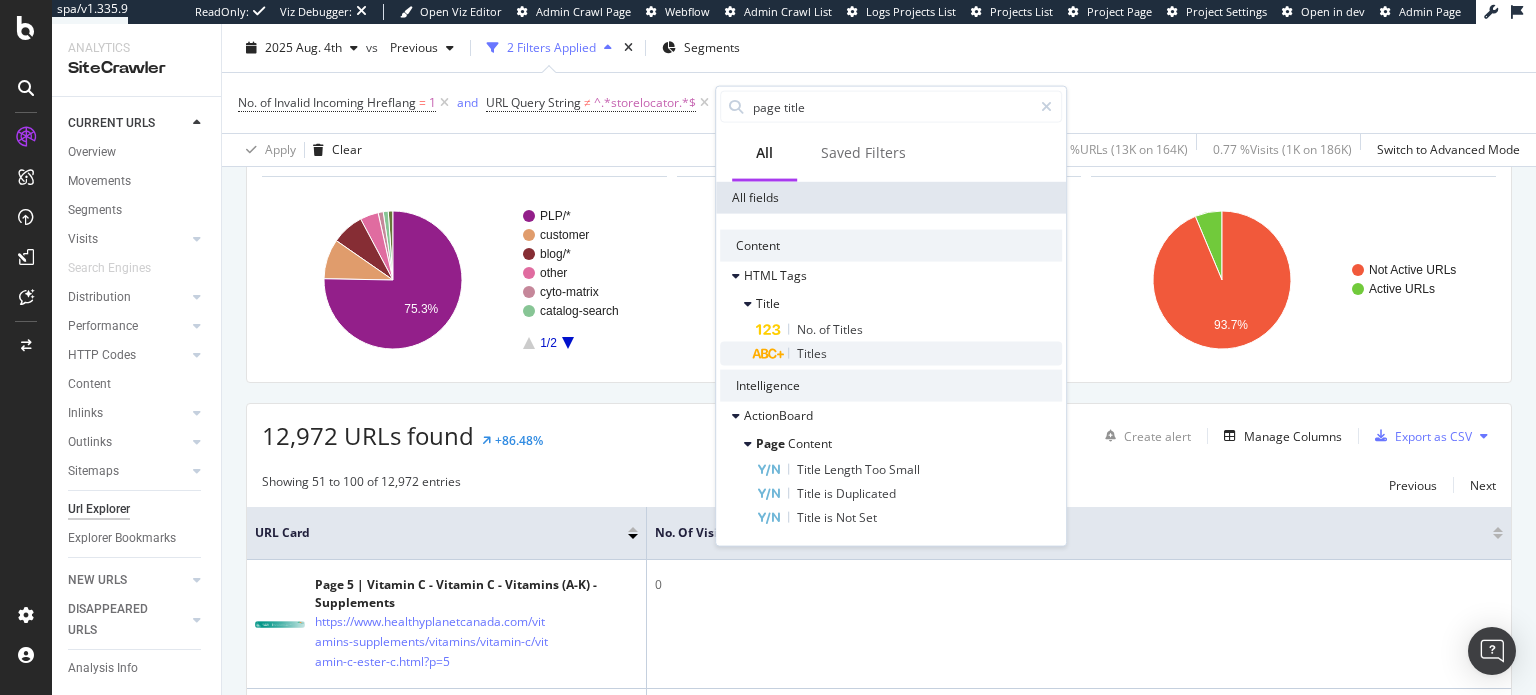 click on "Titles" at bounding box center [812, 353] 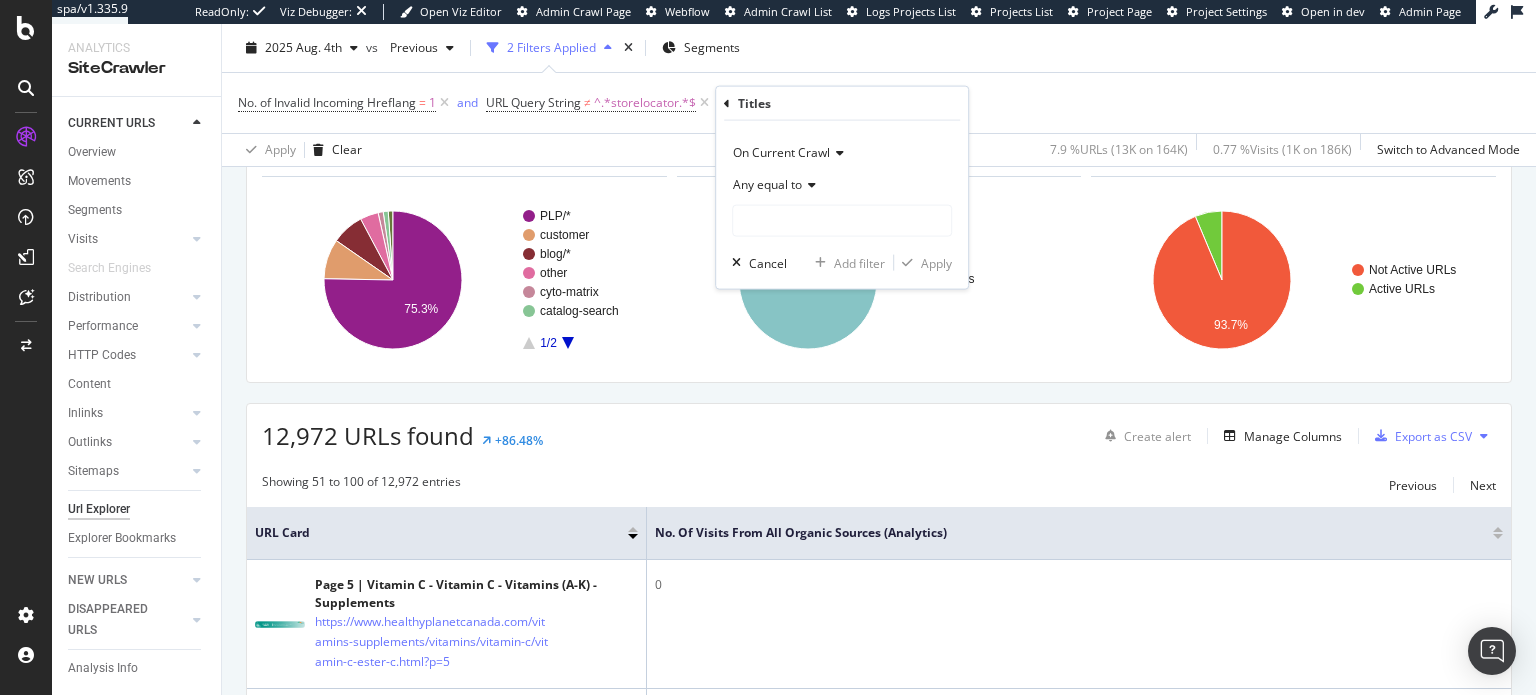 click at bounding box center (809, 185) 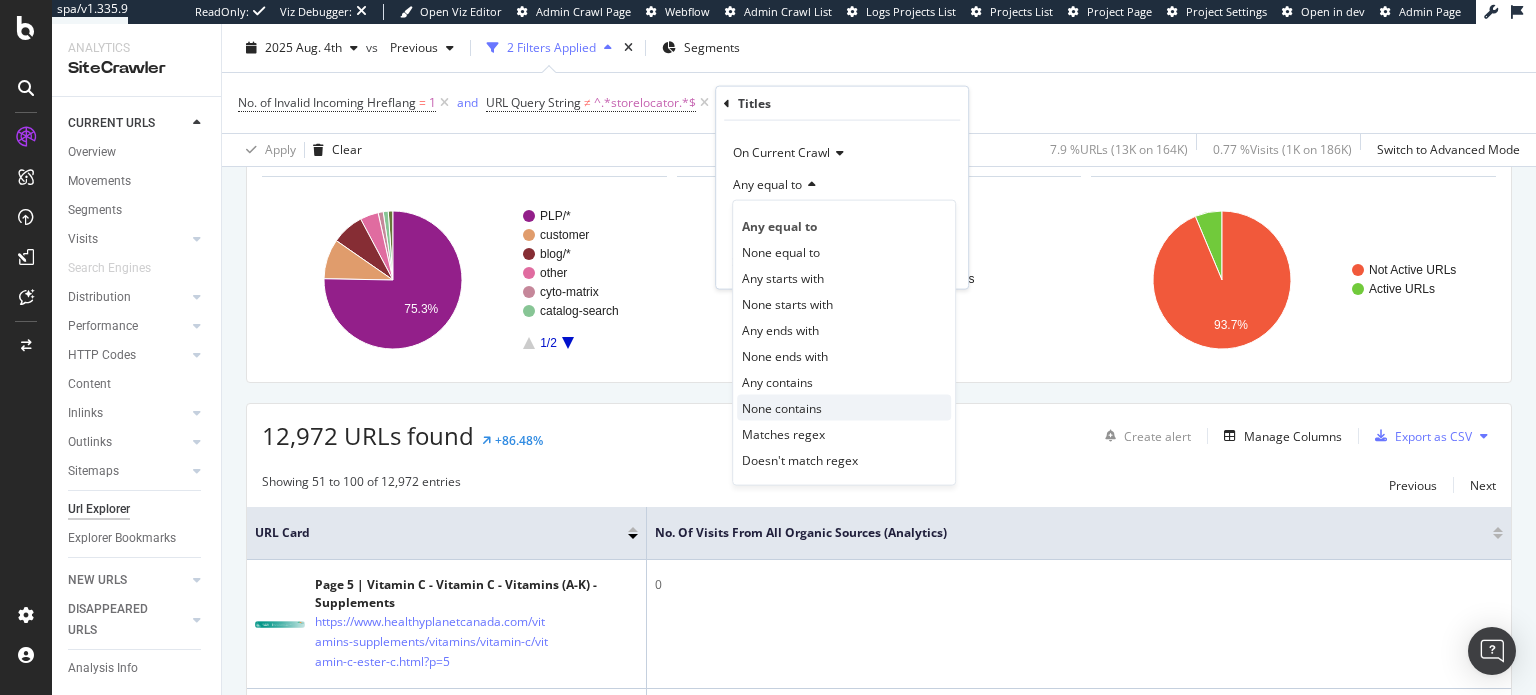 click on "None contains" at bounding box center (782, 407) 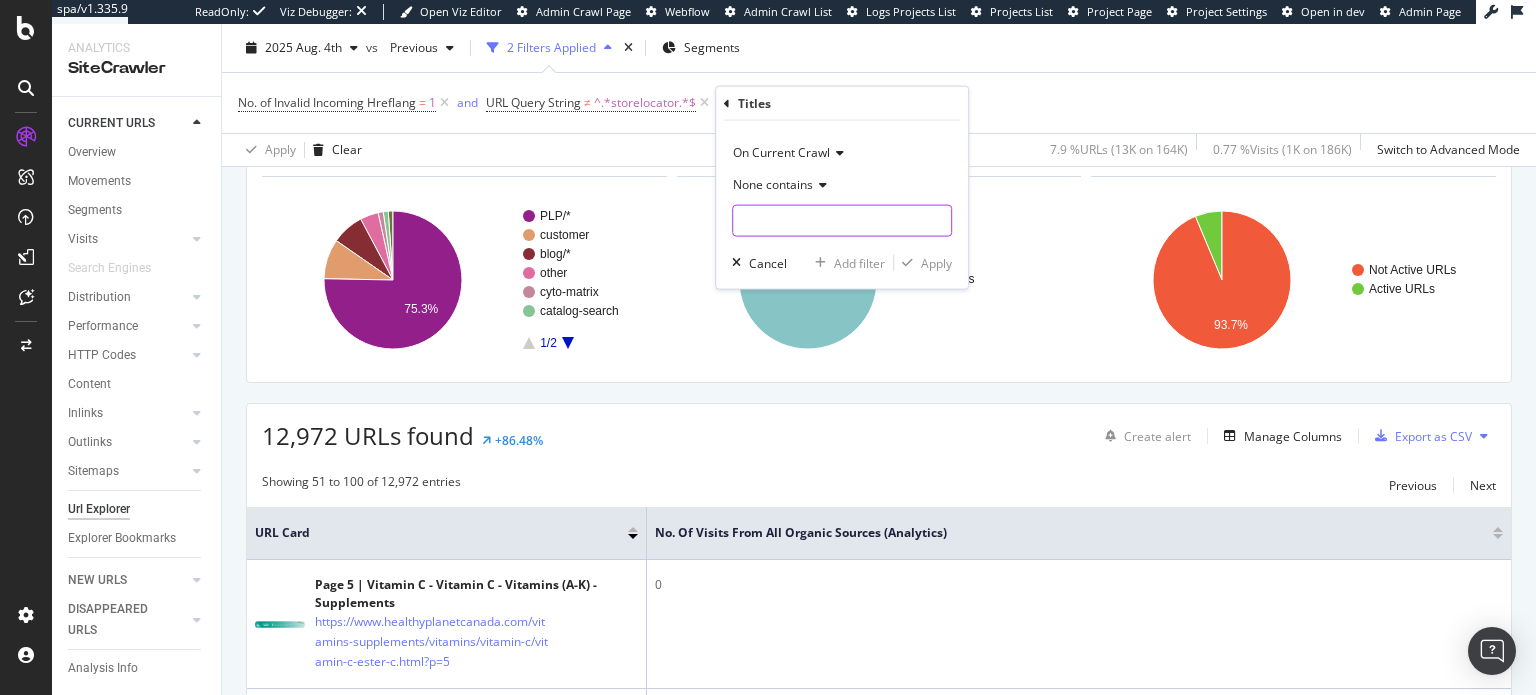 click at bounding box center [842, 221] 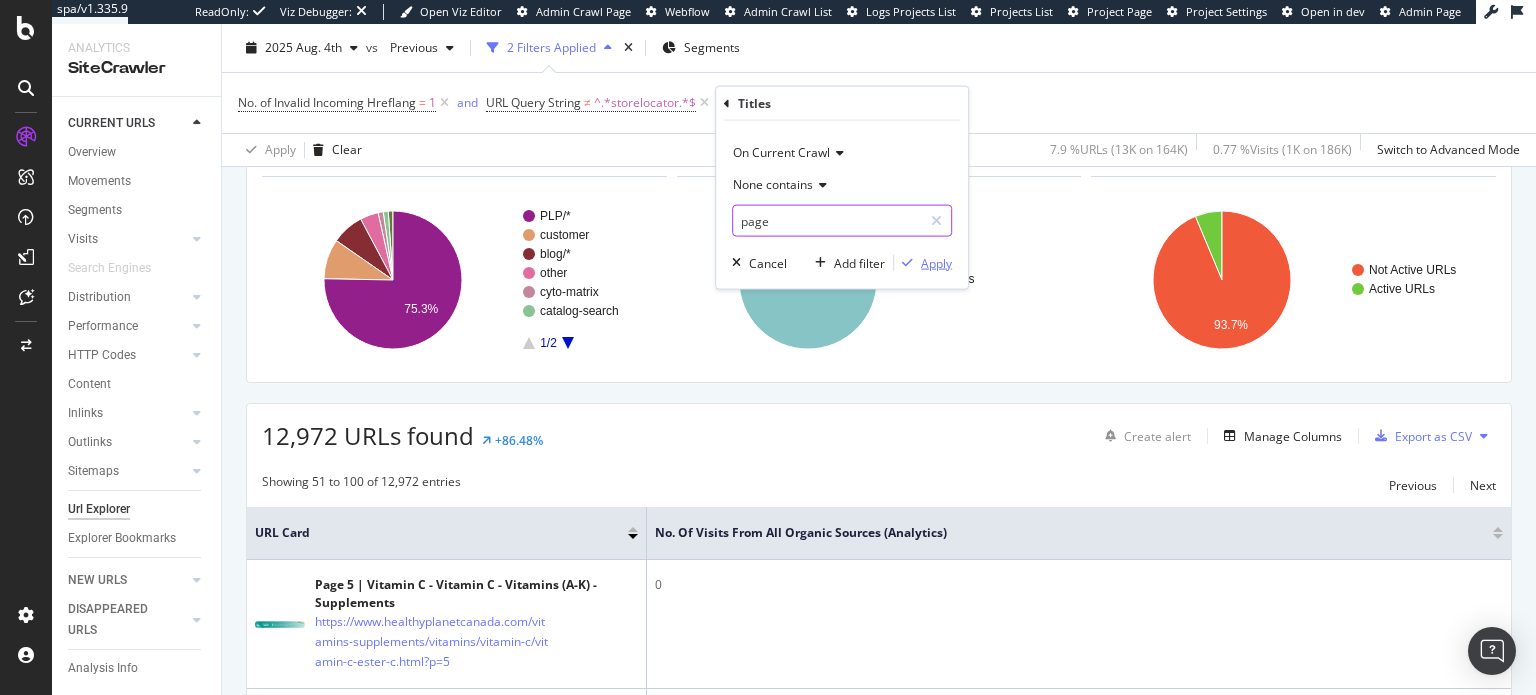 type on "page" 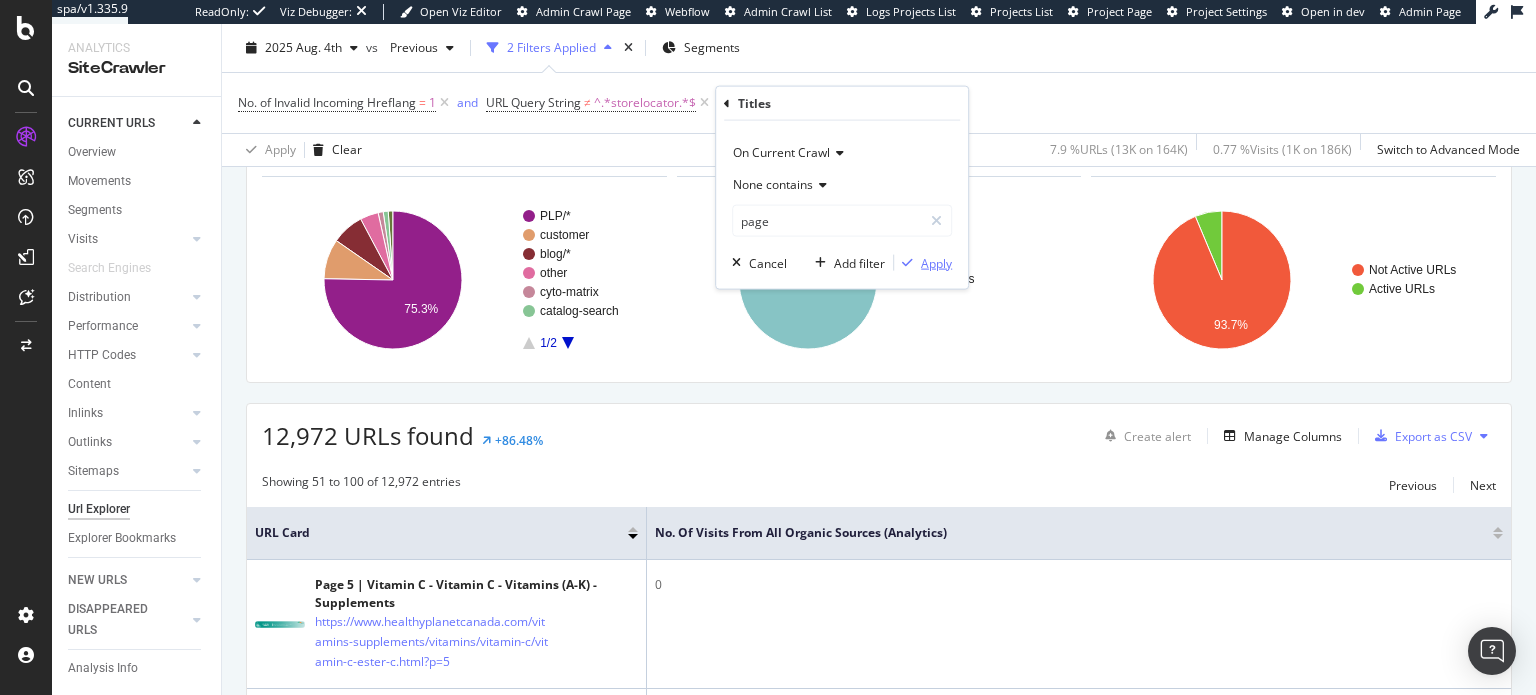 click at bounding box center (907, 263) 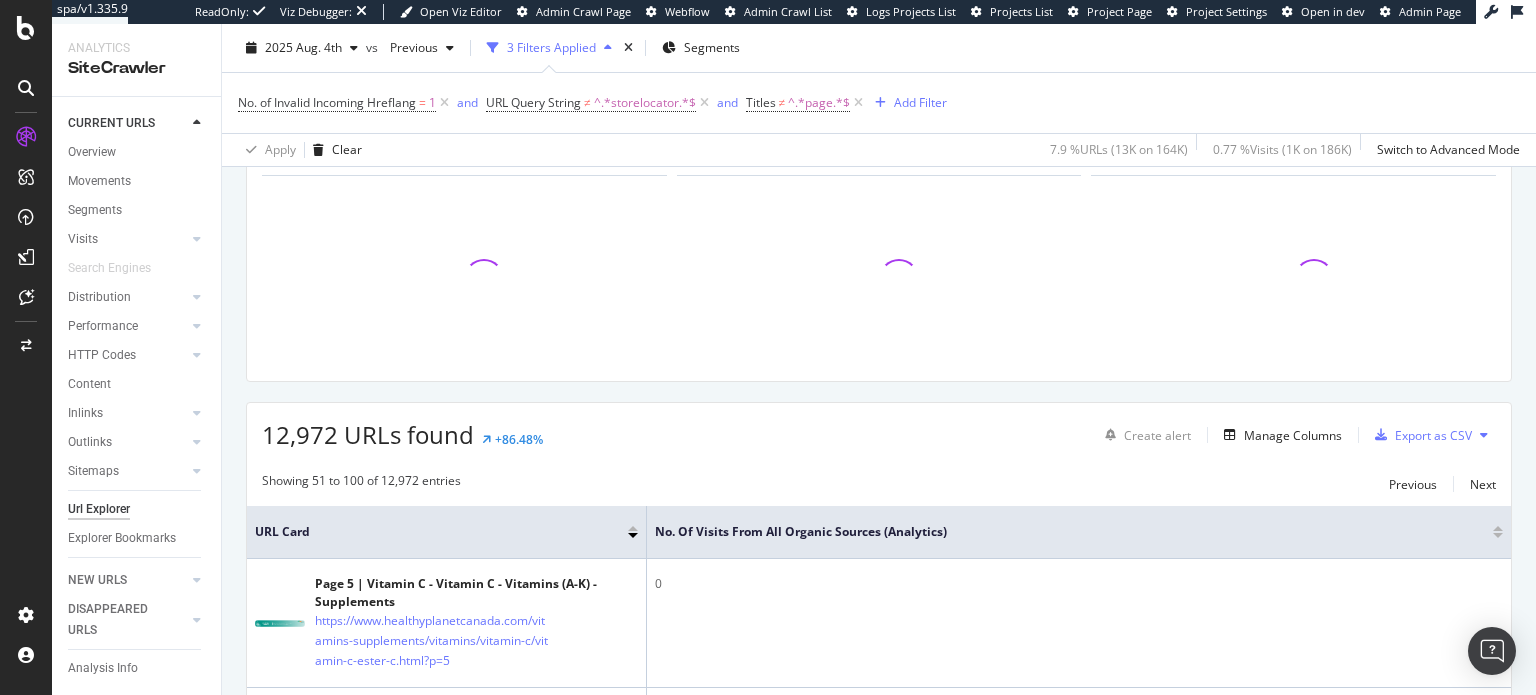 scroll, scrollTop: 122, scrollLeft: 0, axis: vertical 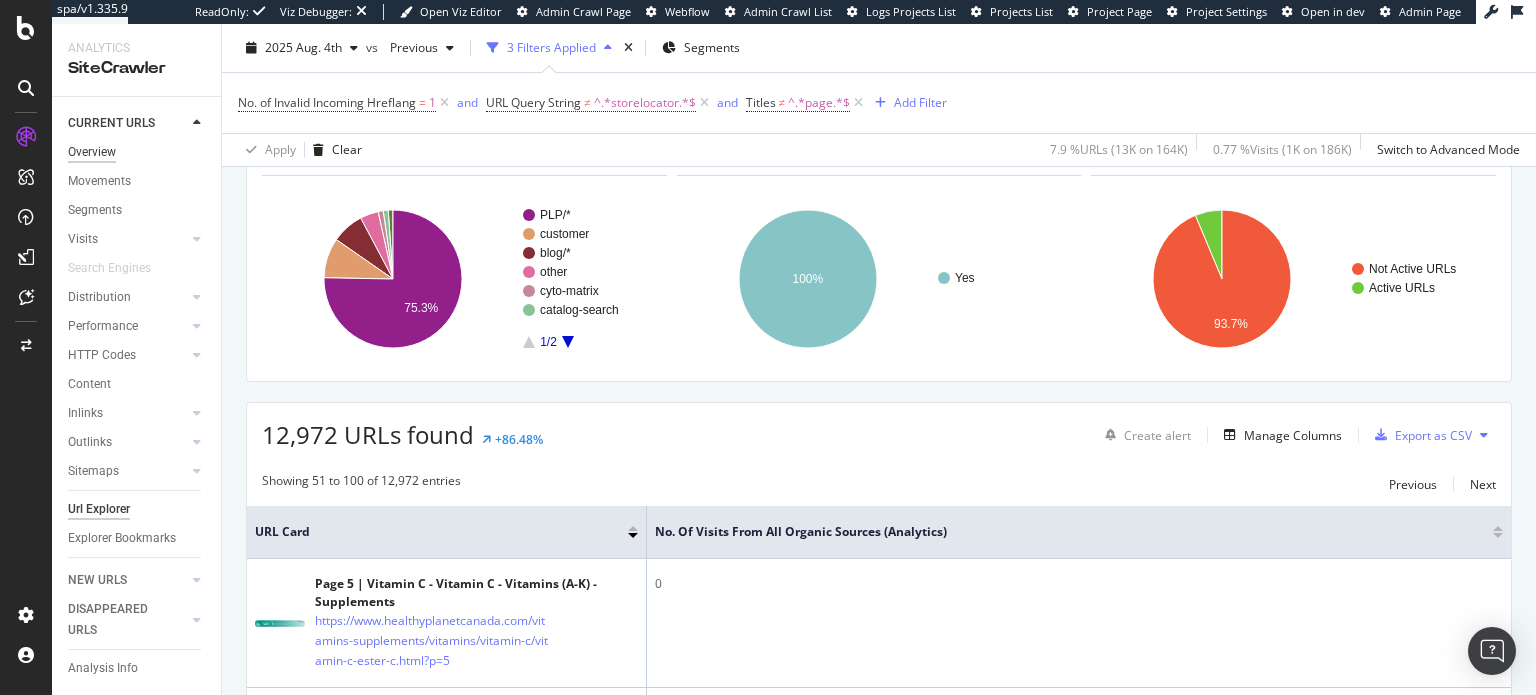 click on "Overview" at bounding box center [92, 152] 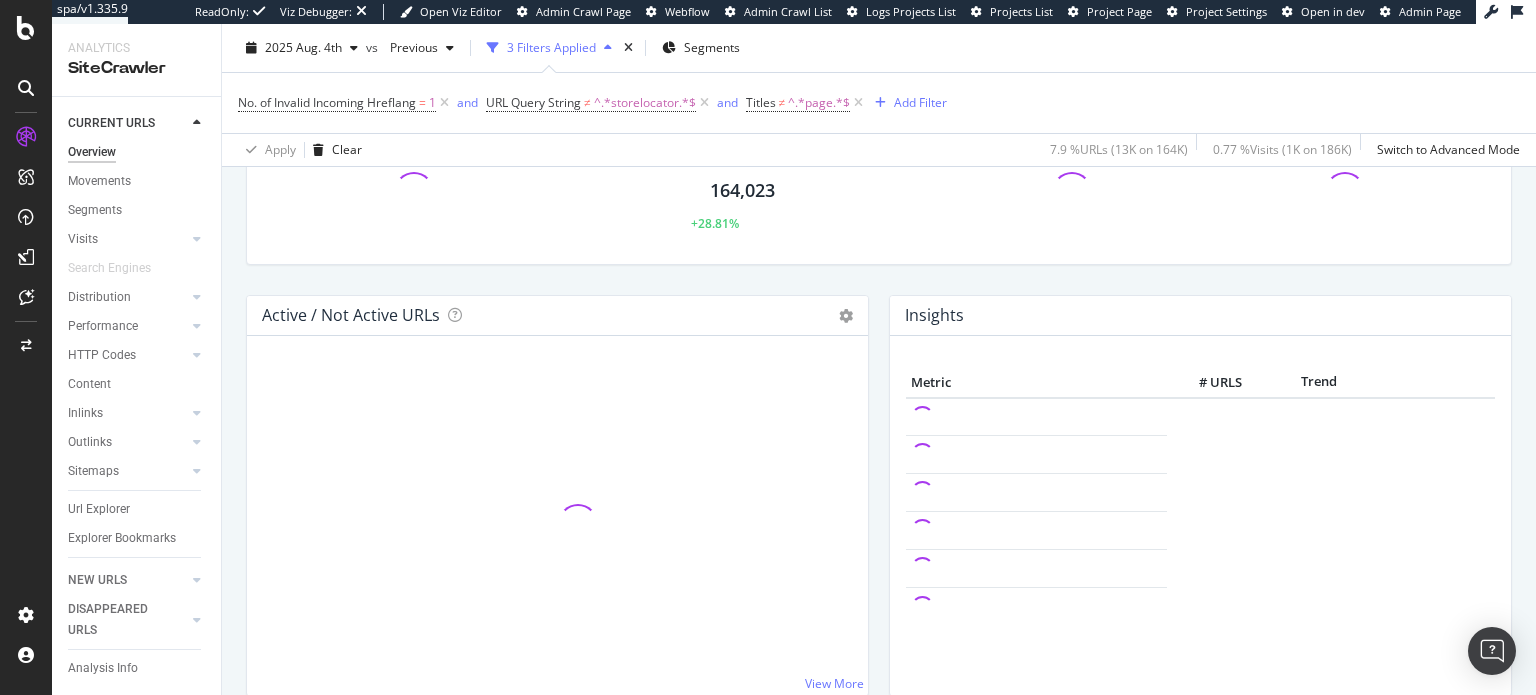 scroll, scrollTop: 0, scrollLeft: 0, axis: both 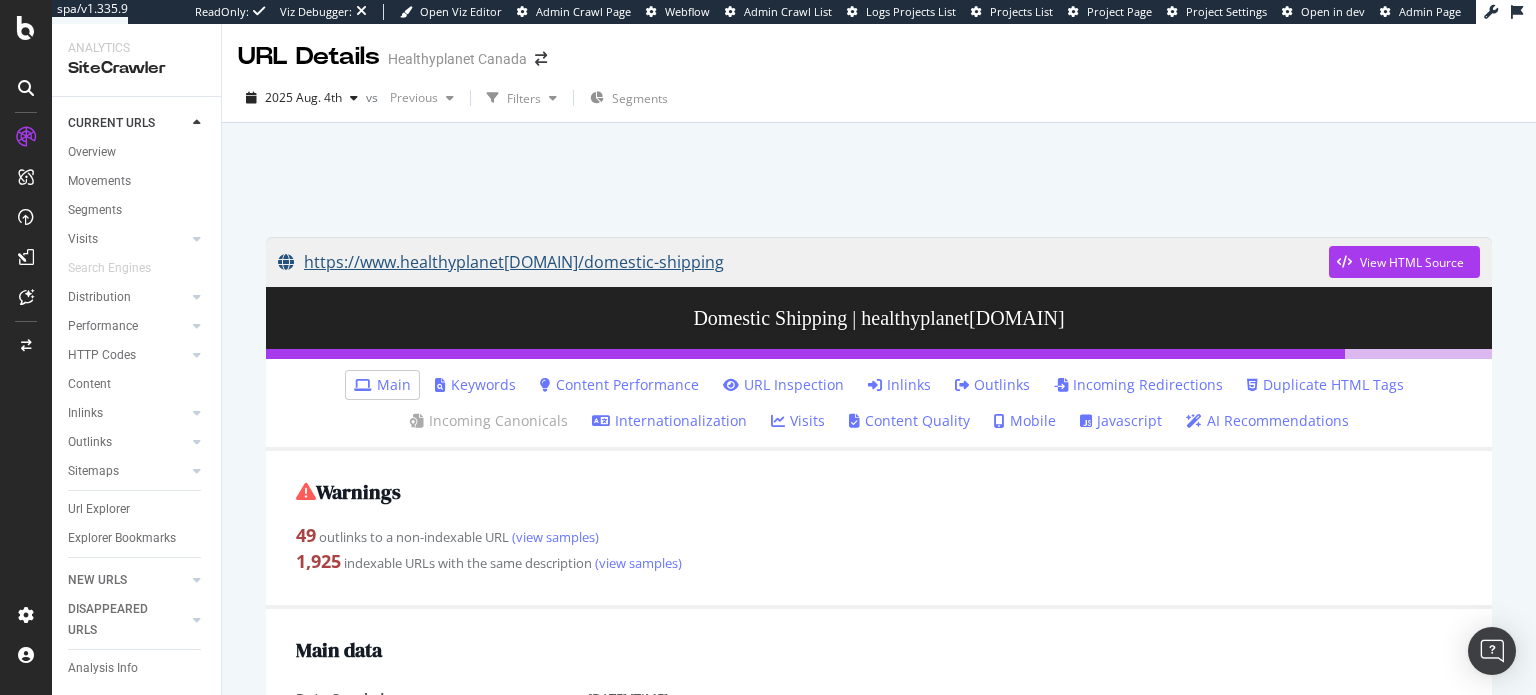 click on "https://www.healthyplanetcanada.com/domestic-shipping" at bounding box center (803, 262) 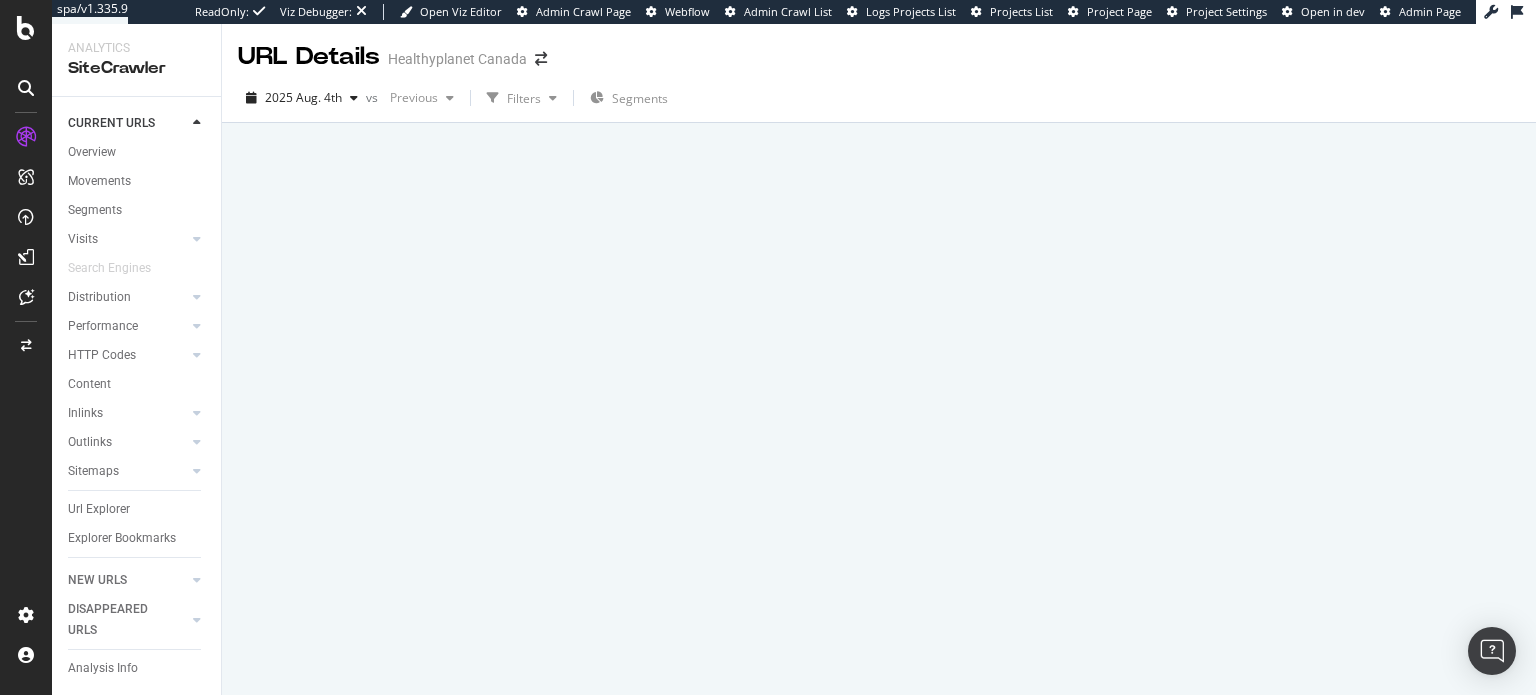 scroll, scrollTop: 0, scrollLeft: 0, axis: both 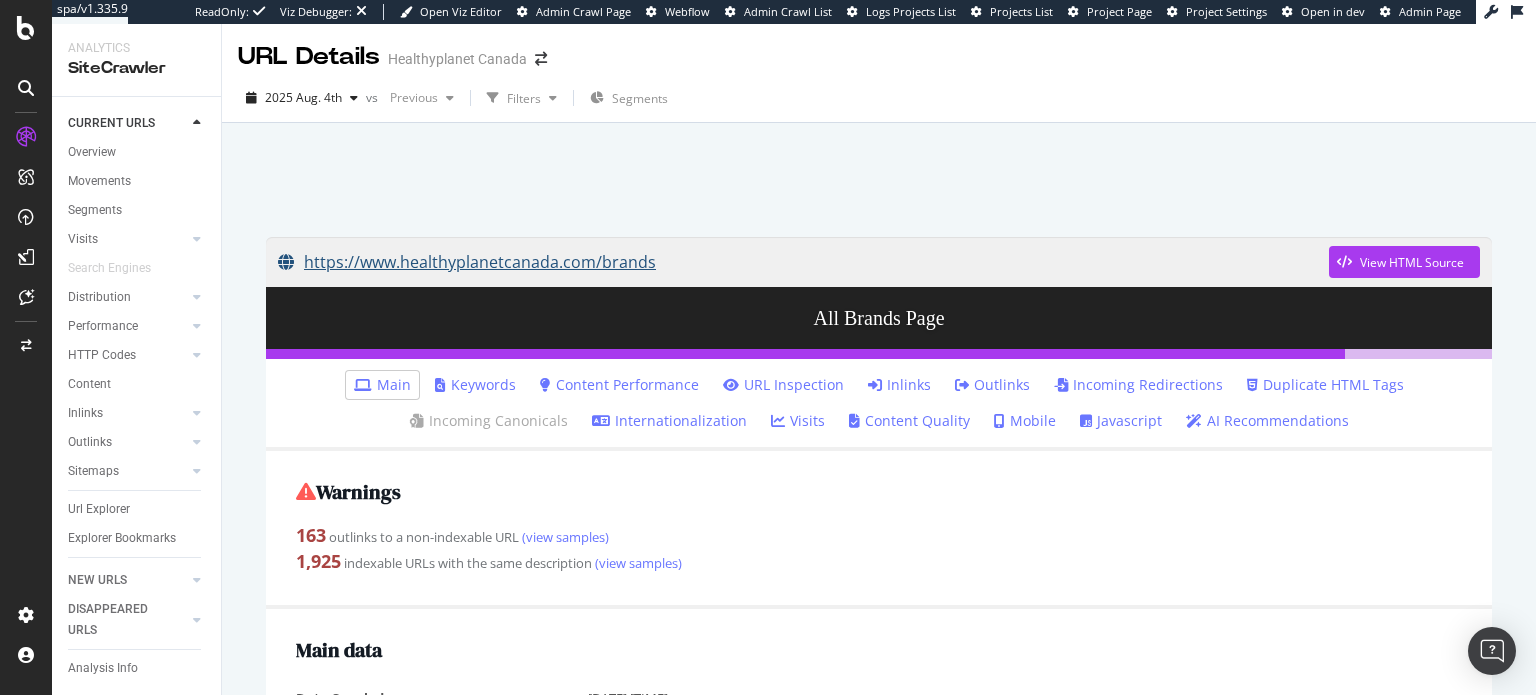 click on "https://www.healthyplanetcanada.com/brands" at bounding box center (803, 262) 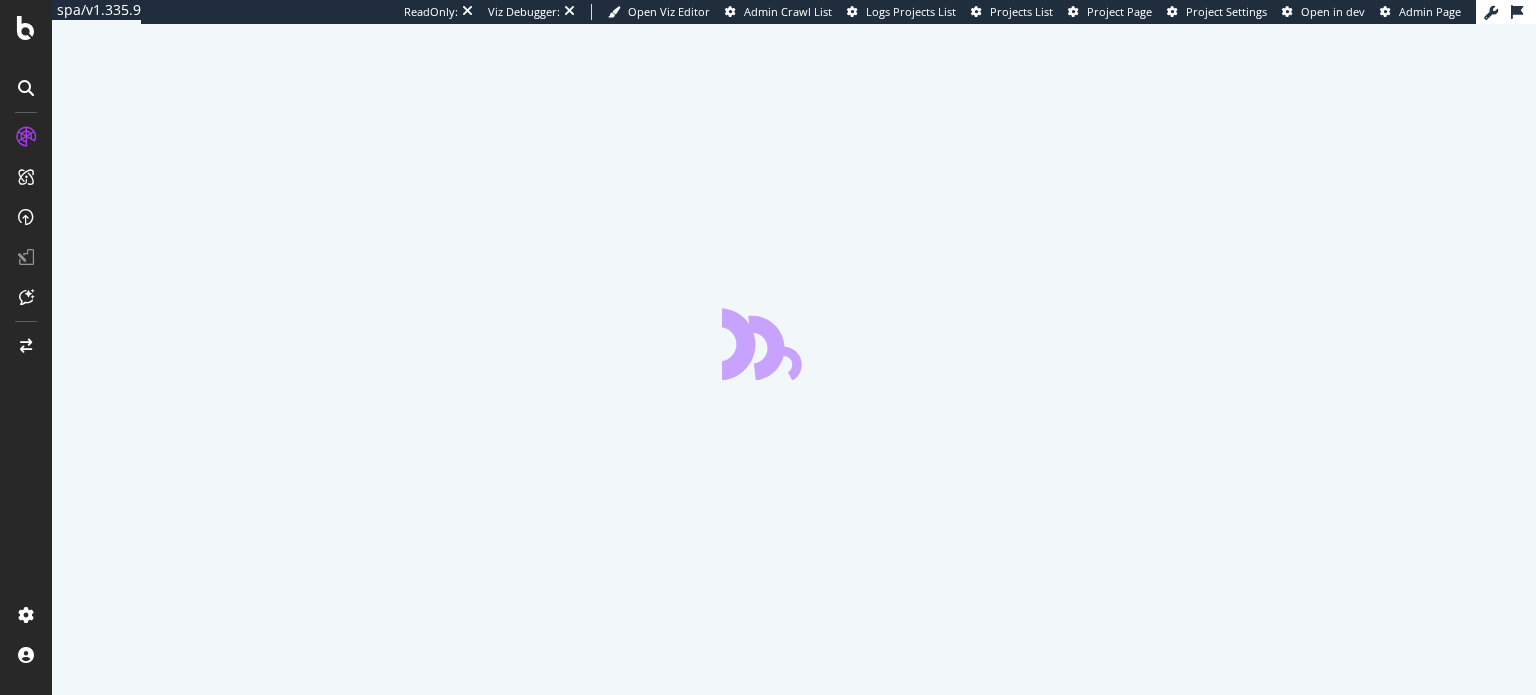scroll, scrollTop: 0, scrollLeft: 0, axis: both 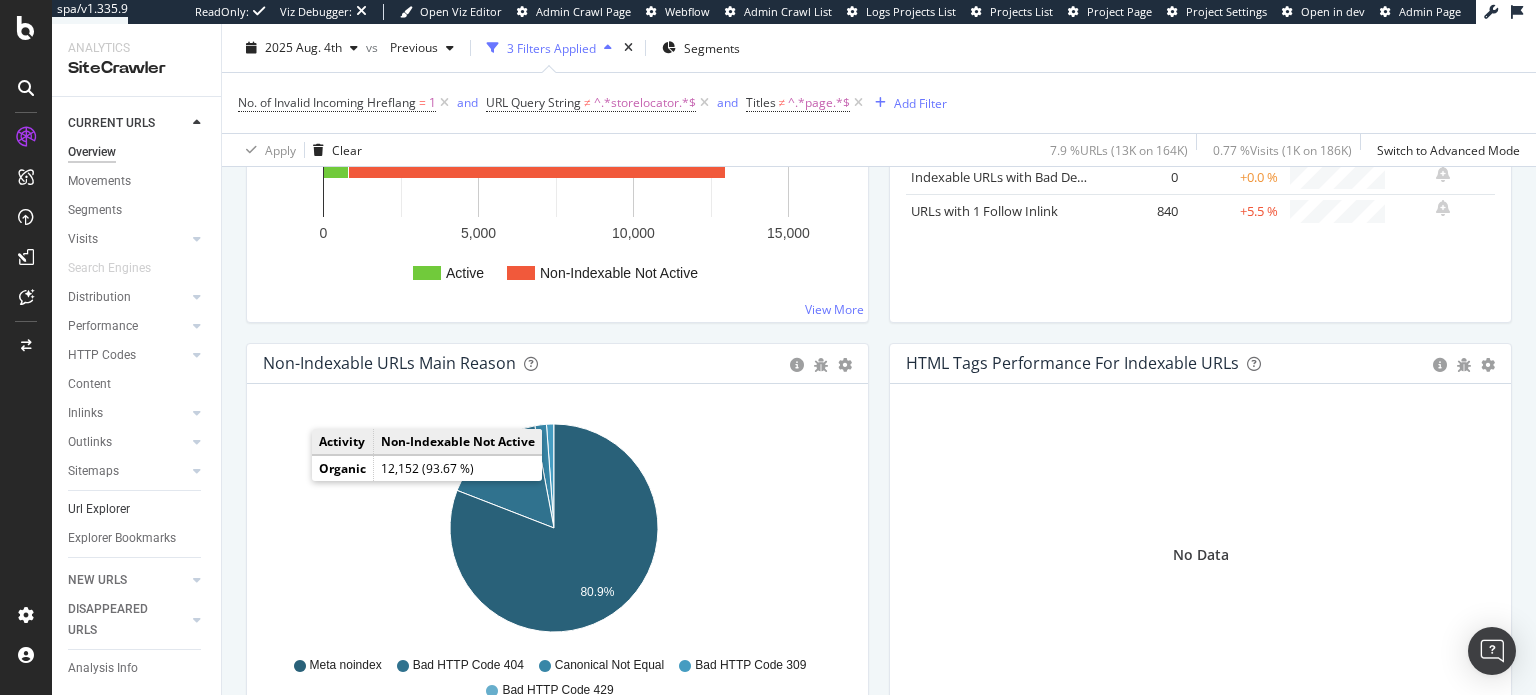click on "Url Explorer" at bounding box center [137, 509] 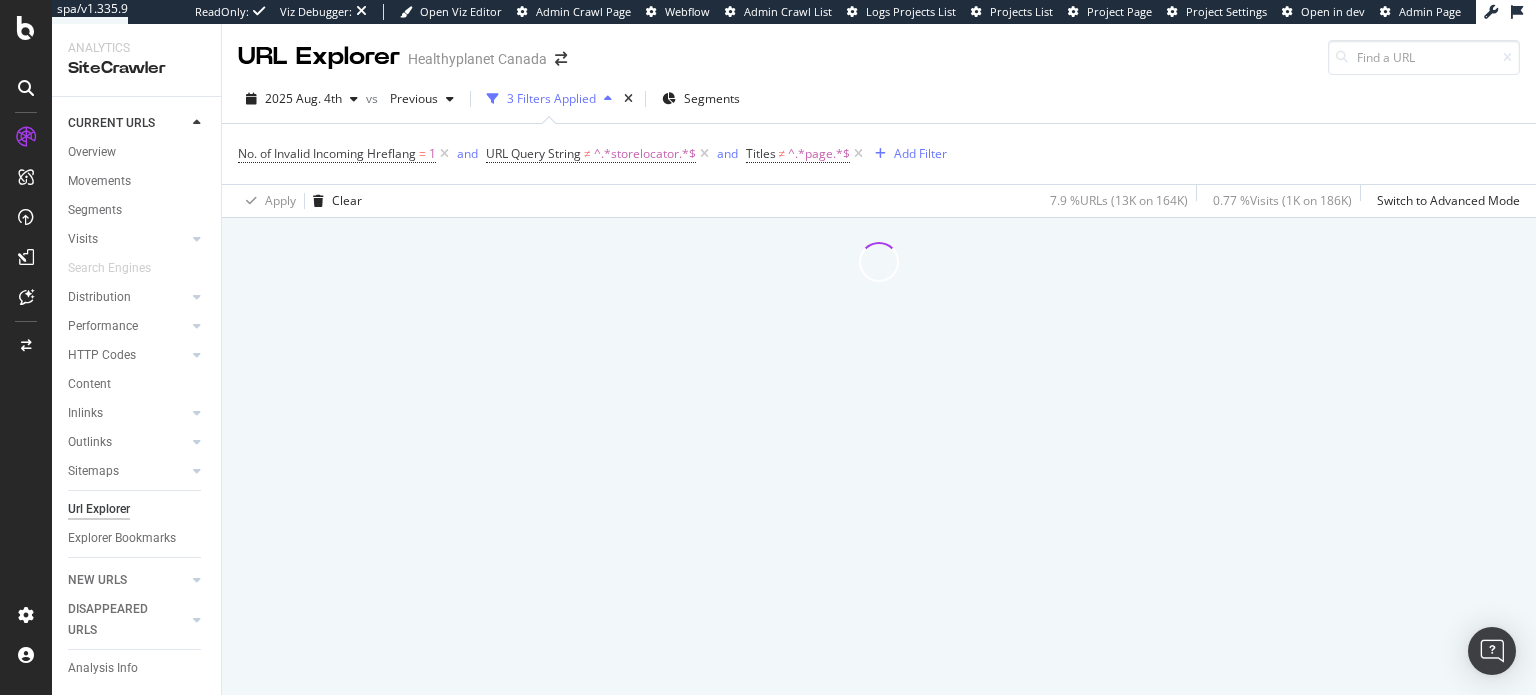 scroll, scrollTop: 0, scrollLeft: 0, axis: both 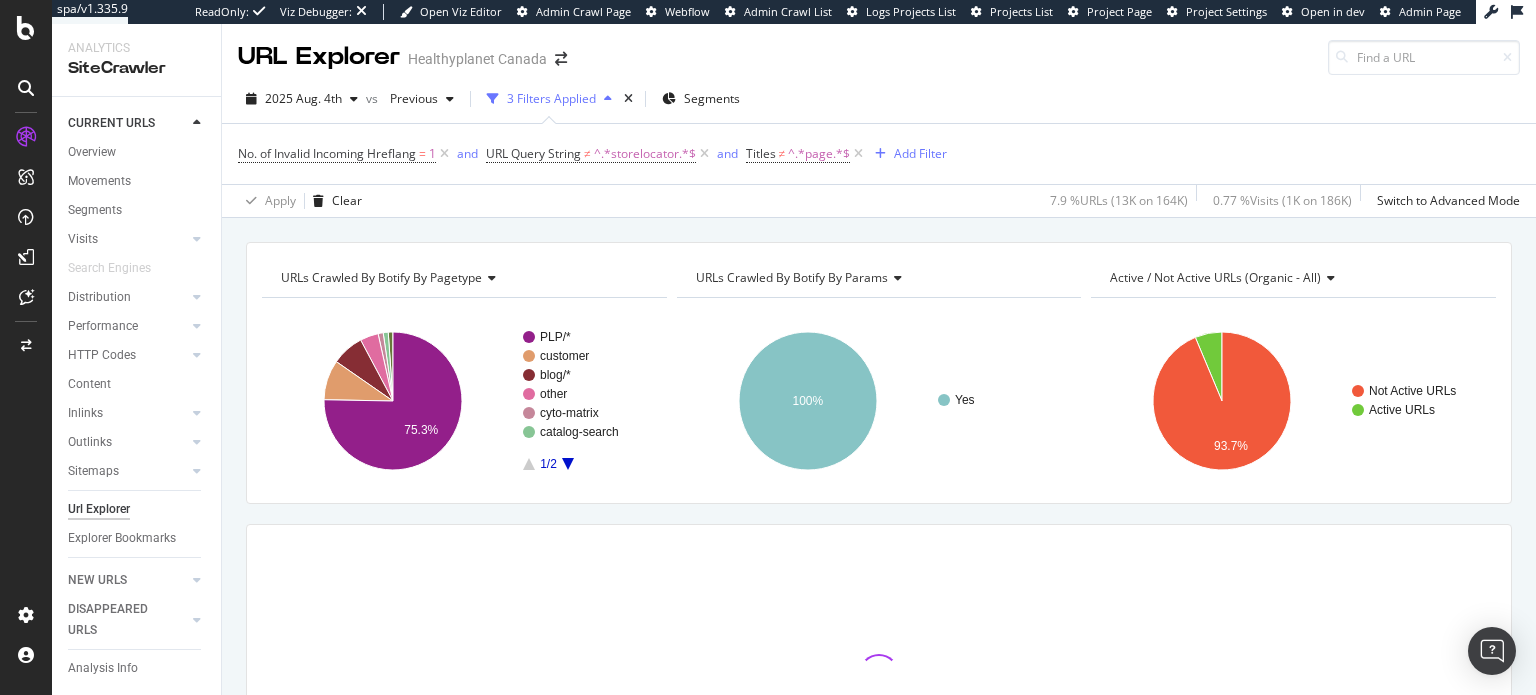 click at bounding box center (197, 355) 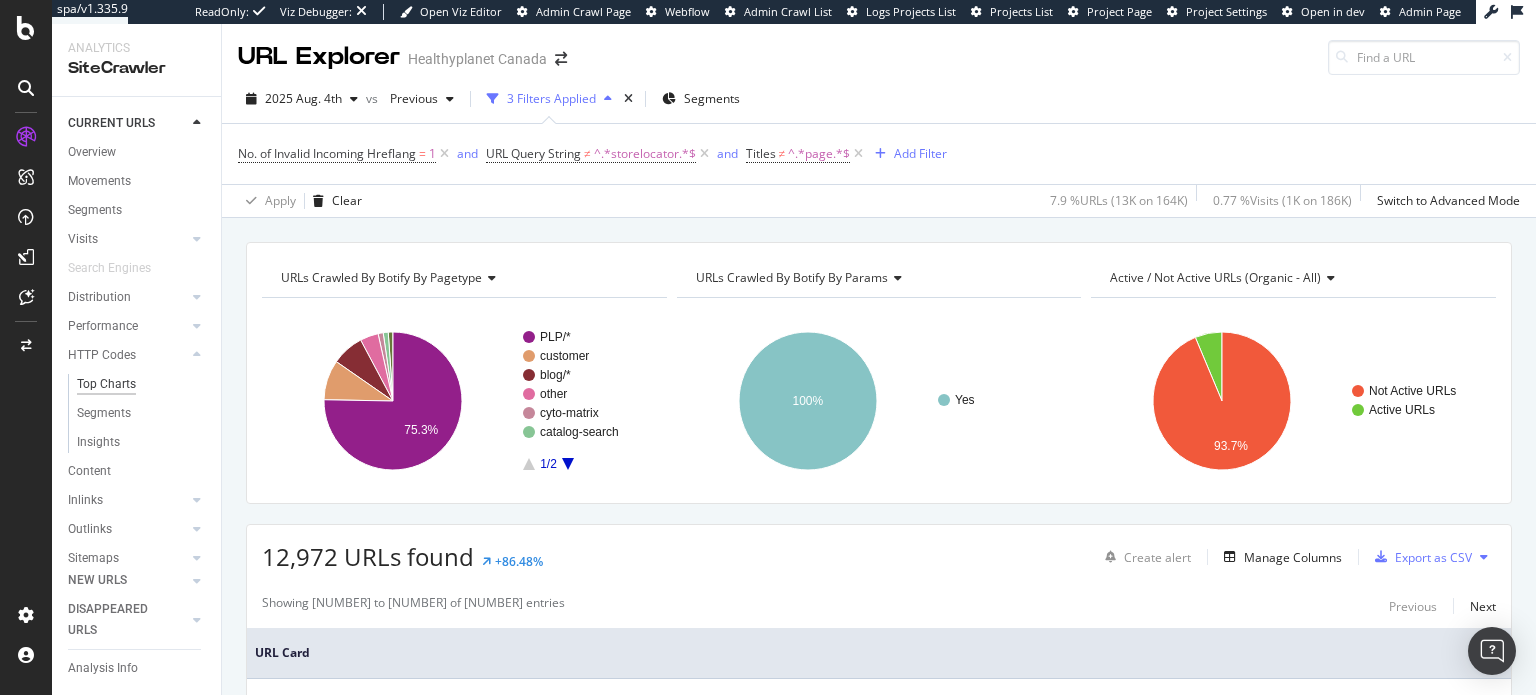 click on "Top Charts" at bounding box center [106, 384] 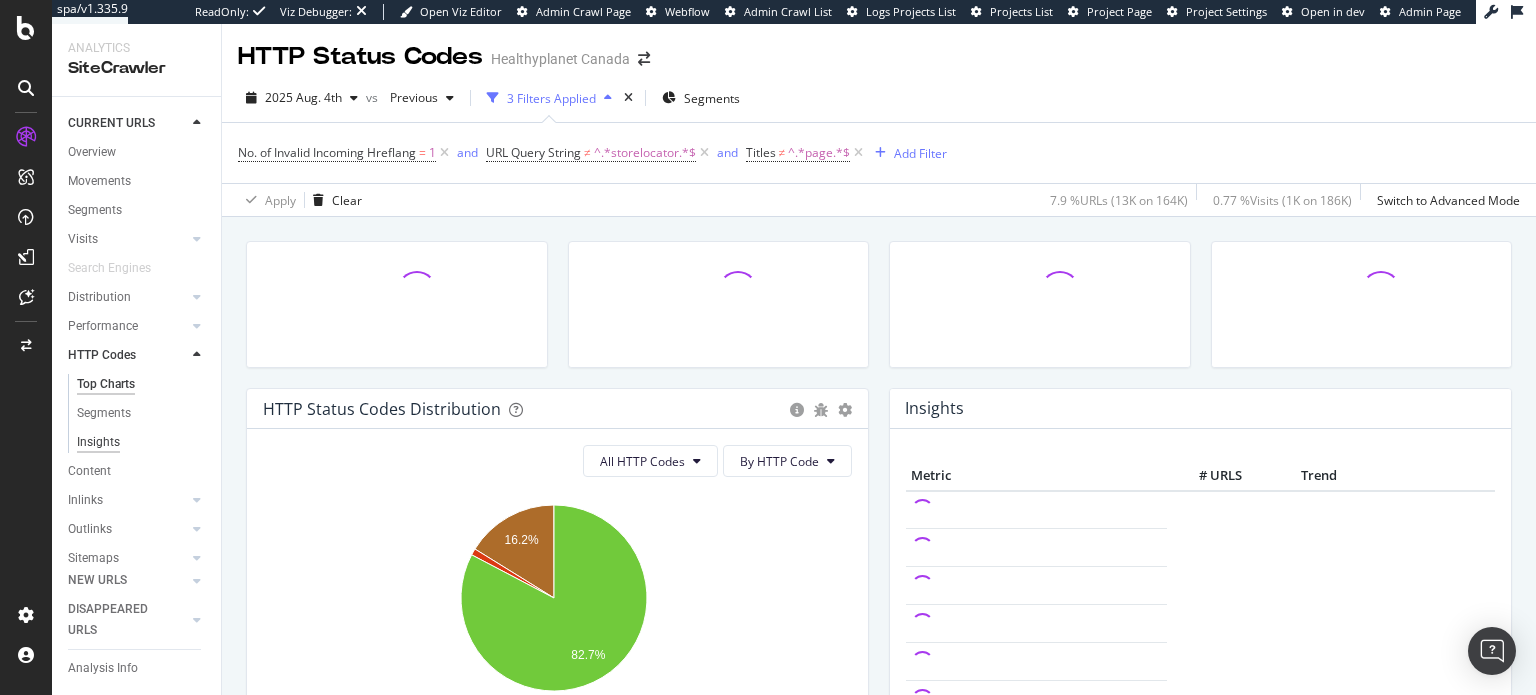 click on "Insights" at bounding box center [98, 442] 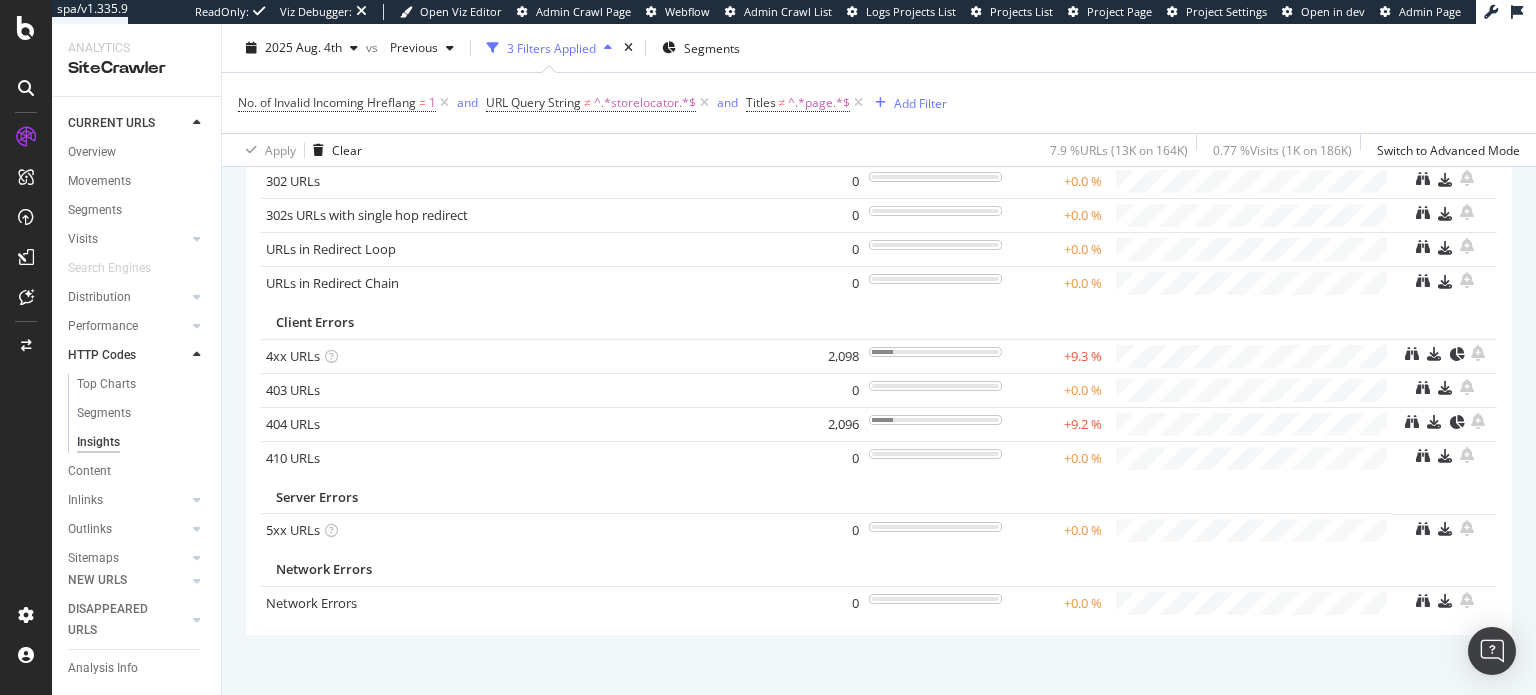scroll, scrollTop: 336, scrollLeft: 0, axis: vertical 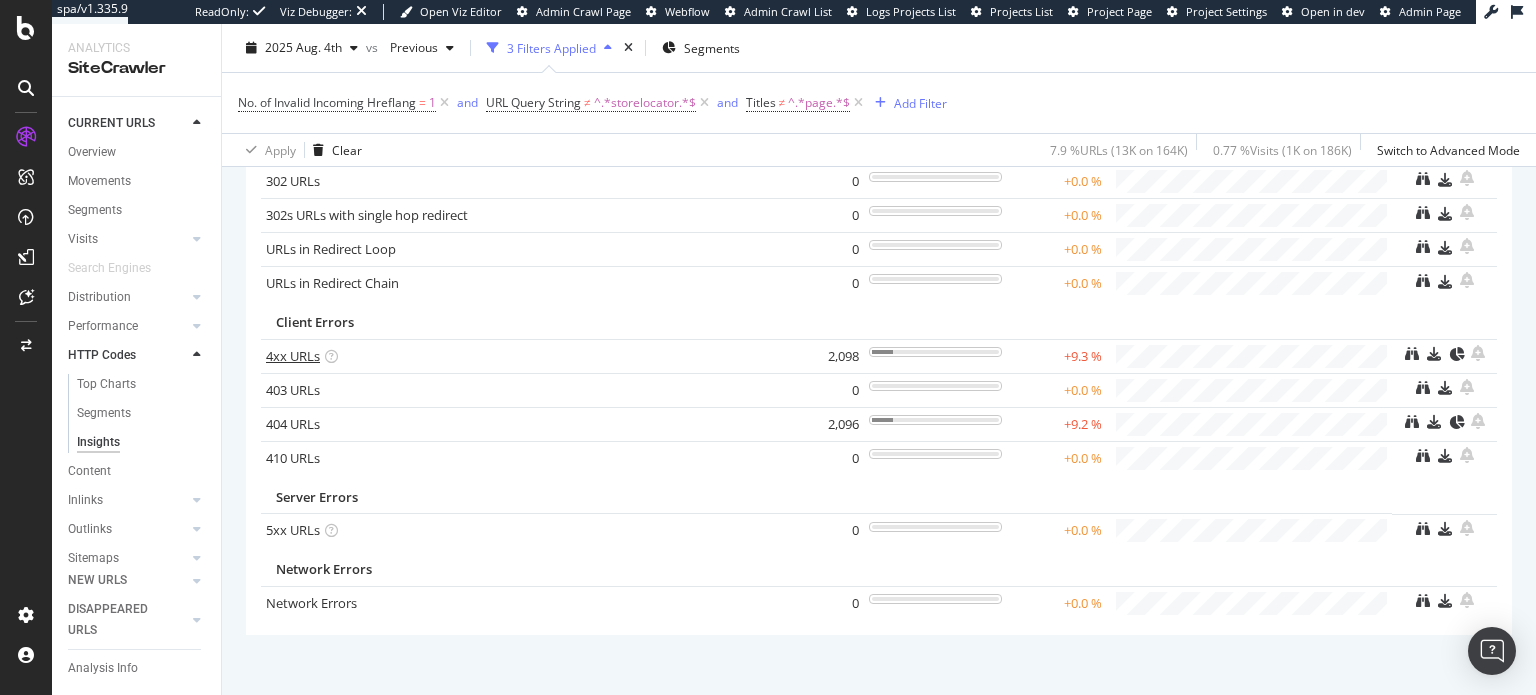 click on "4xx URLs" at bounding box center [293, 356] 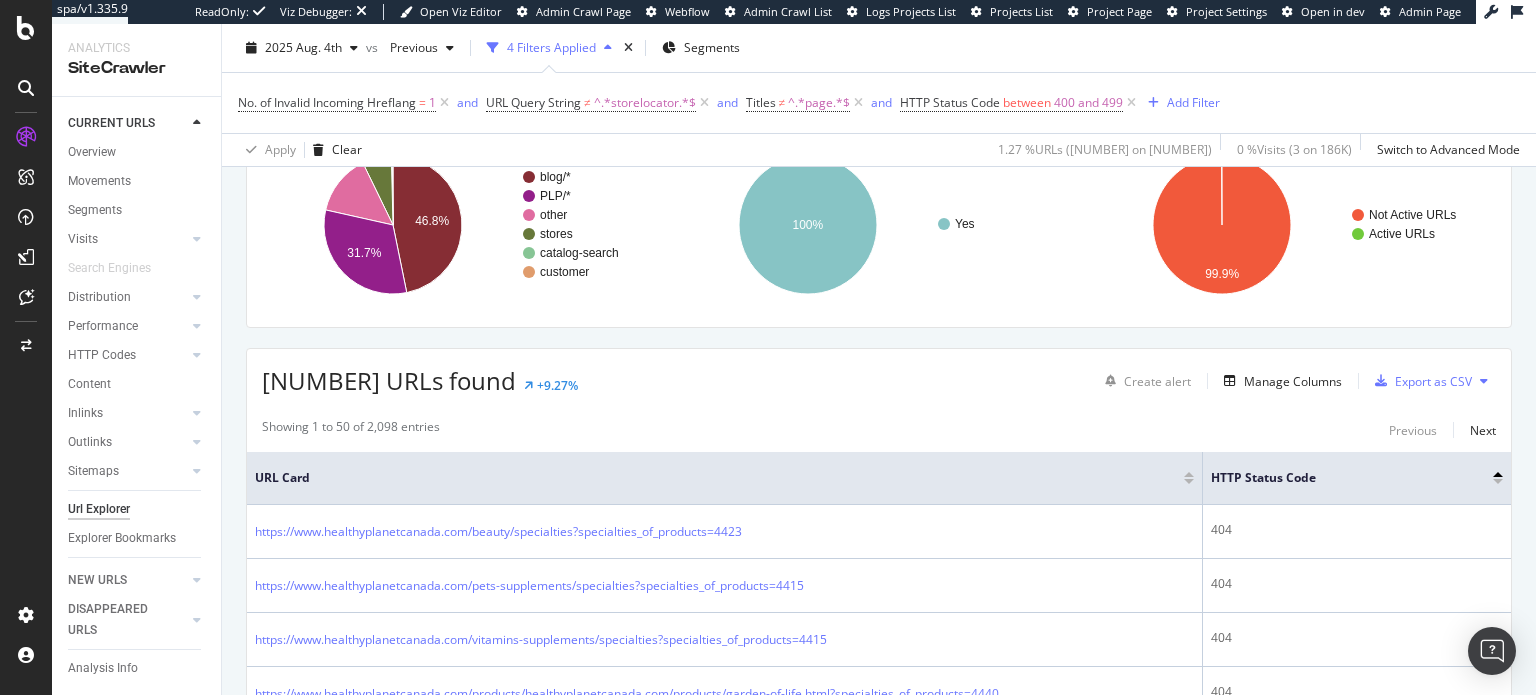 scroll, scrollTop: 179, scrollLeft: 0, axis: vertical 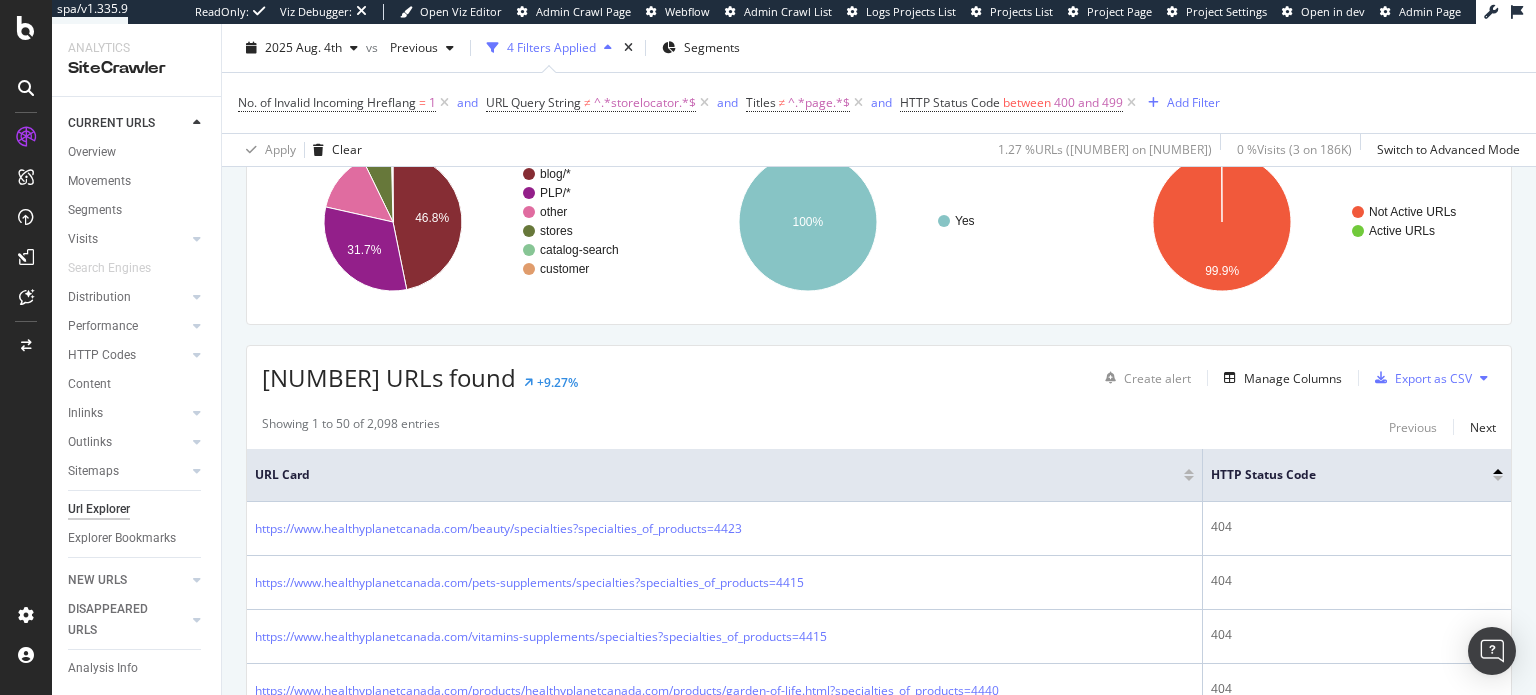 click at bounding box center [1498, 471] 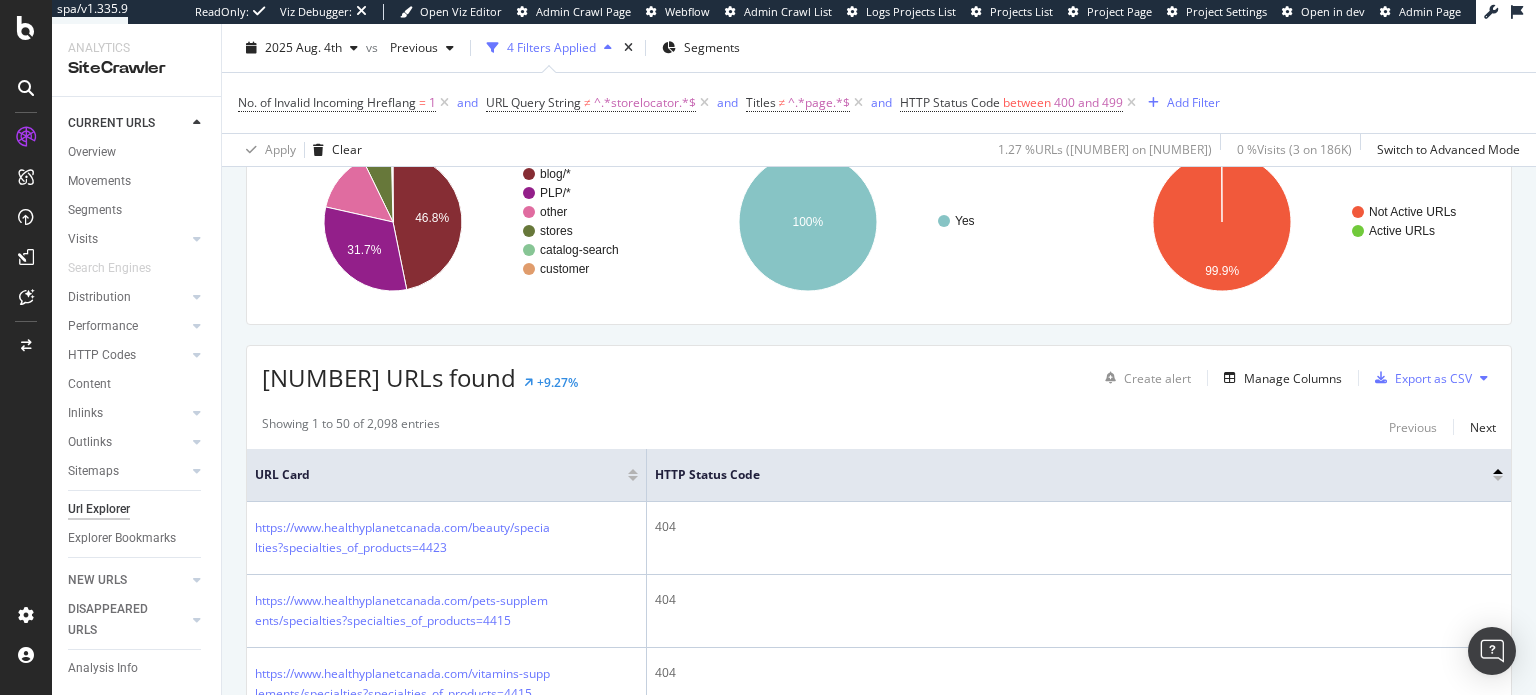 click at bounding box center [1498, 478] 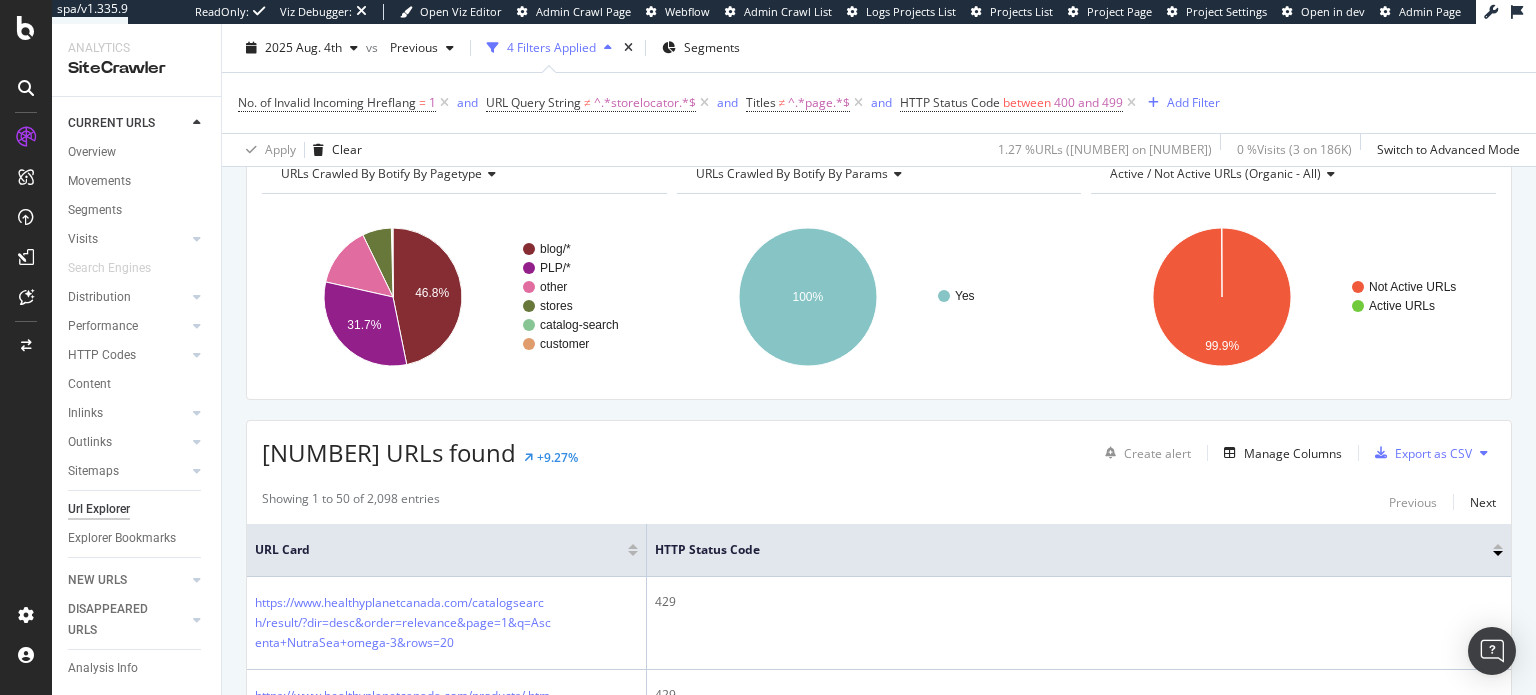 scroll, scrollTop: 112, scrollLeft: 0, axis: vertical 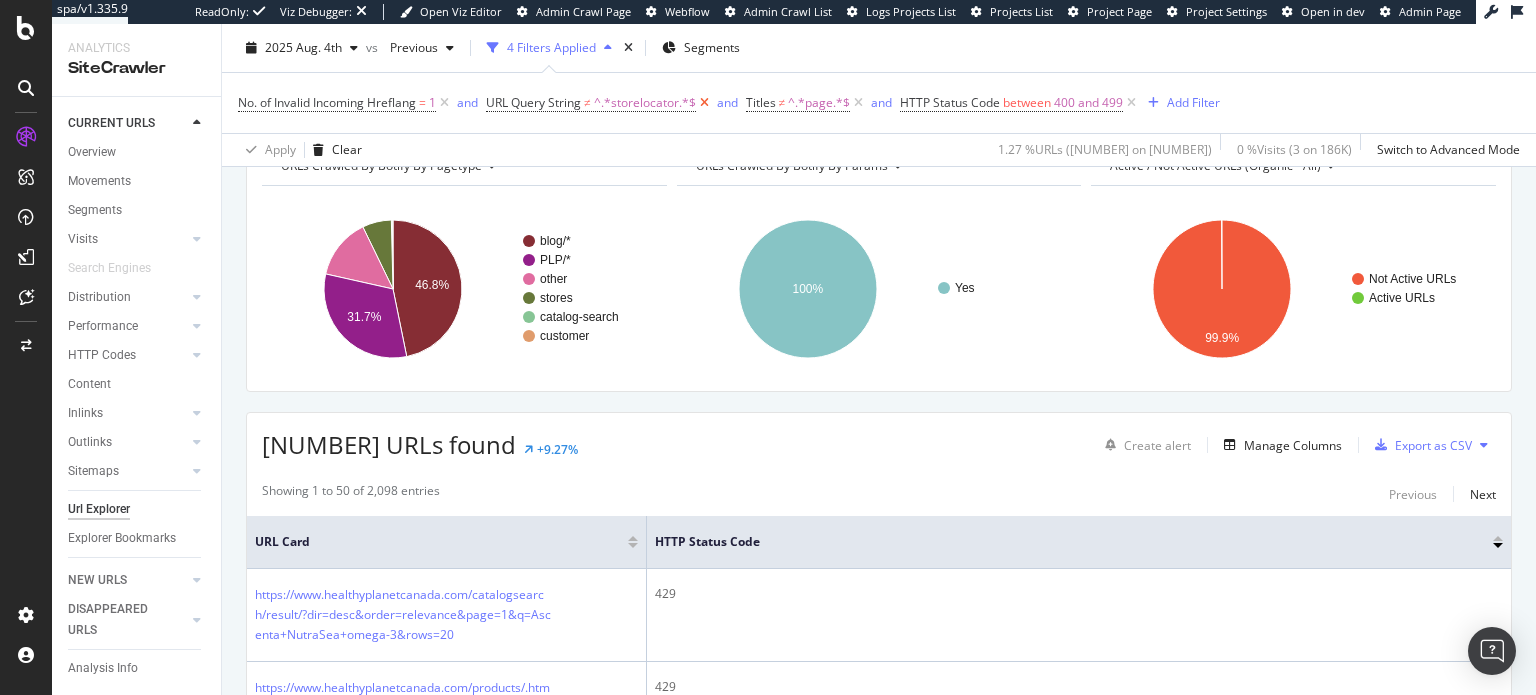 click at bounding box center [704, 103] 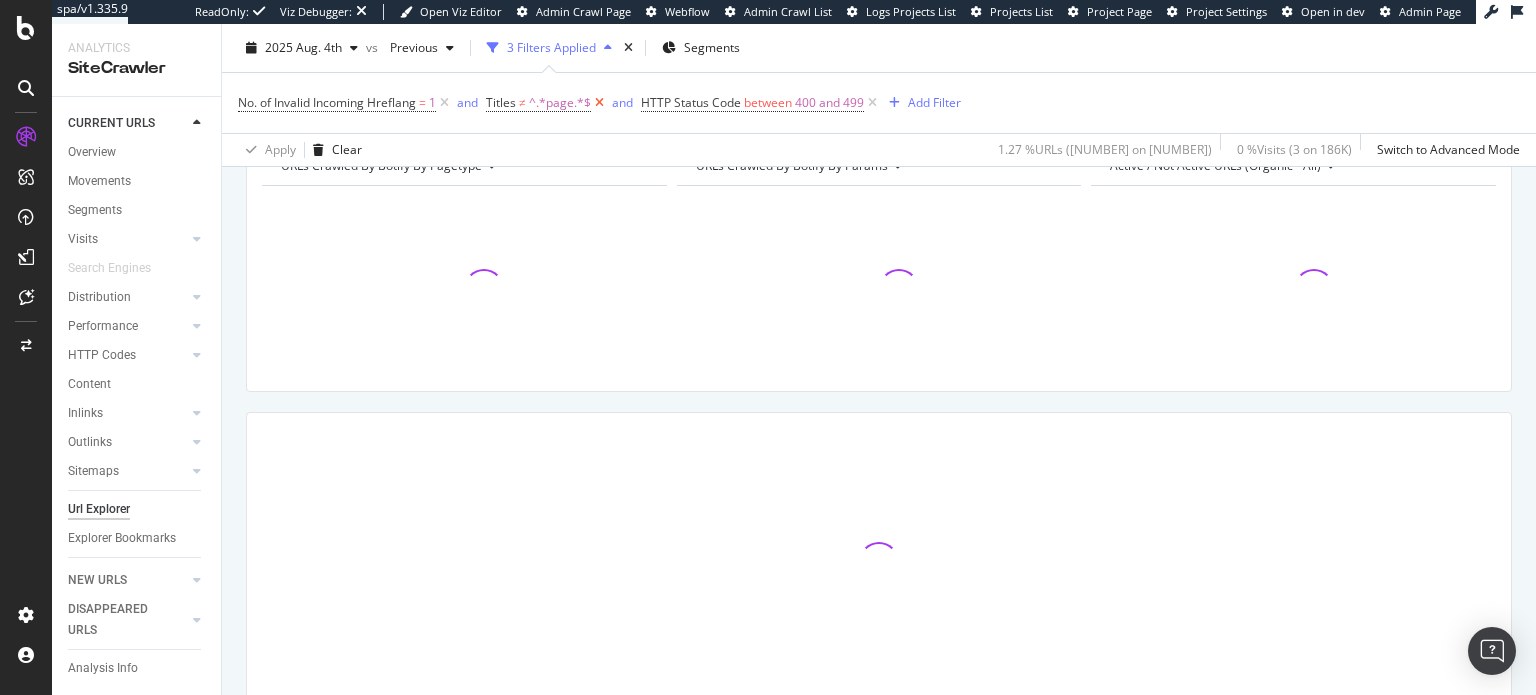 click at bounding box center (599, 103) 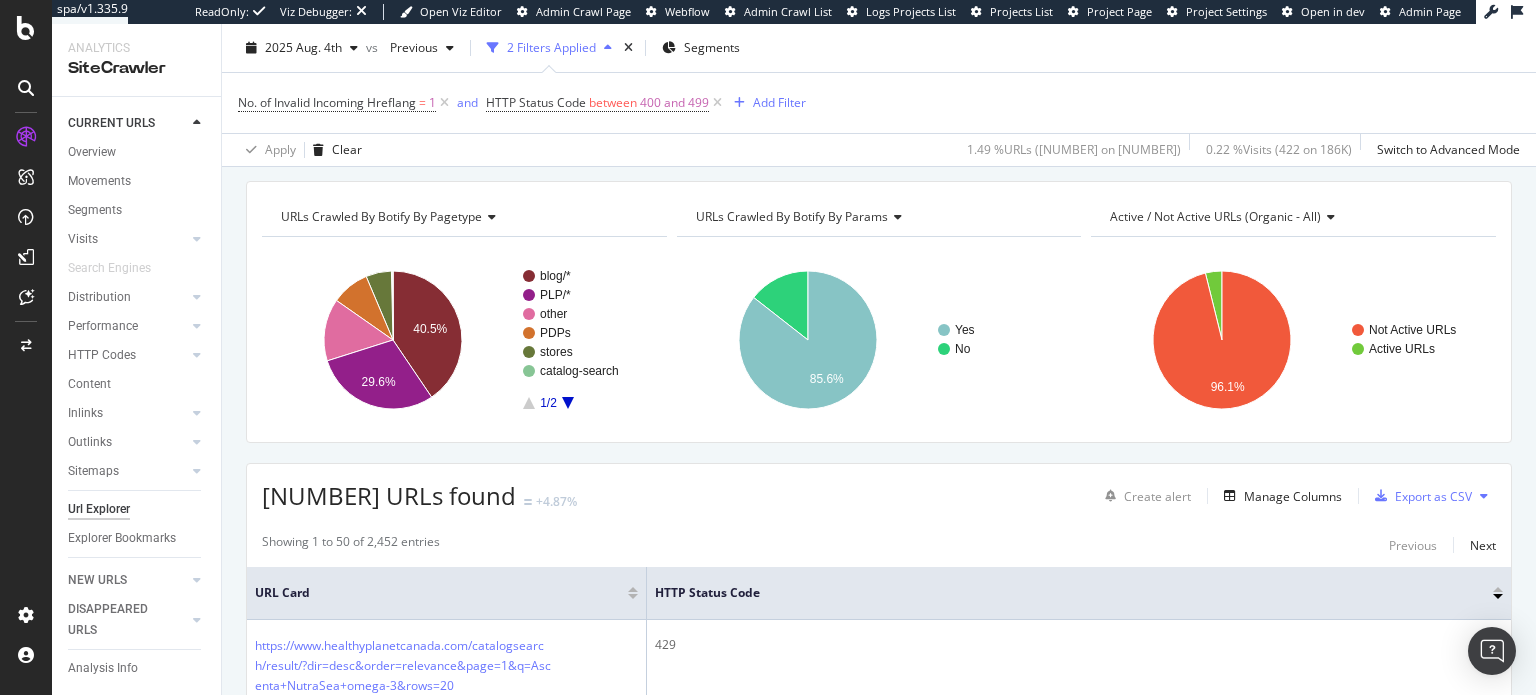 scroll, scrollTop: 60, scrollLeft: 0, axis: vertical 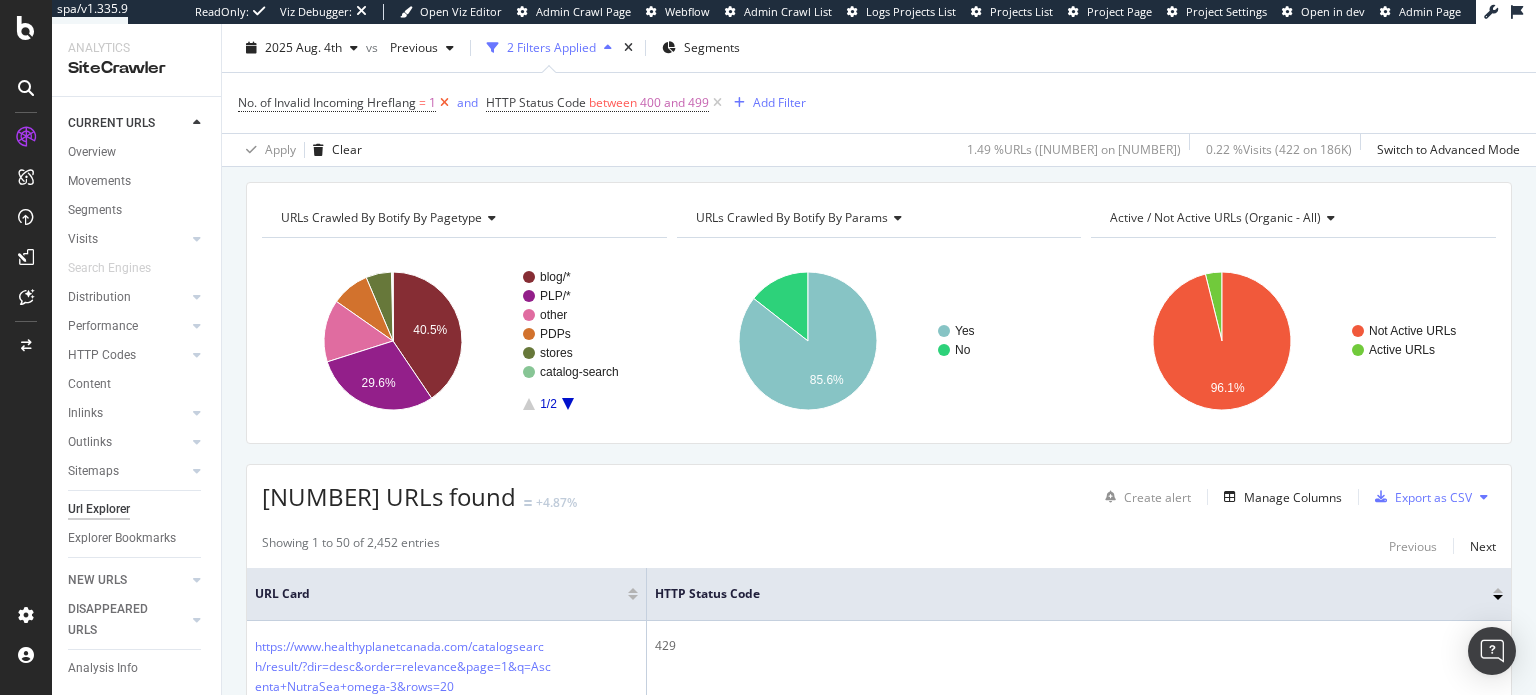 click at bounding box center [444, 103] 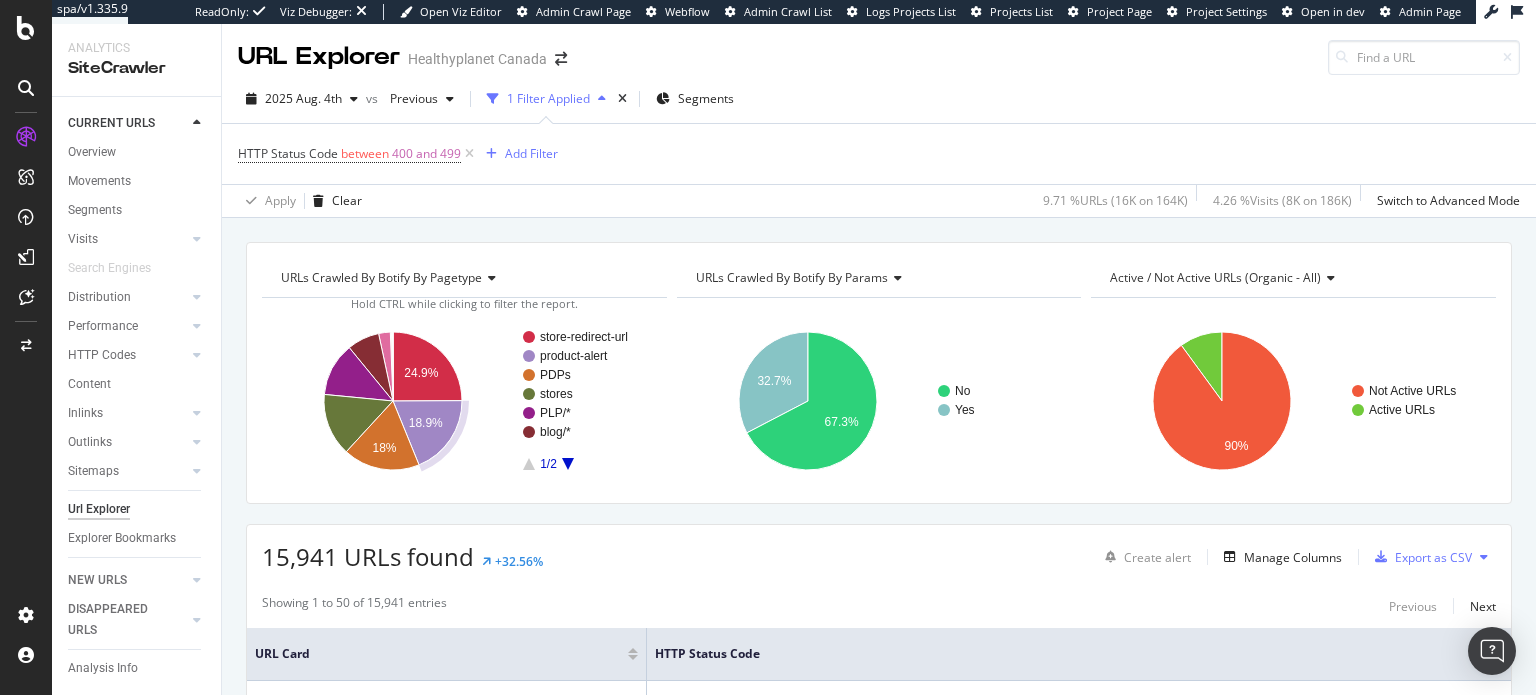 scroll, scrollTop: 84, scrollLeft: 0, axis: vertical 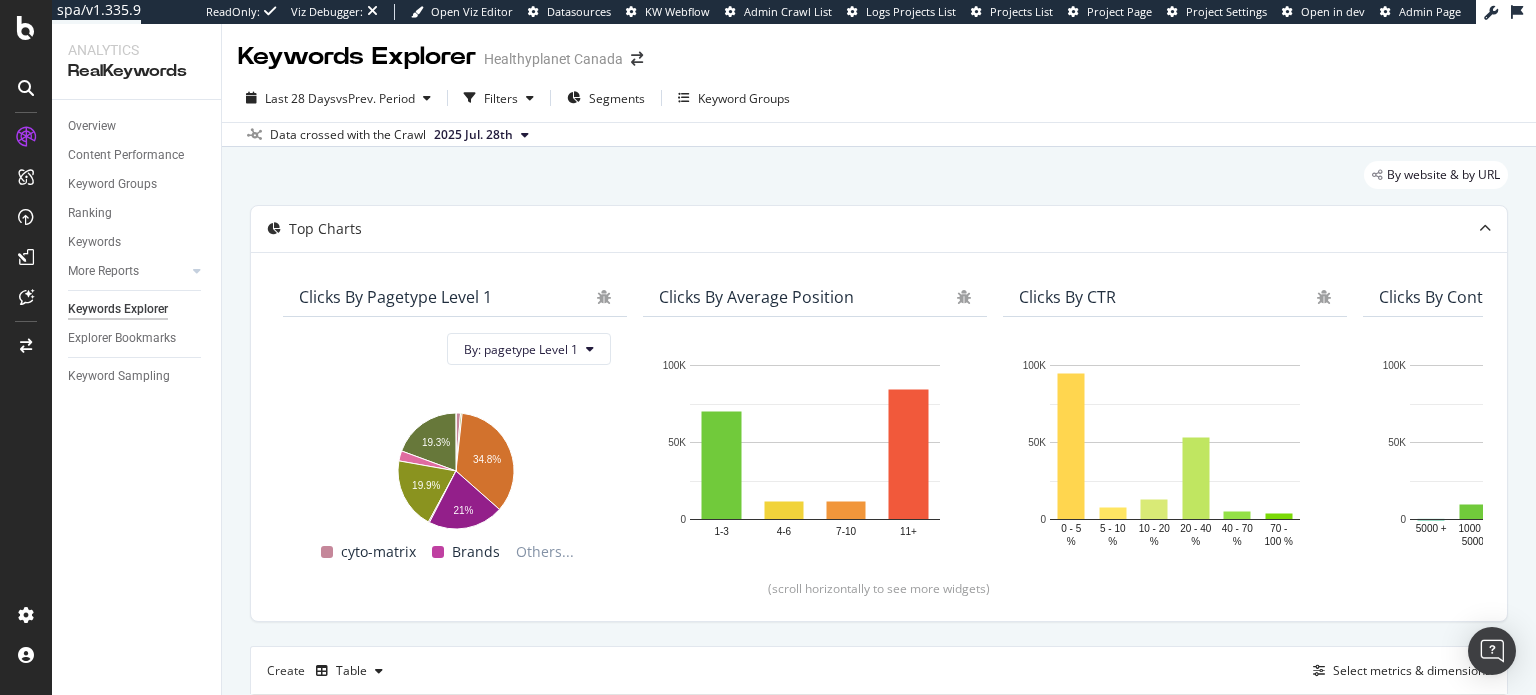 click on "More Reports" at bounding box center [144, 271] 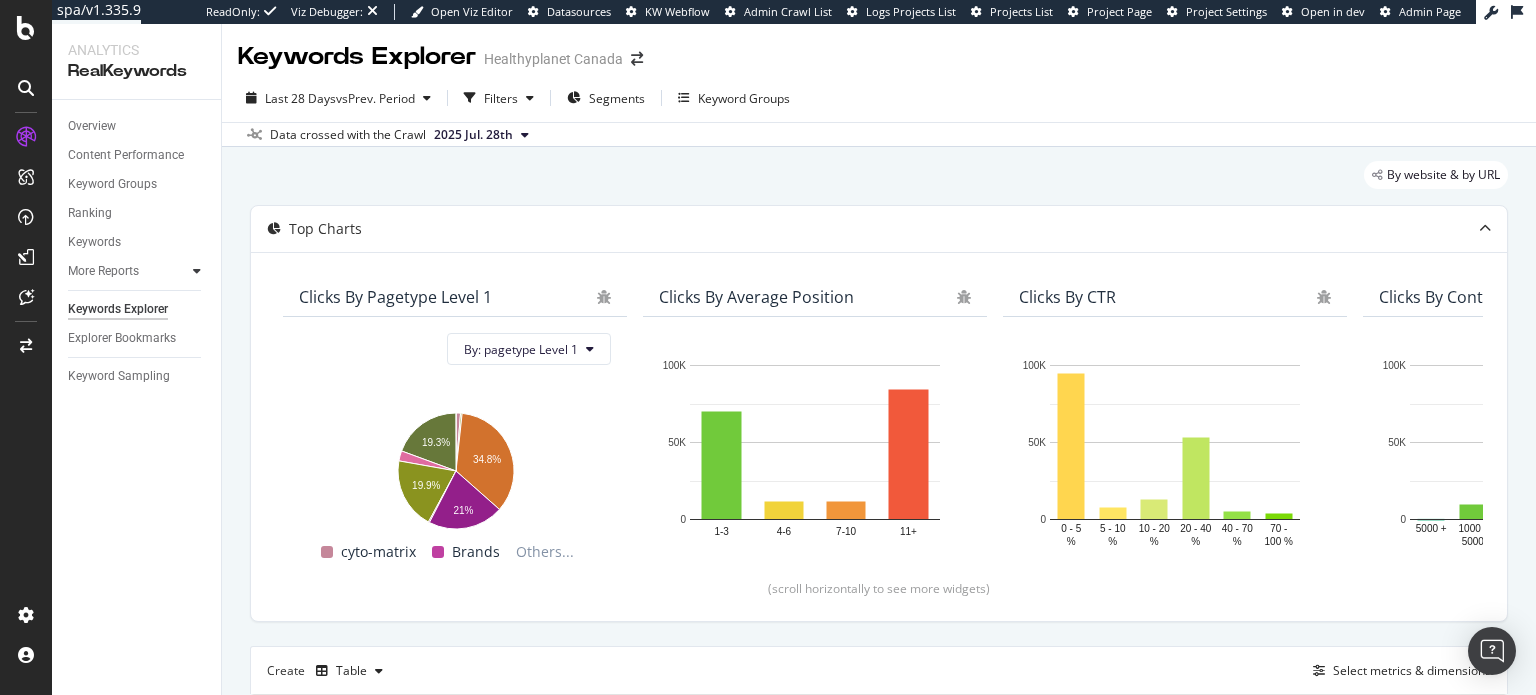 click at bounding box center [197, 271] 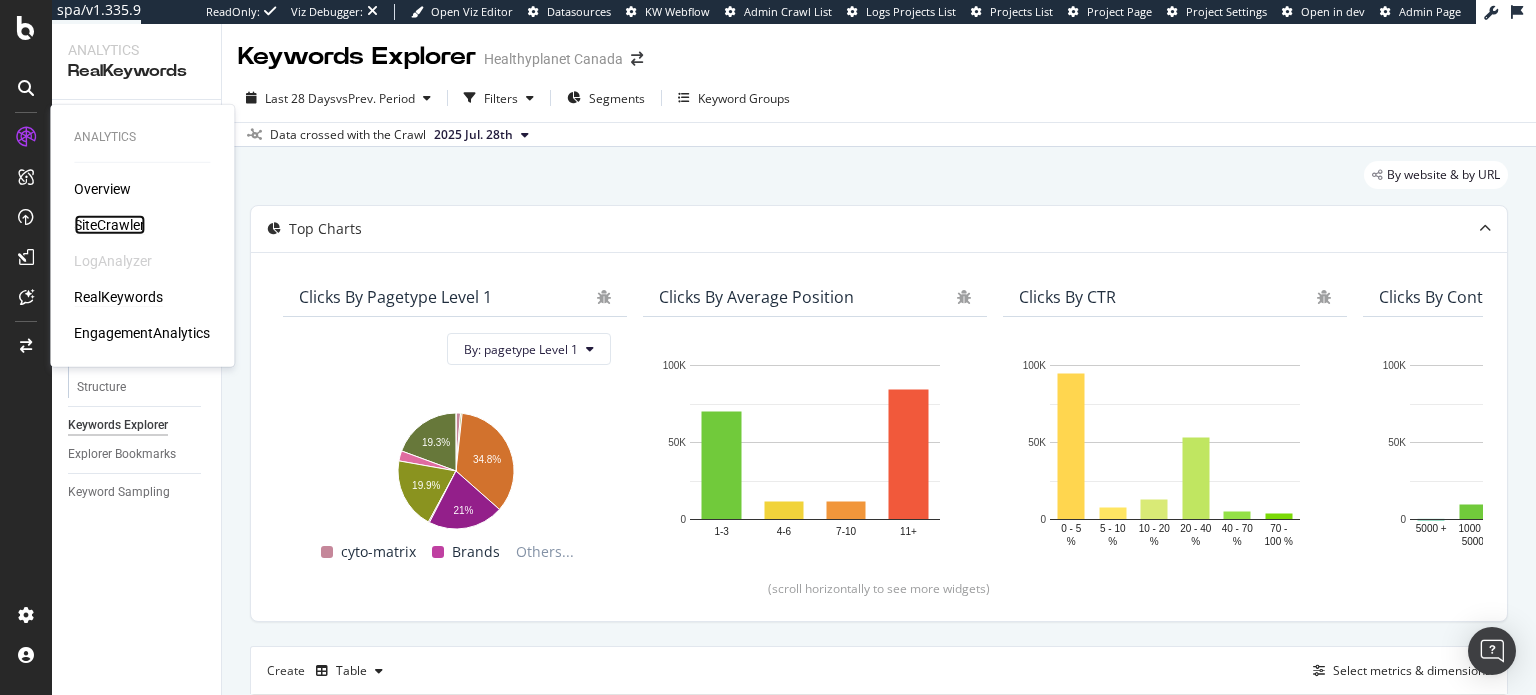 click on "SiteCrawler" at bounding box center (109, 225) 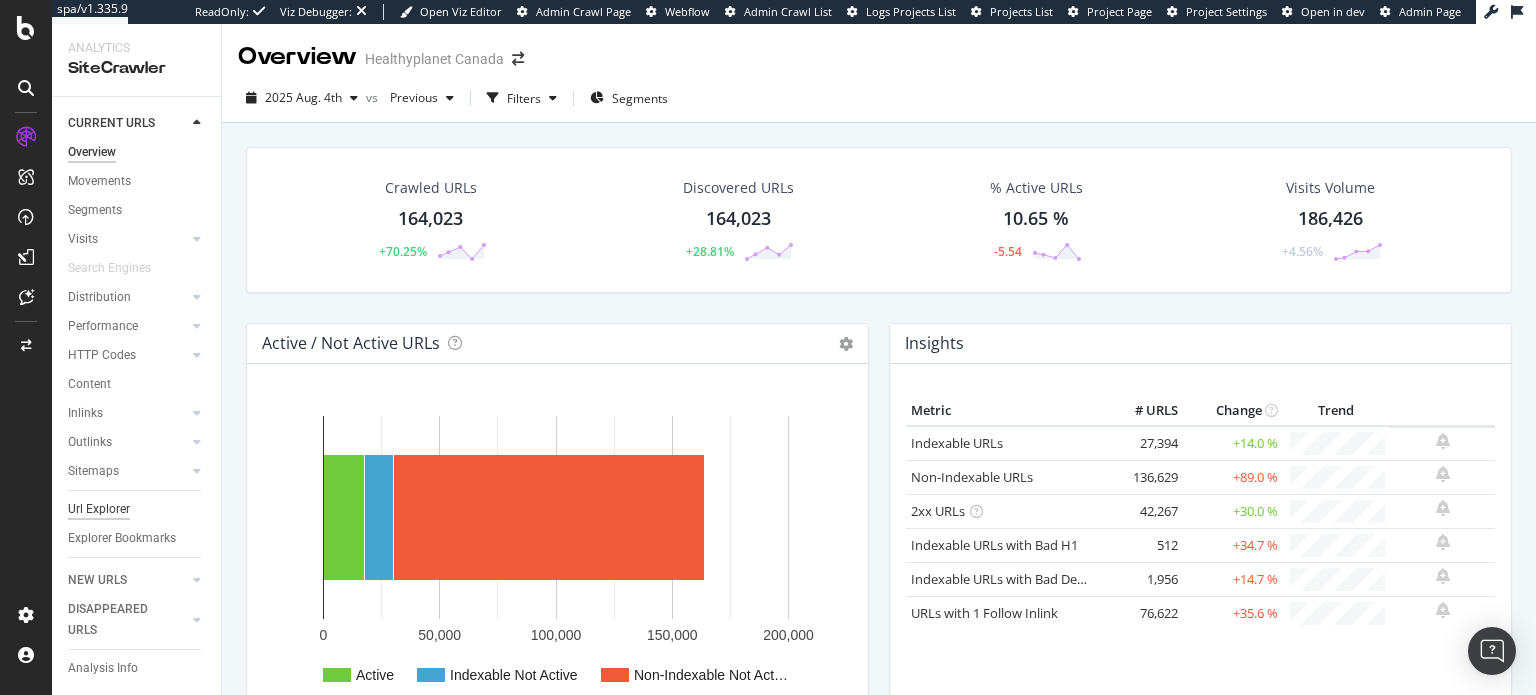 click on "Url Explorer" at bounding box center [99, 509] 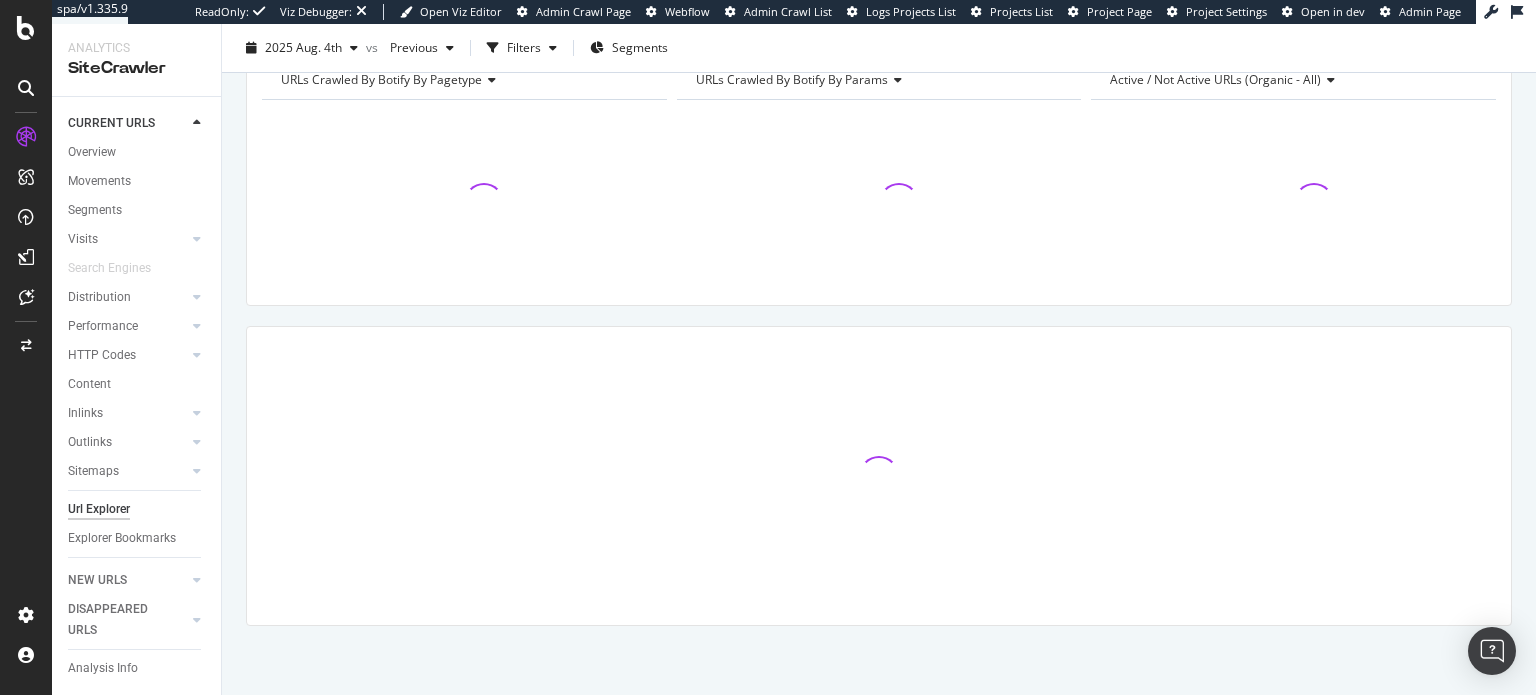 scroll, scrollTop: 8, scrollLeft: 0, axis: vertical 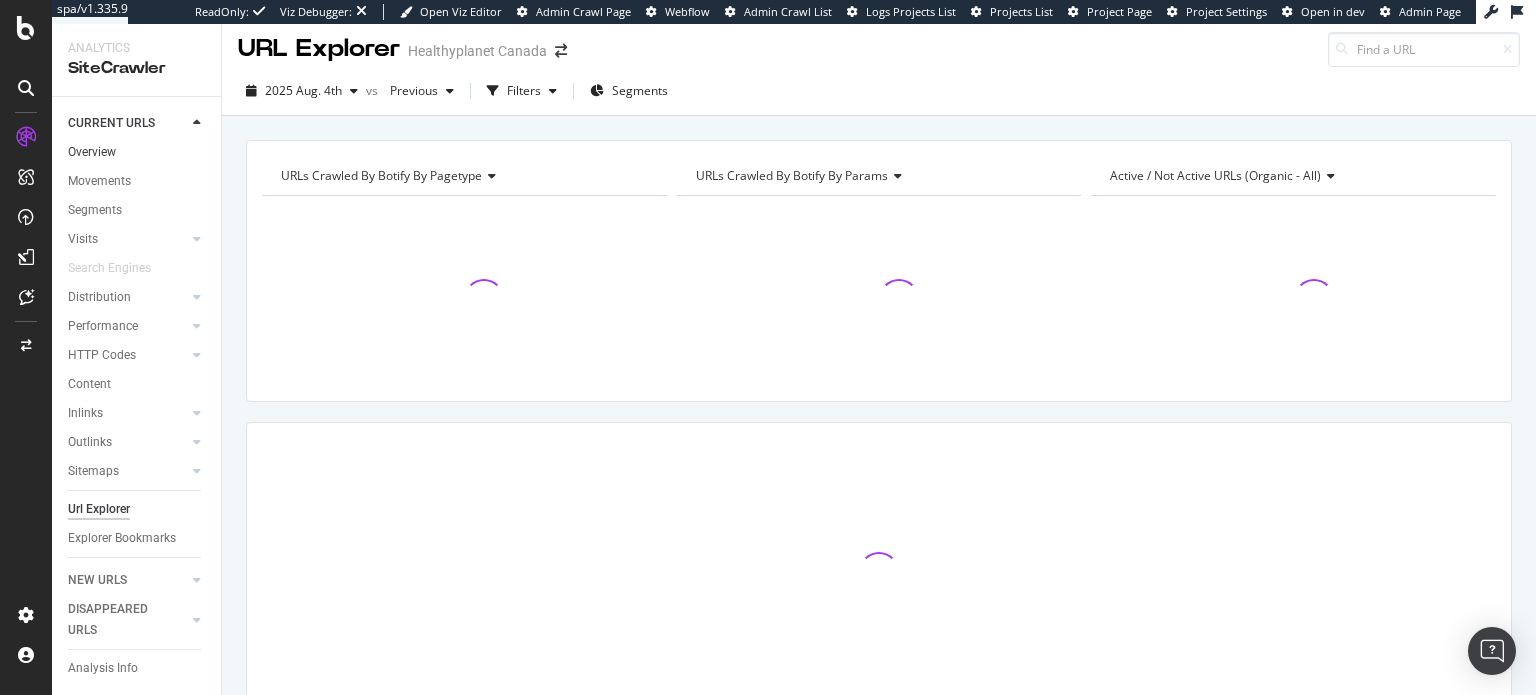 click on "Overview" at bounding box center (137, 152) 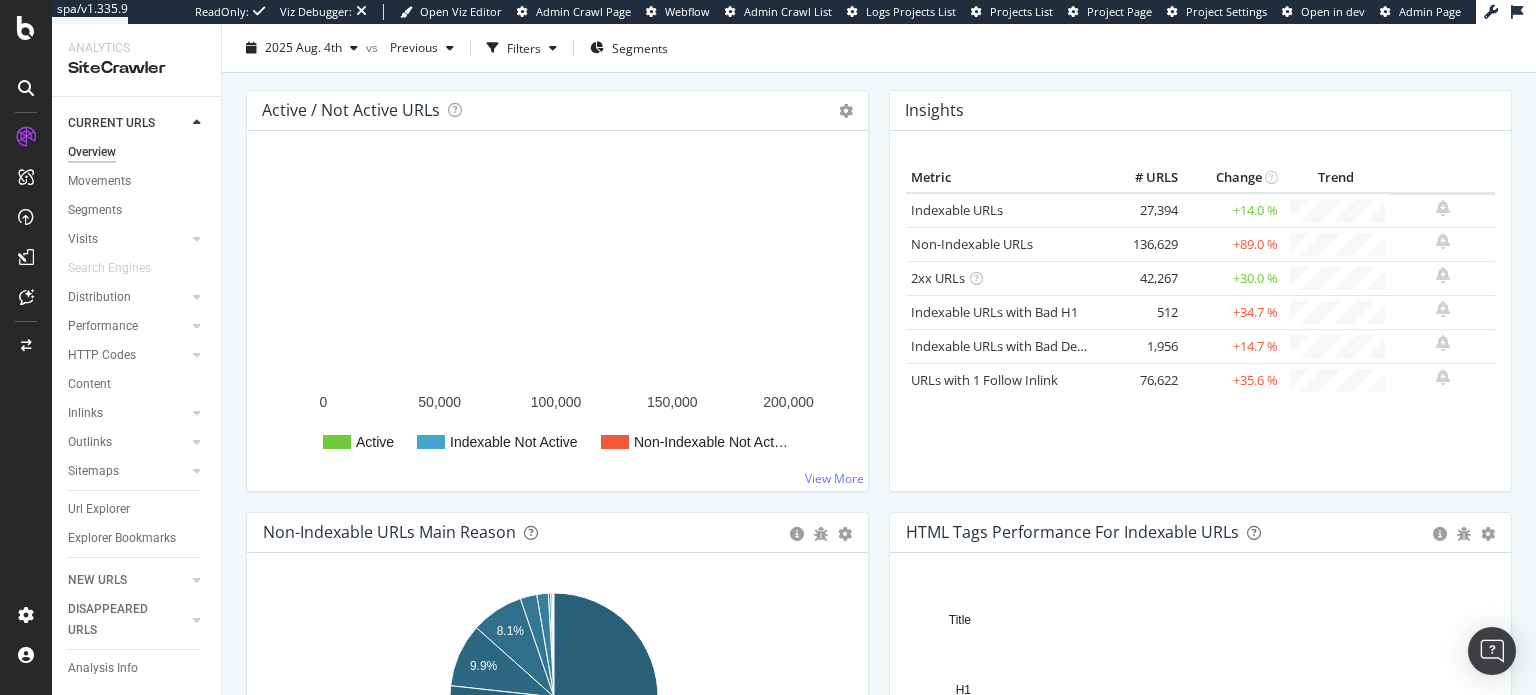 scroll, scrollTop: 0, scrollLeft: 0, axis: both 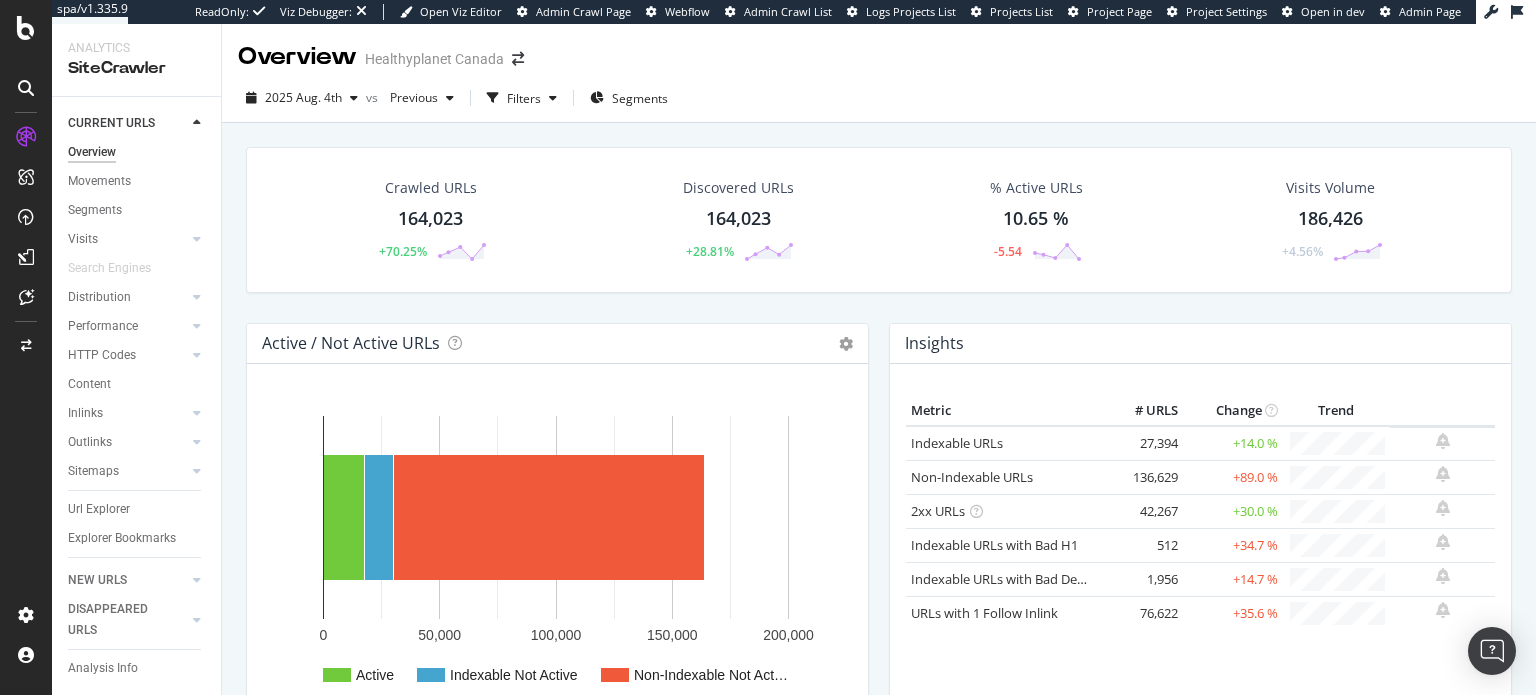 click on "Crawled URLs 164,023 +70.25%" at bounding box center (431, 220) 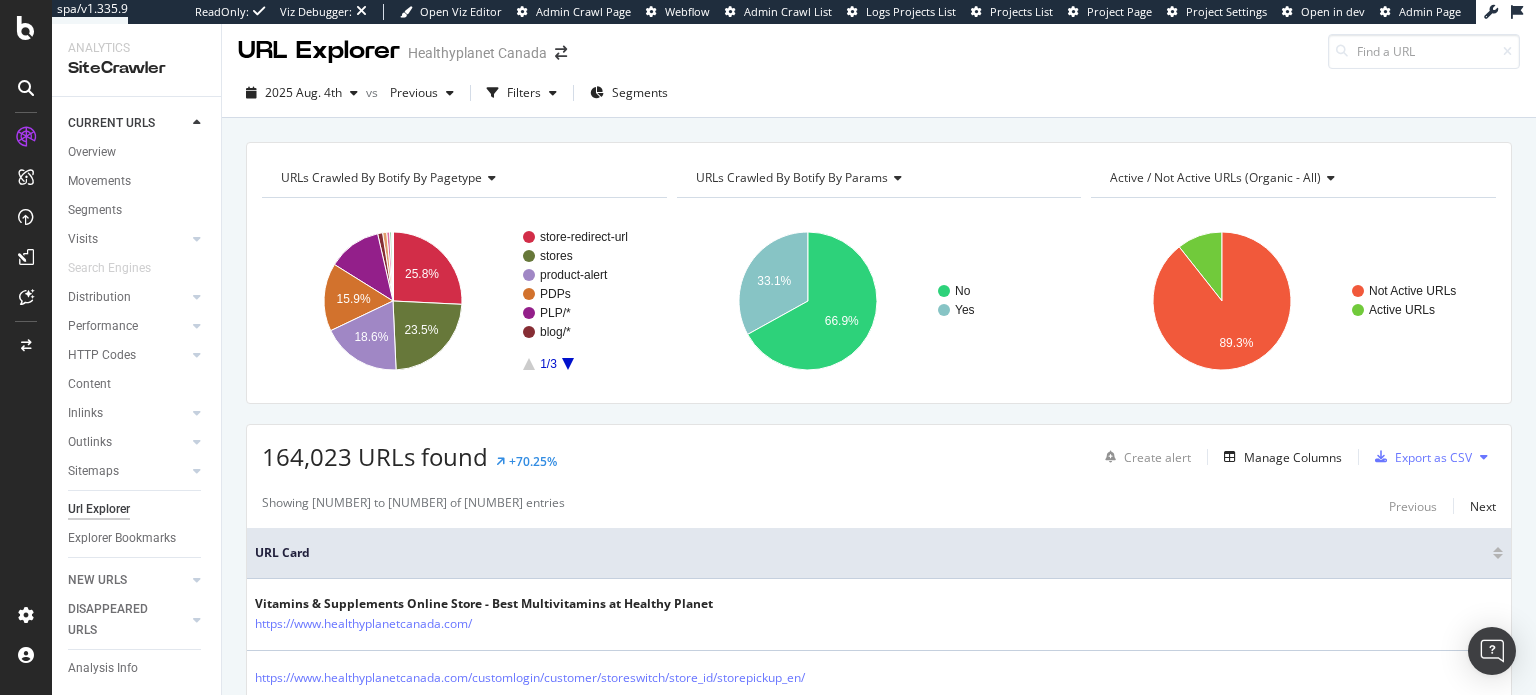 scroll, scrollTop: 0, scrollLeft: 0, axis: both 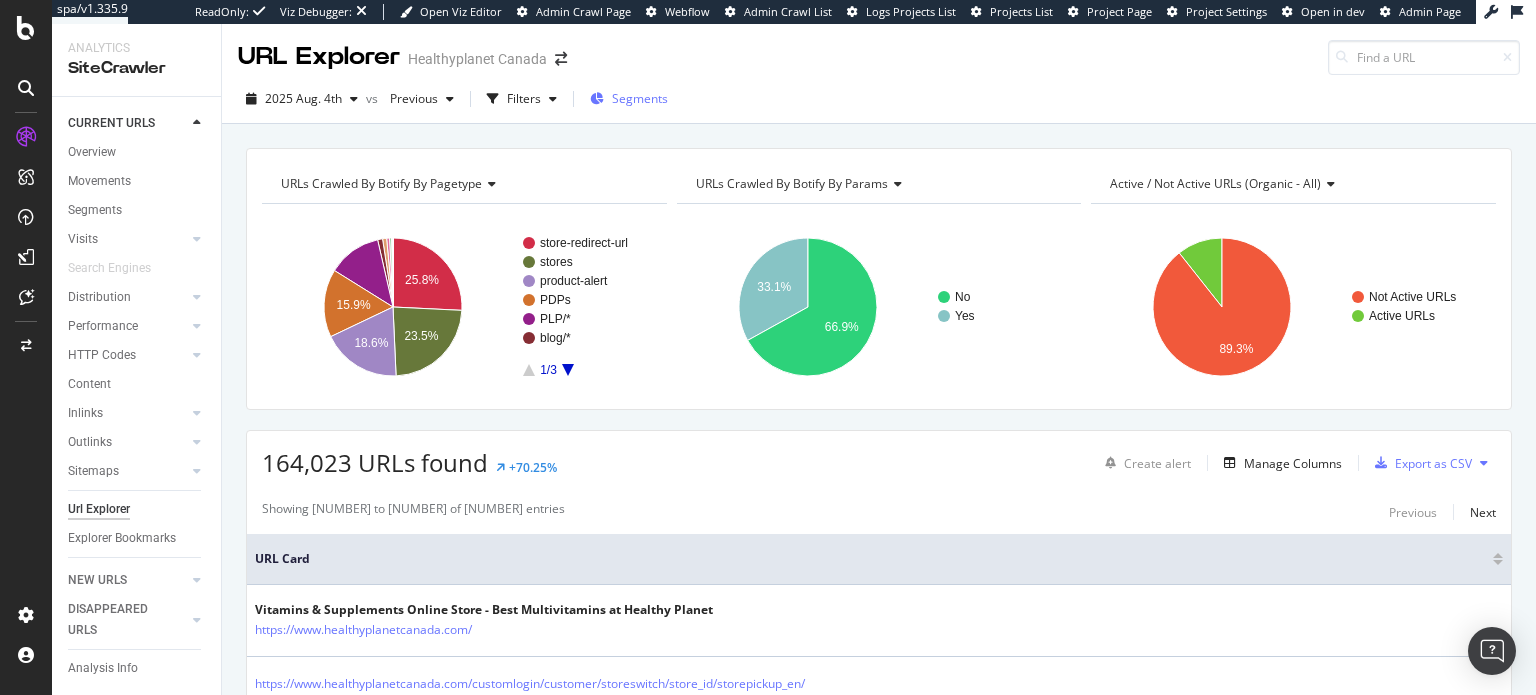 click on "Segments" at bounding box center [629, 98] 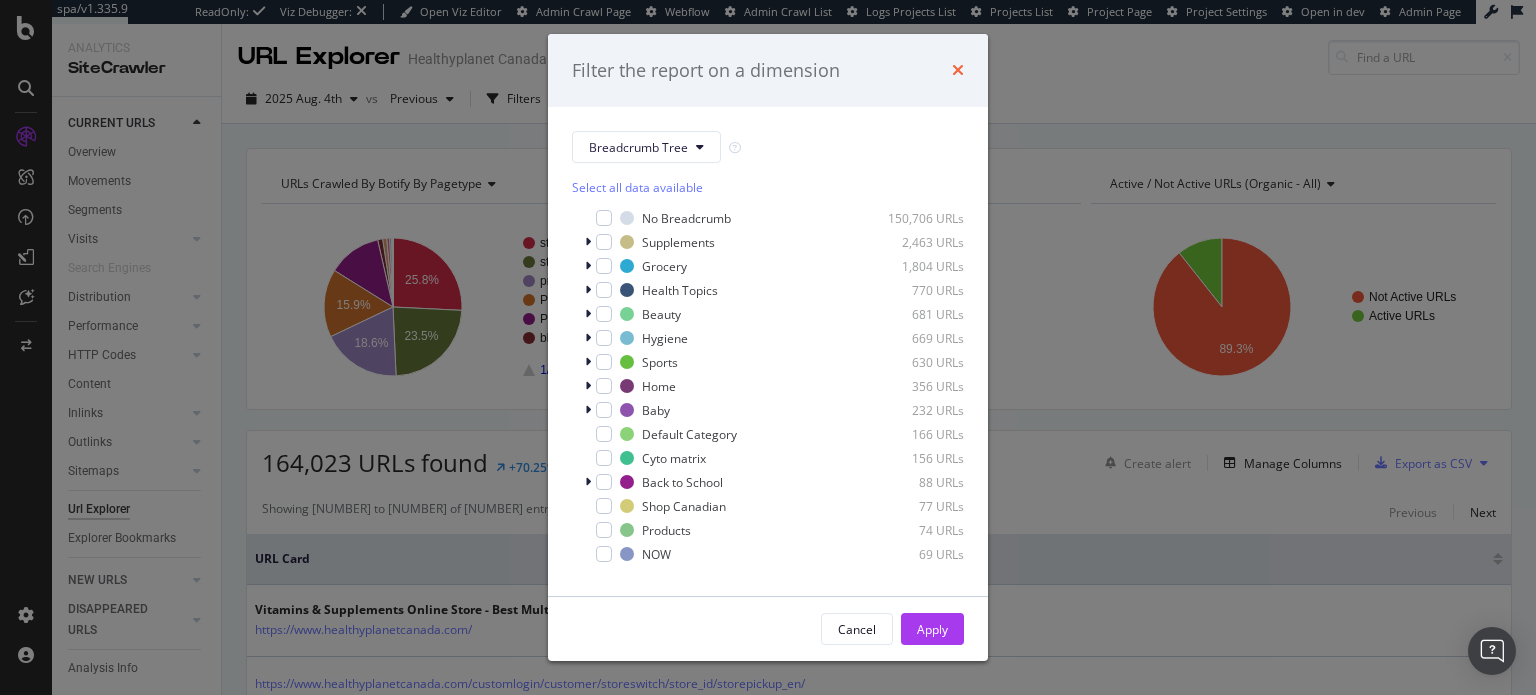 click at bounding box center [958, 70] 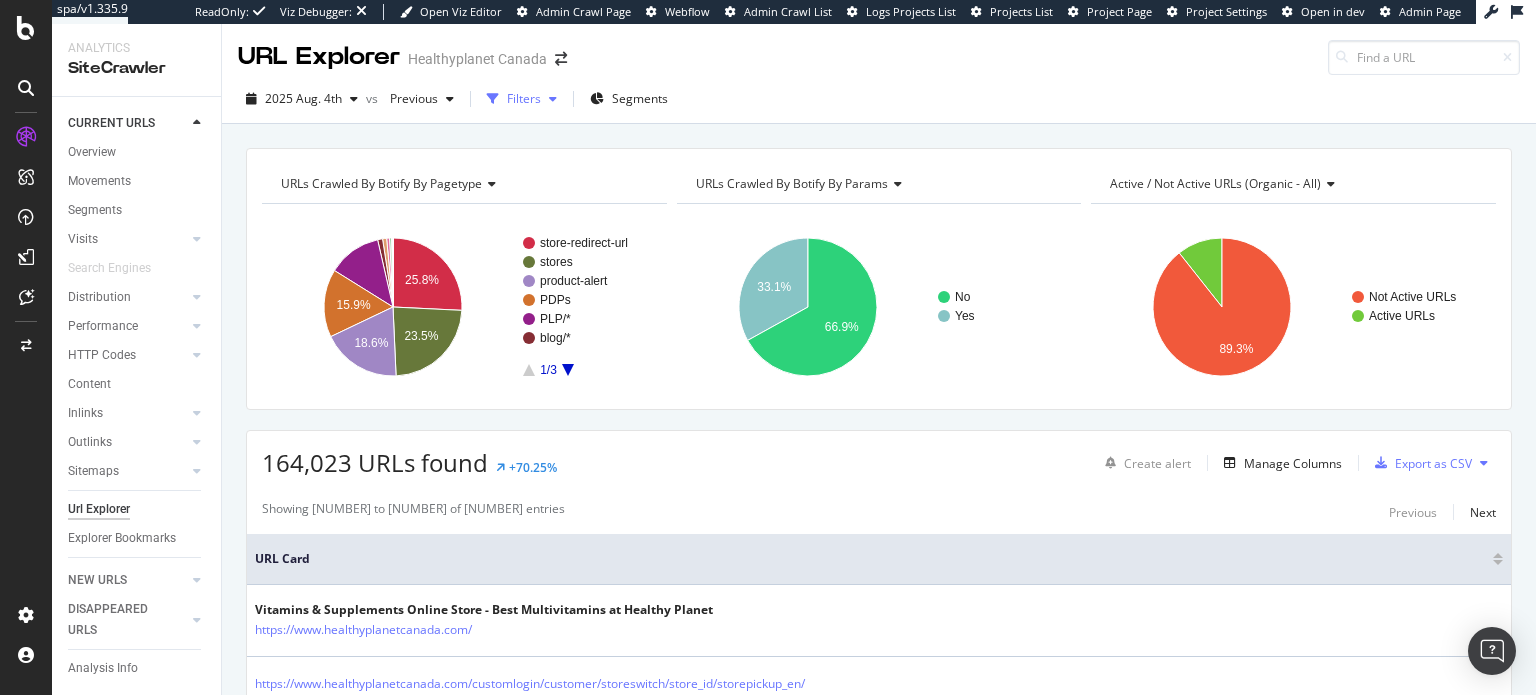 click at bounding box center (493, 99) 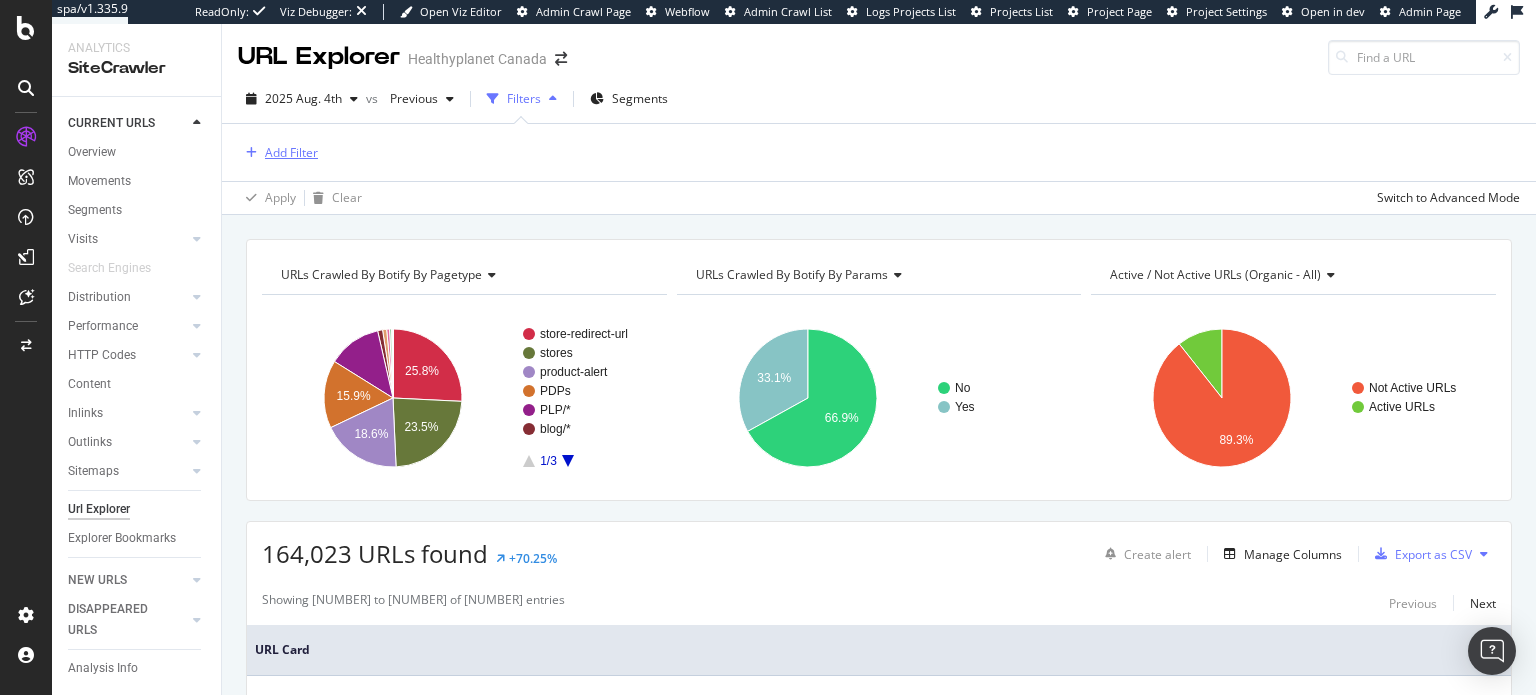click on "Add Filter" at bounding box center (291, 152) 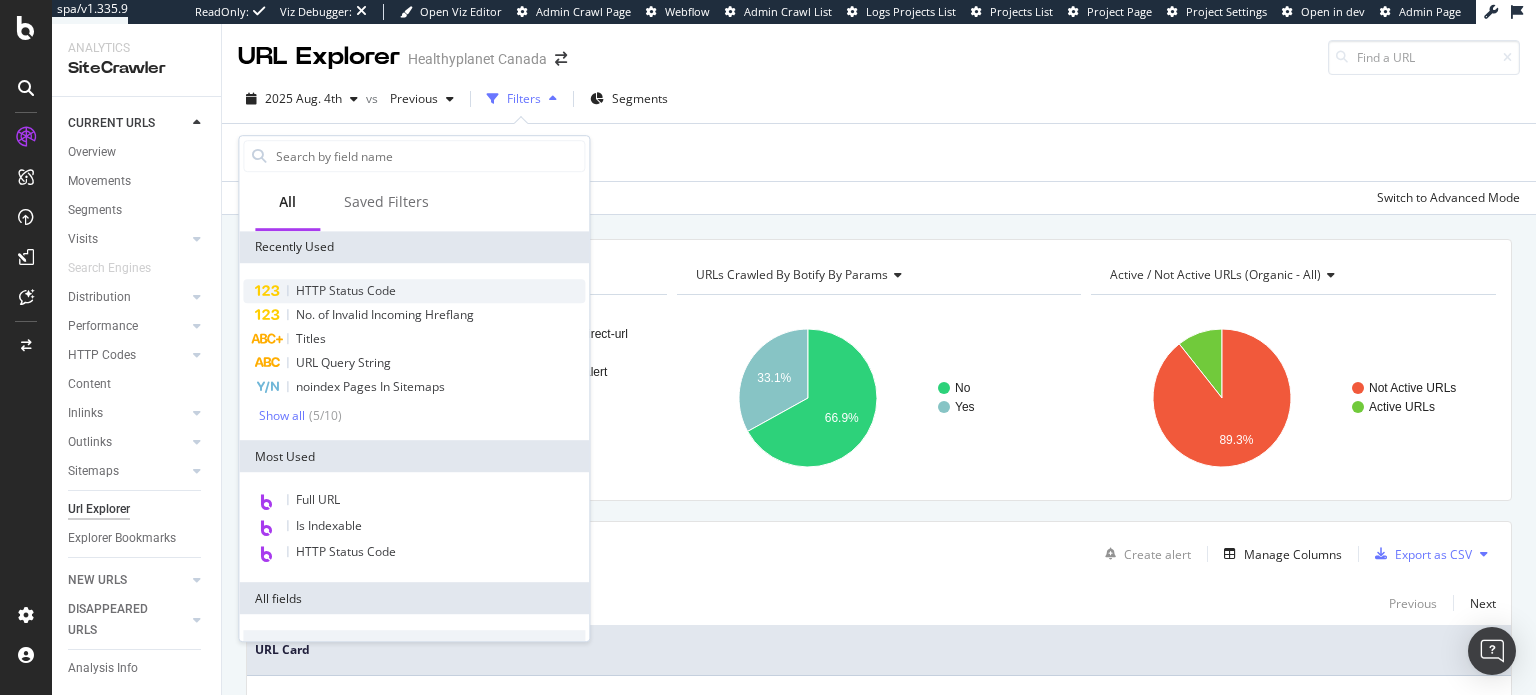 click on "HTTP Status Code" at bounding box center [346, 290] 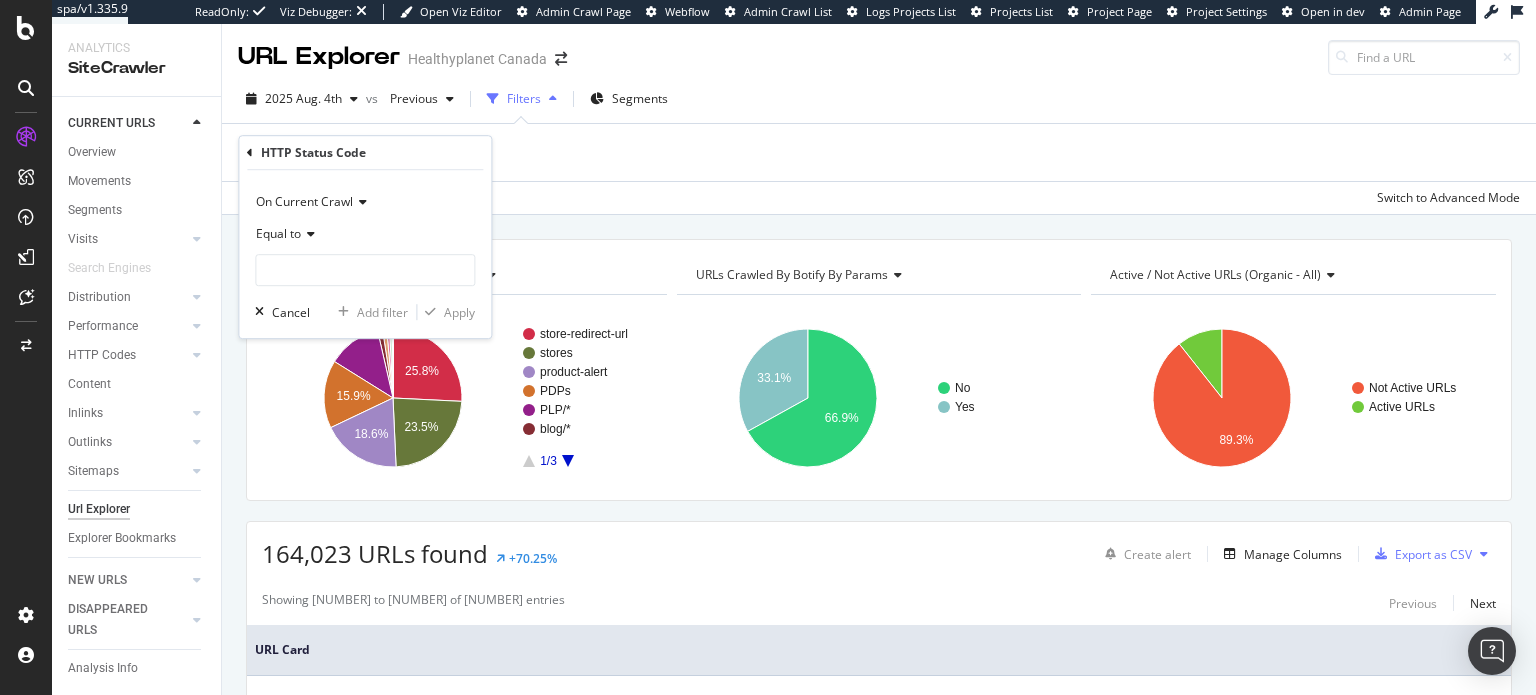 click at bounding box center [308, 234] 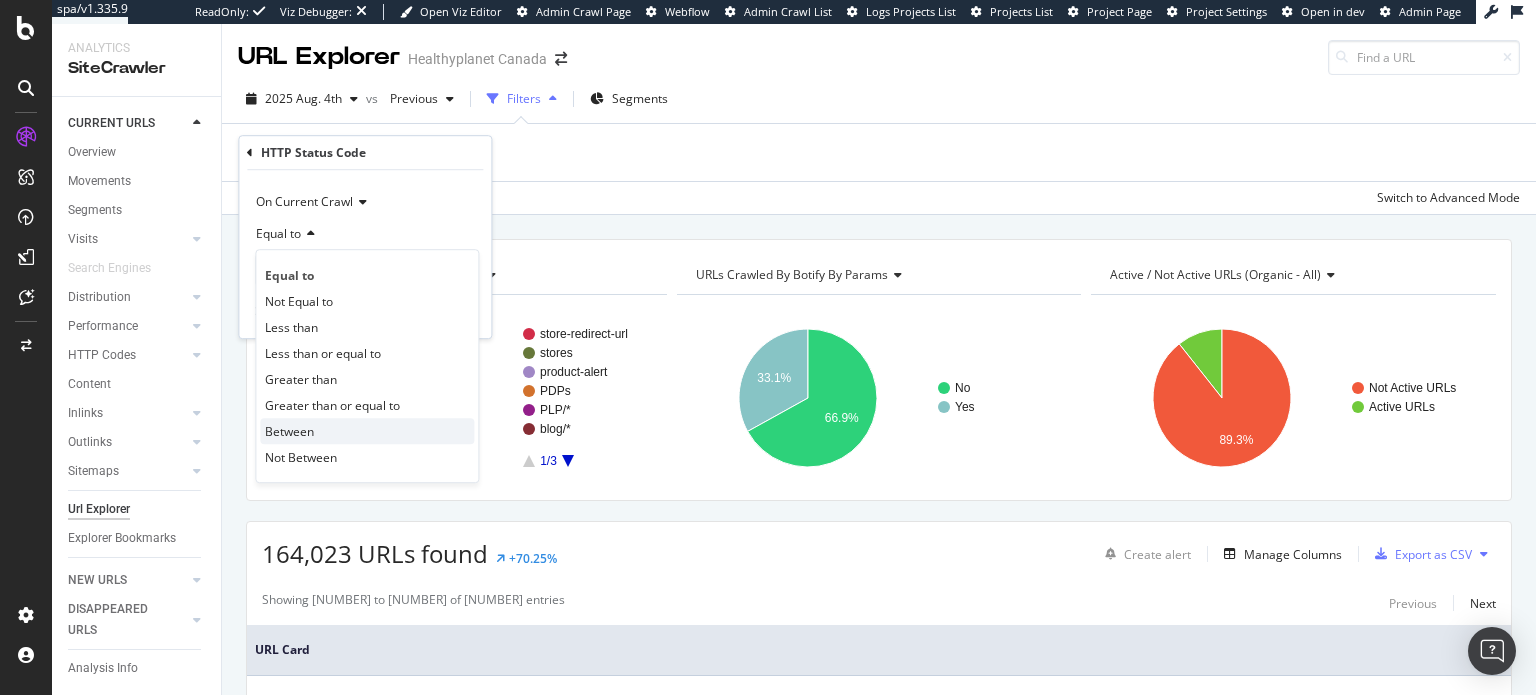click on "Between" at bounding box center [367, 431] 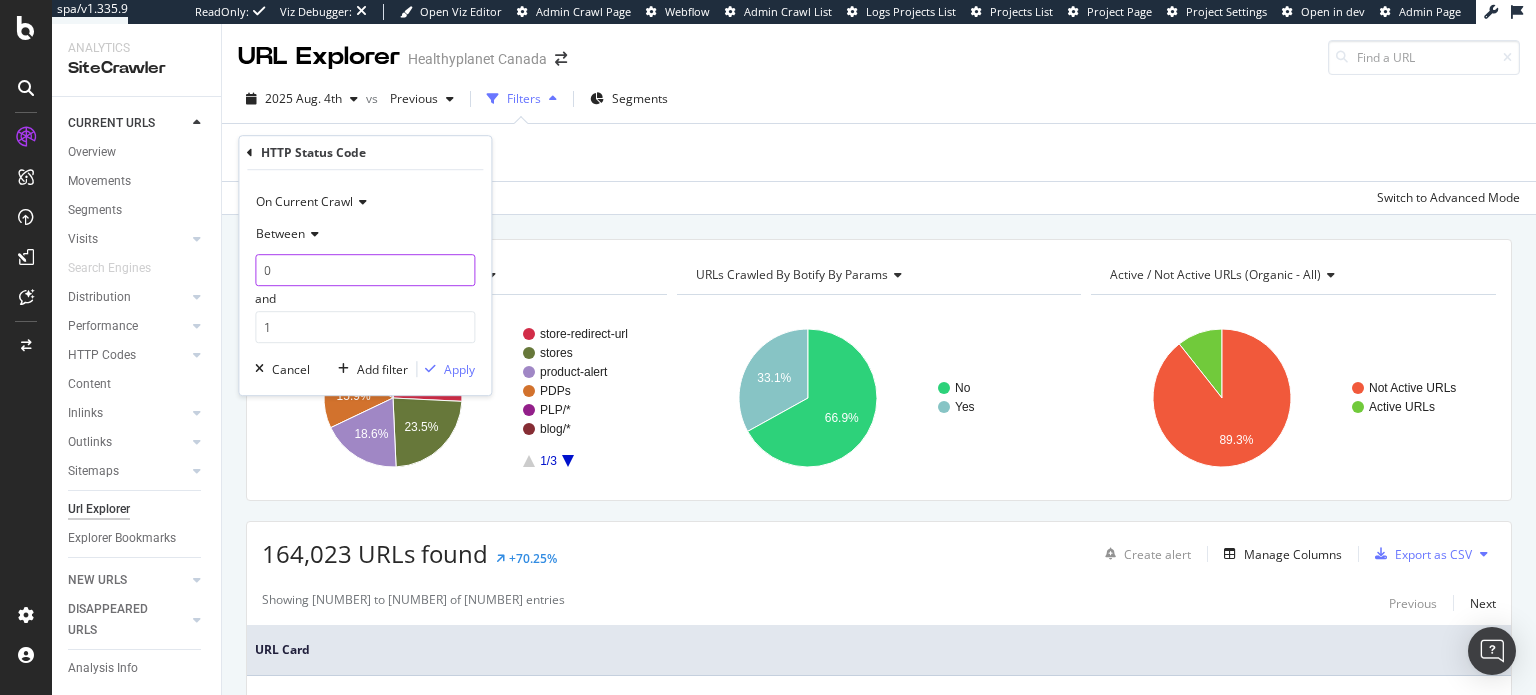 drag, startPoint x: 326, startPoint y: 278, endPoint x: 220, endPoint y: 267, distance: 106.56923 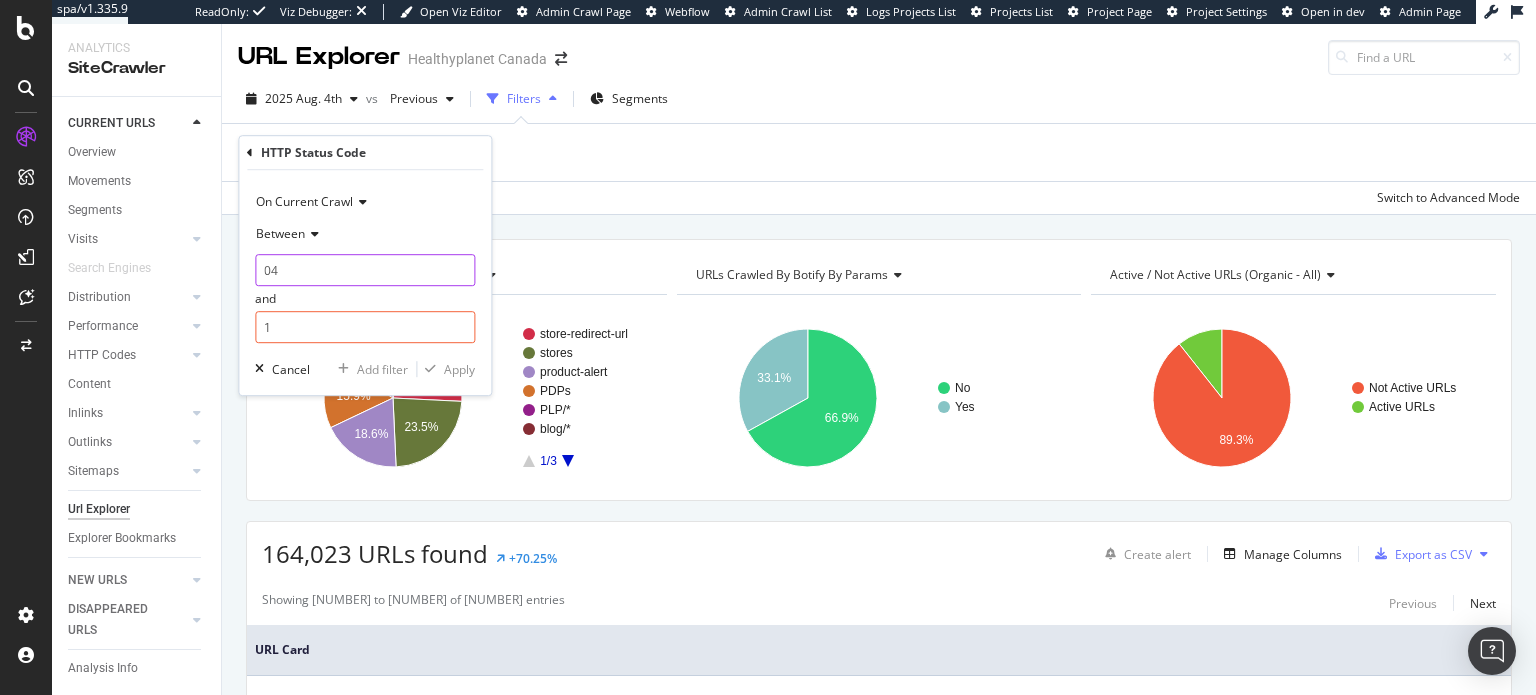 type on "0" 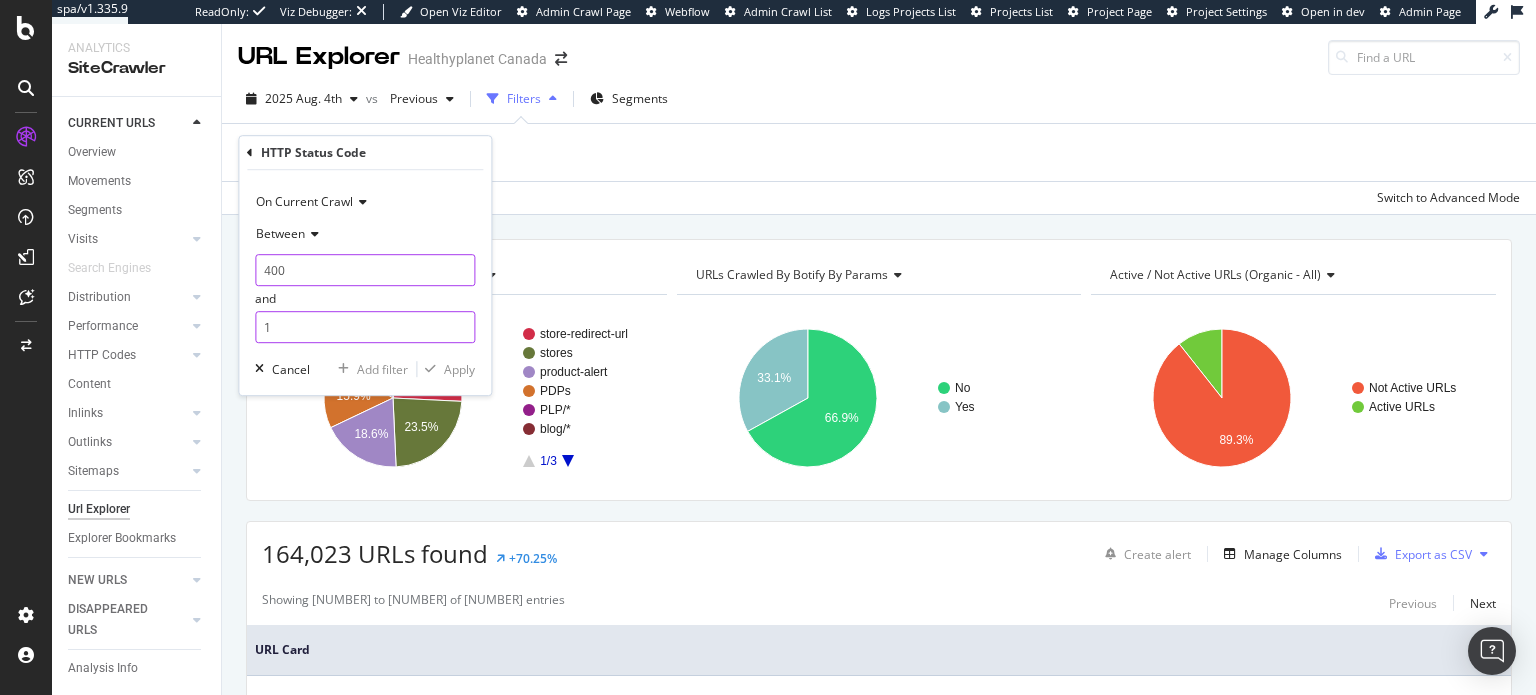 type on "400" 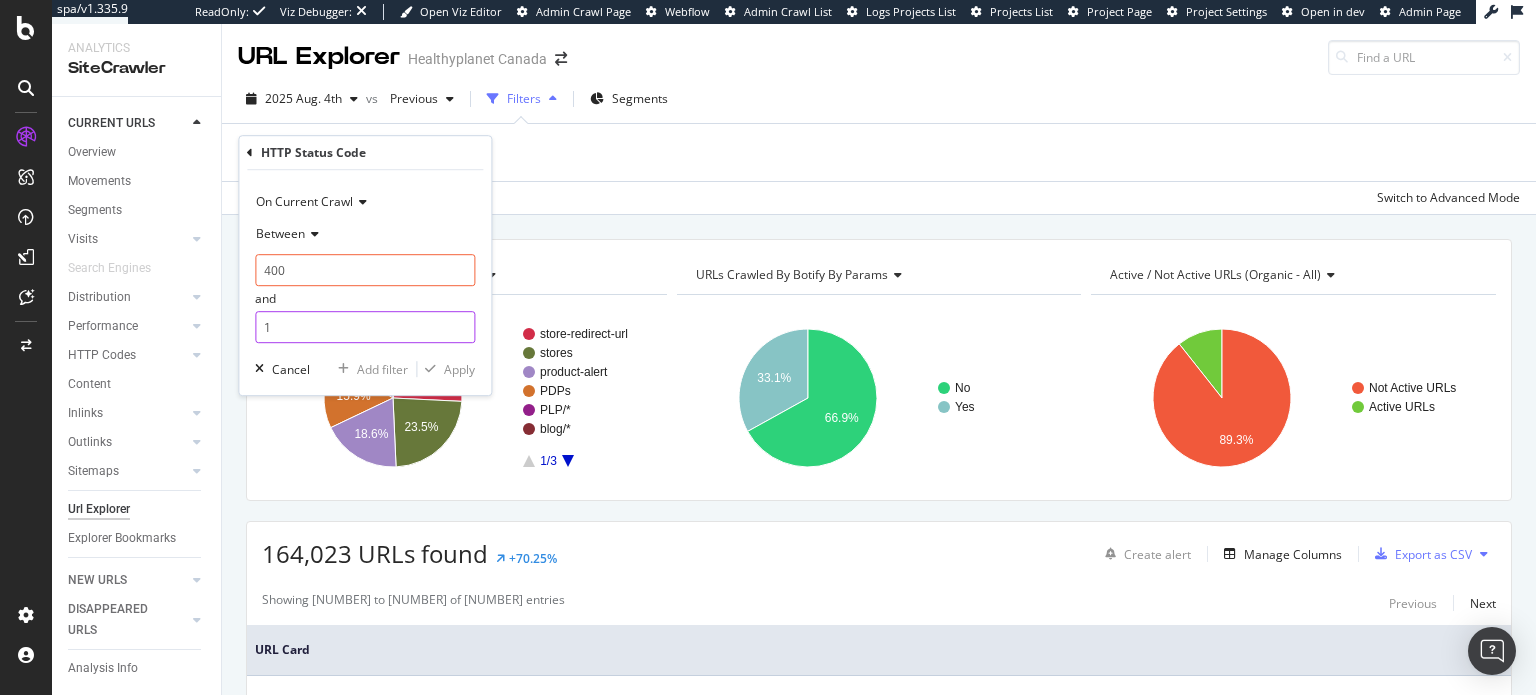 drag, startPoint x: 312, startPoint y: 340, endPoint x: 209, endPoint y: 333, distance: 103.23759 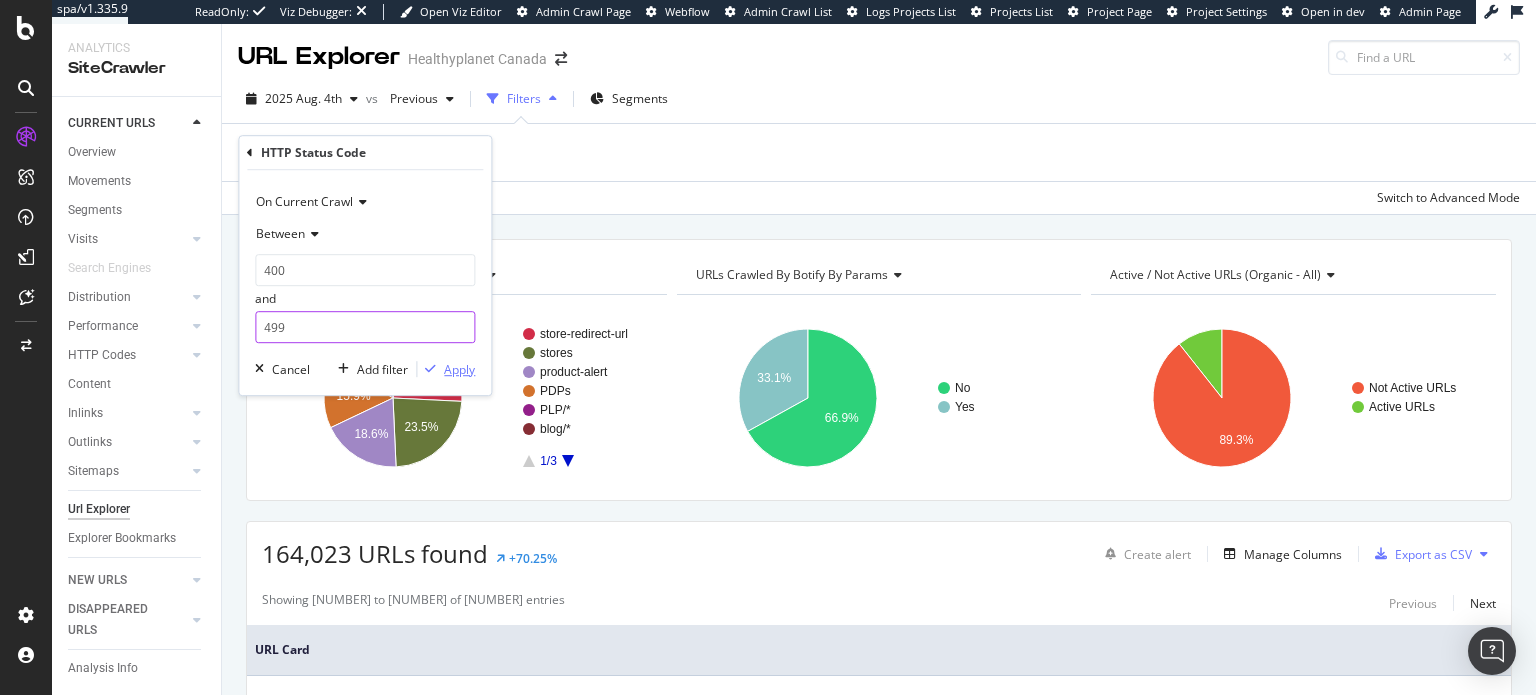 type on "499" 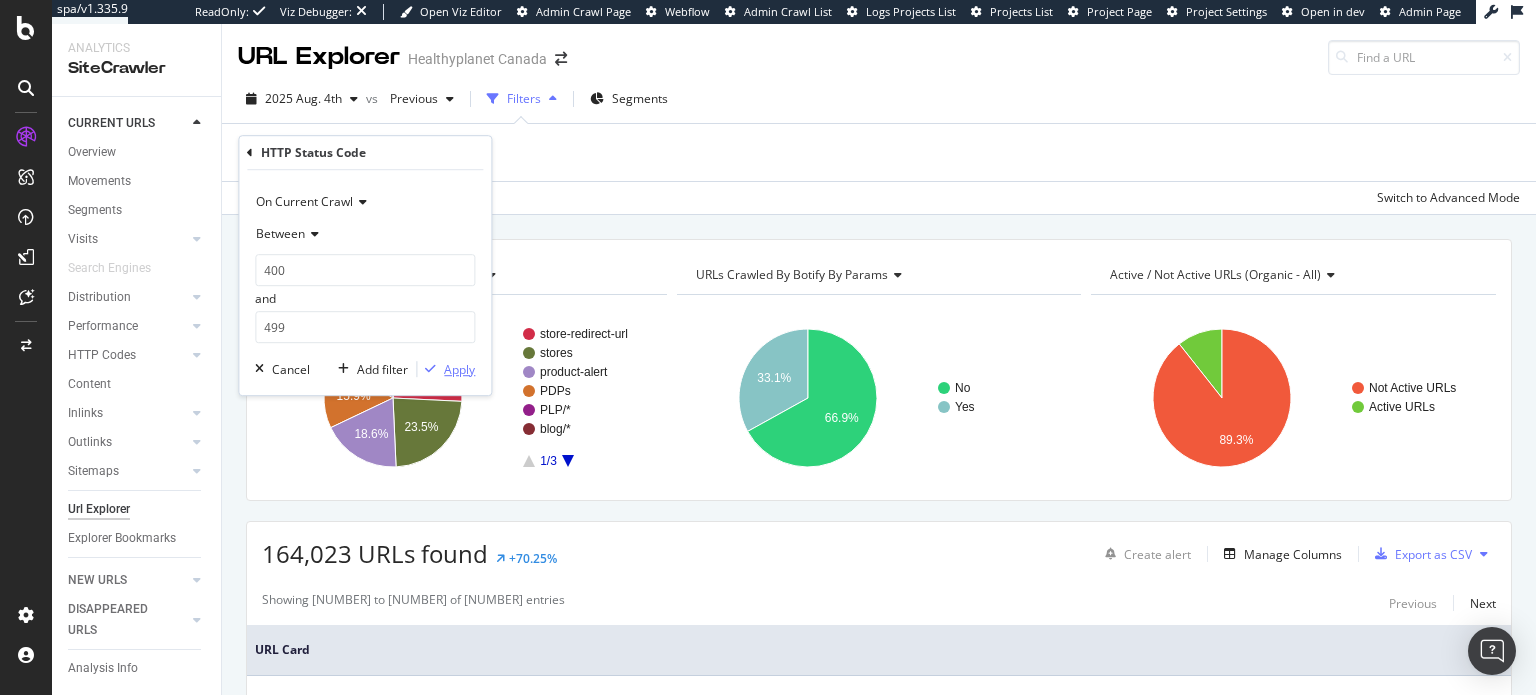 click on "Apply" at bounding box center [459, 369] 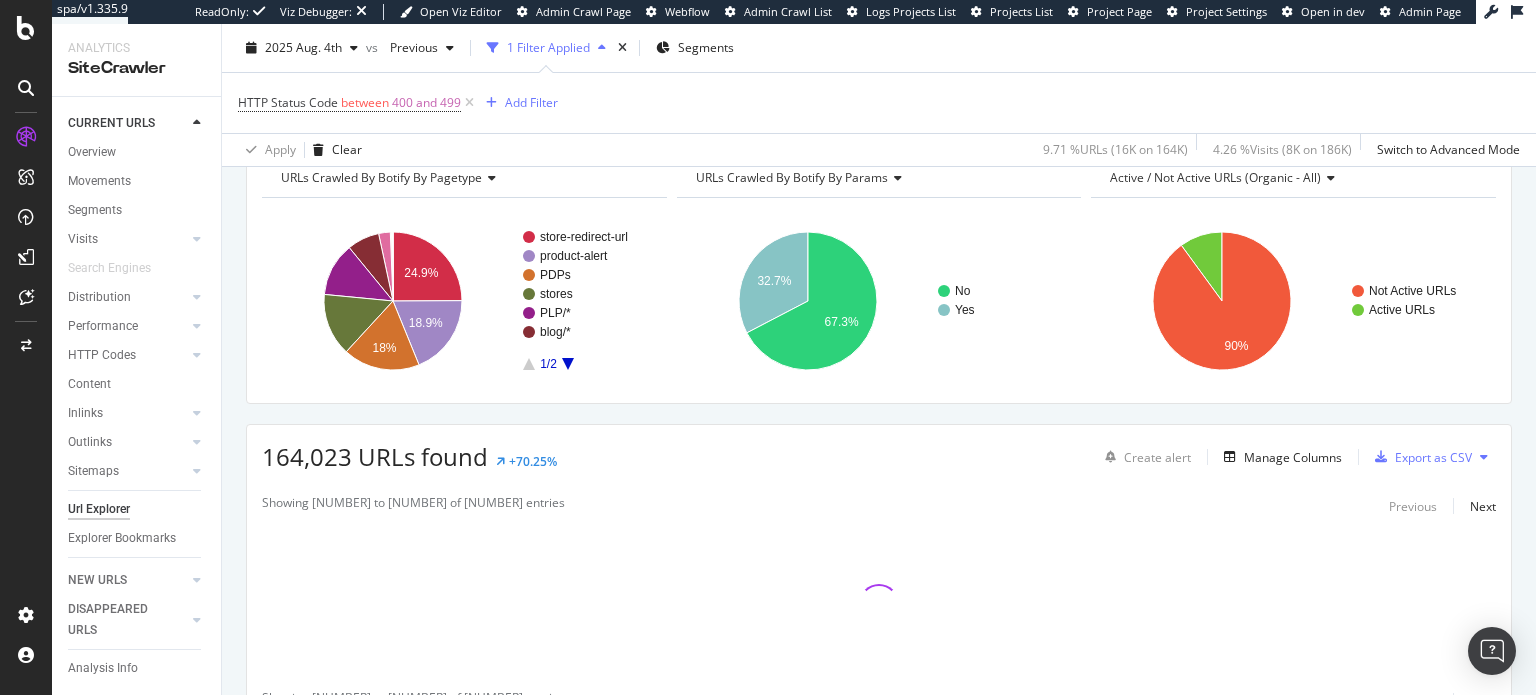 scroll, scrollTop: 197, scrollLeft: 0, axis: vertical 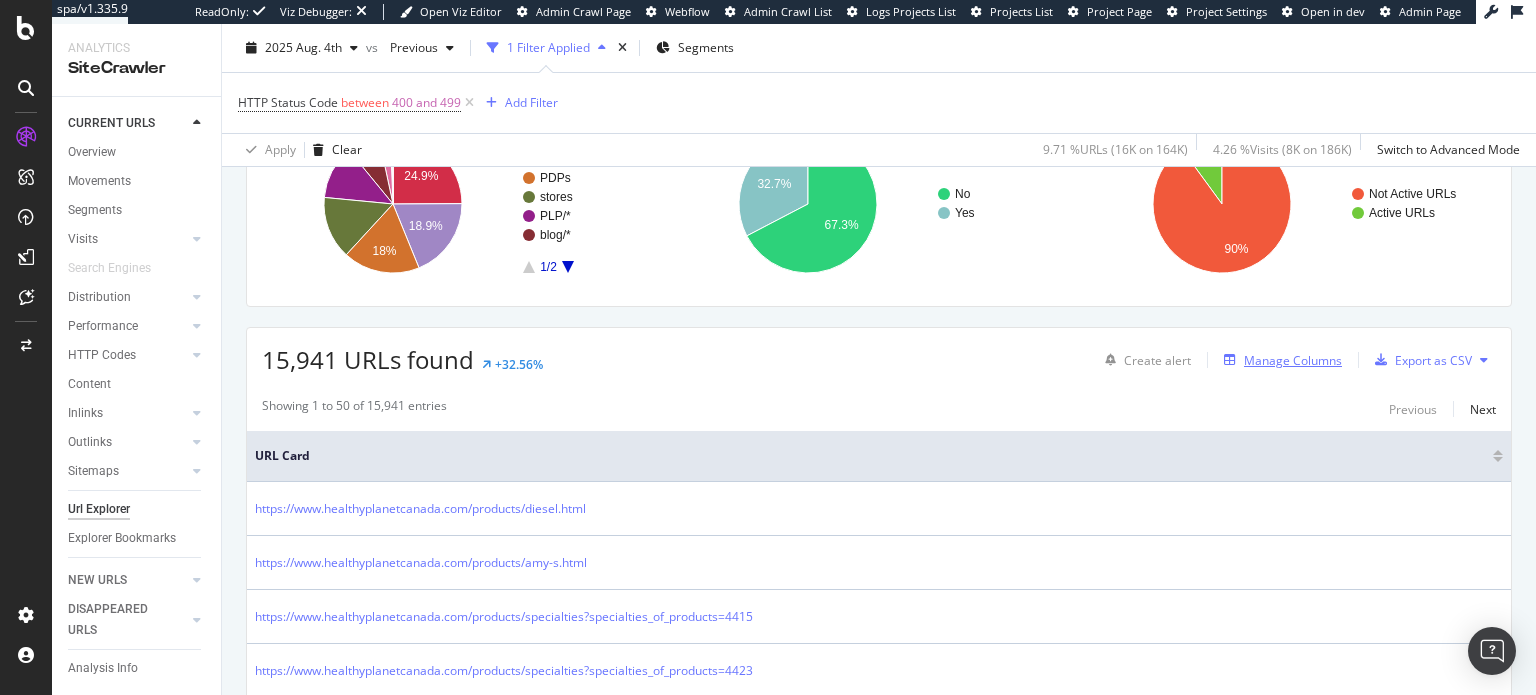 click on "Manage Columns" at bounding box center (1293, 360) 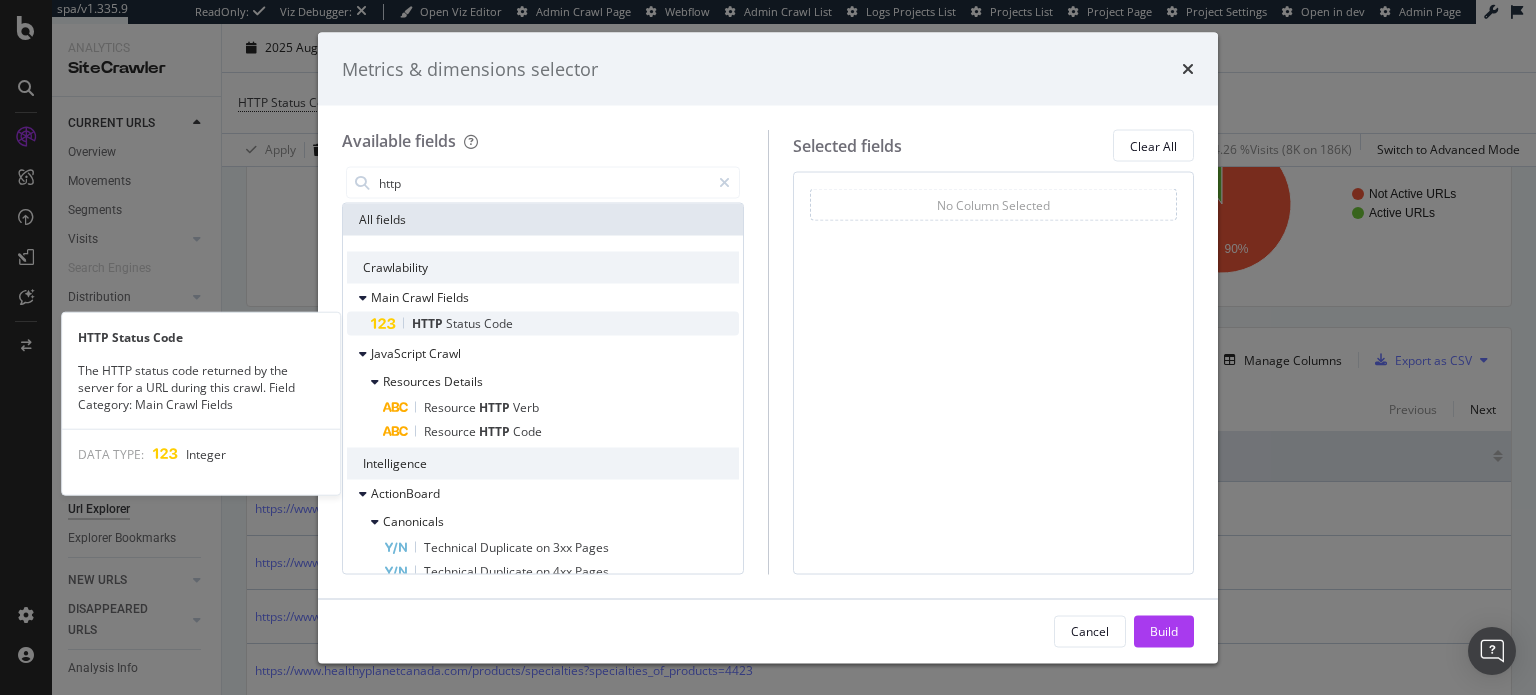 type on "http" 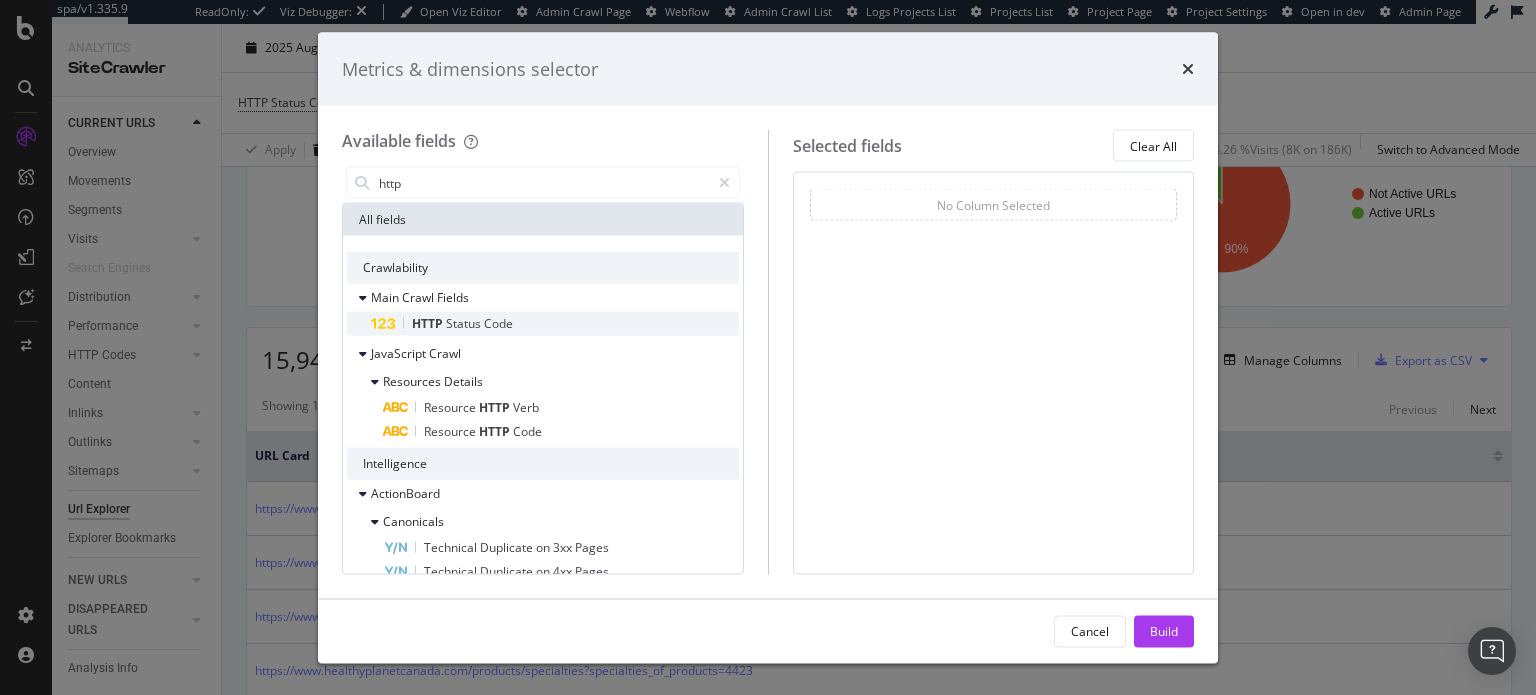 click on "HTTP   Status   Code" at bounding box center (555, 324) 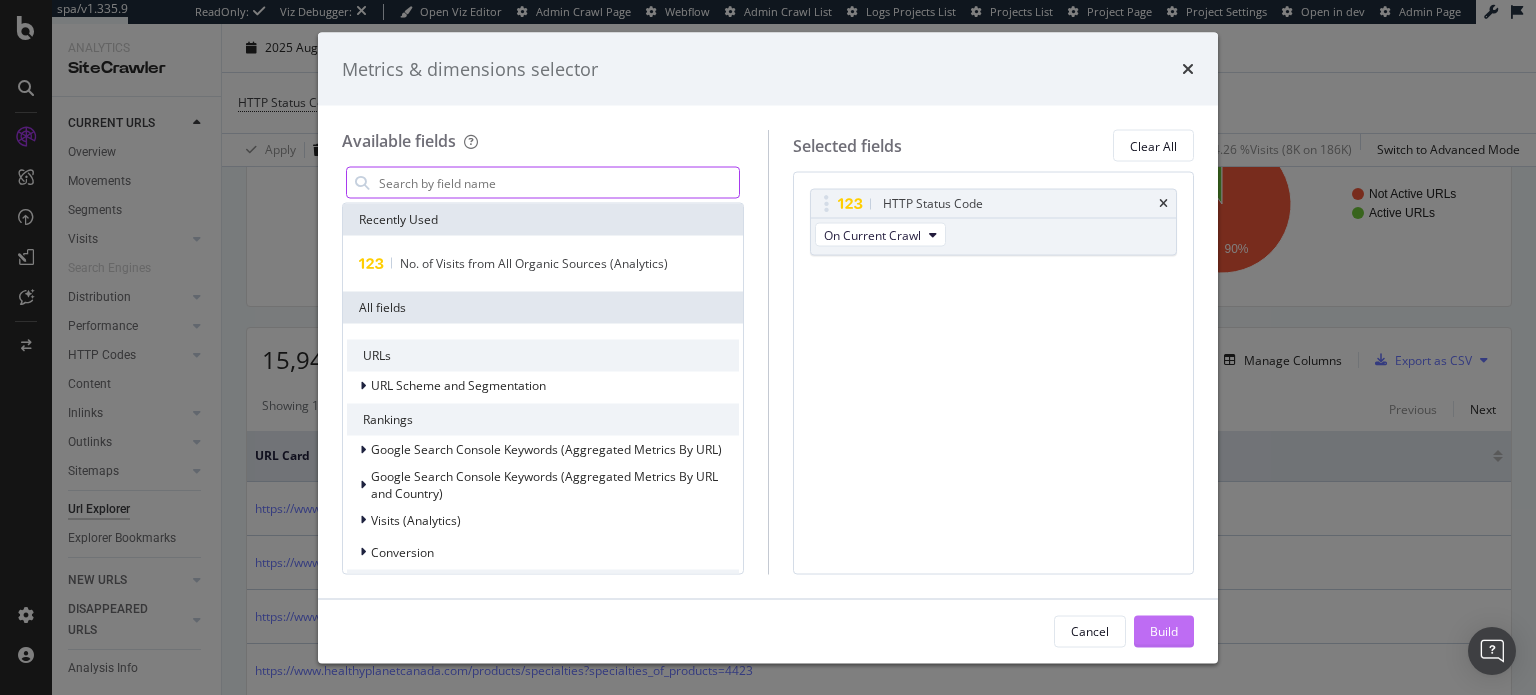 type 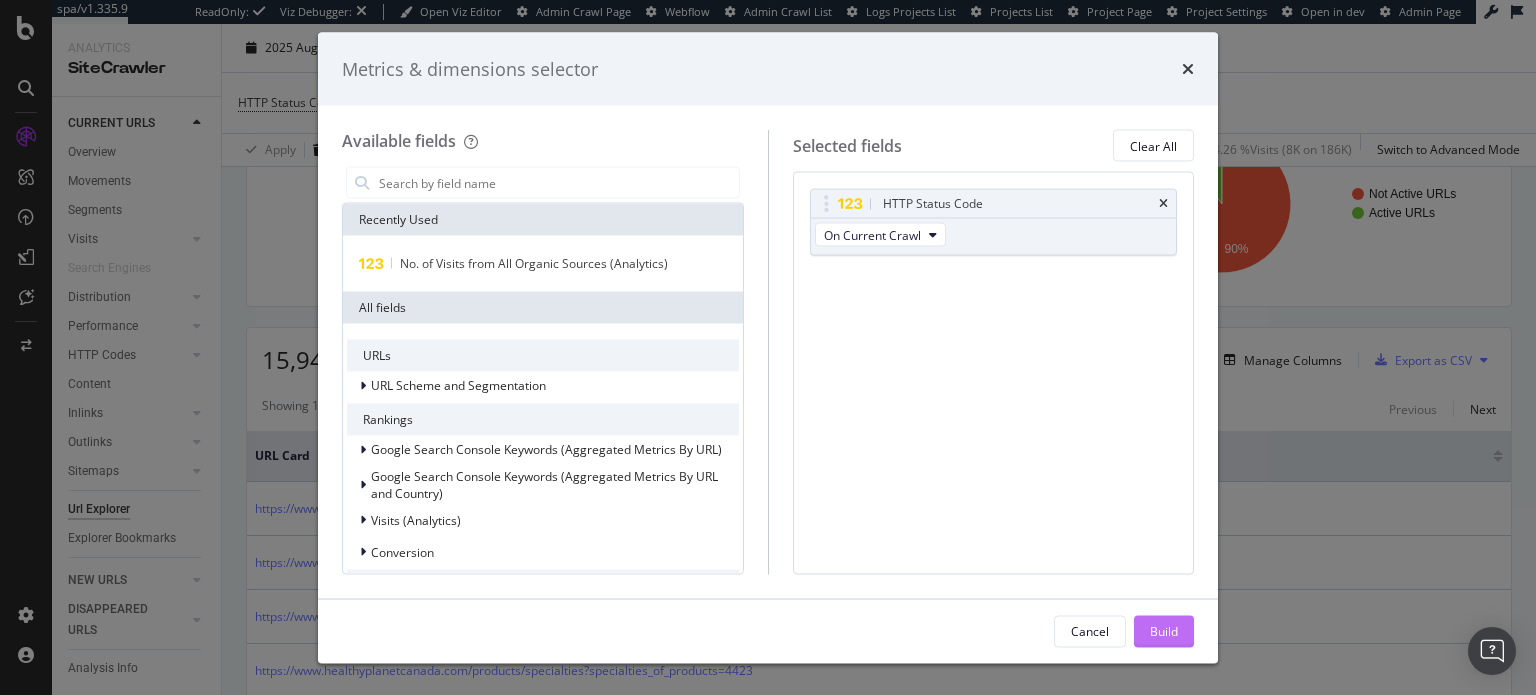 click on "Build" at bounding box center [1164, 630] 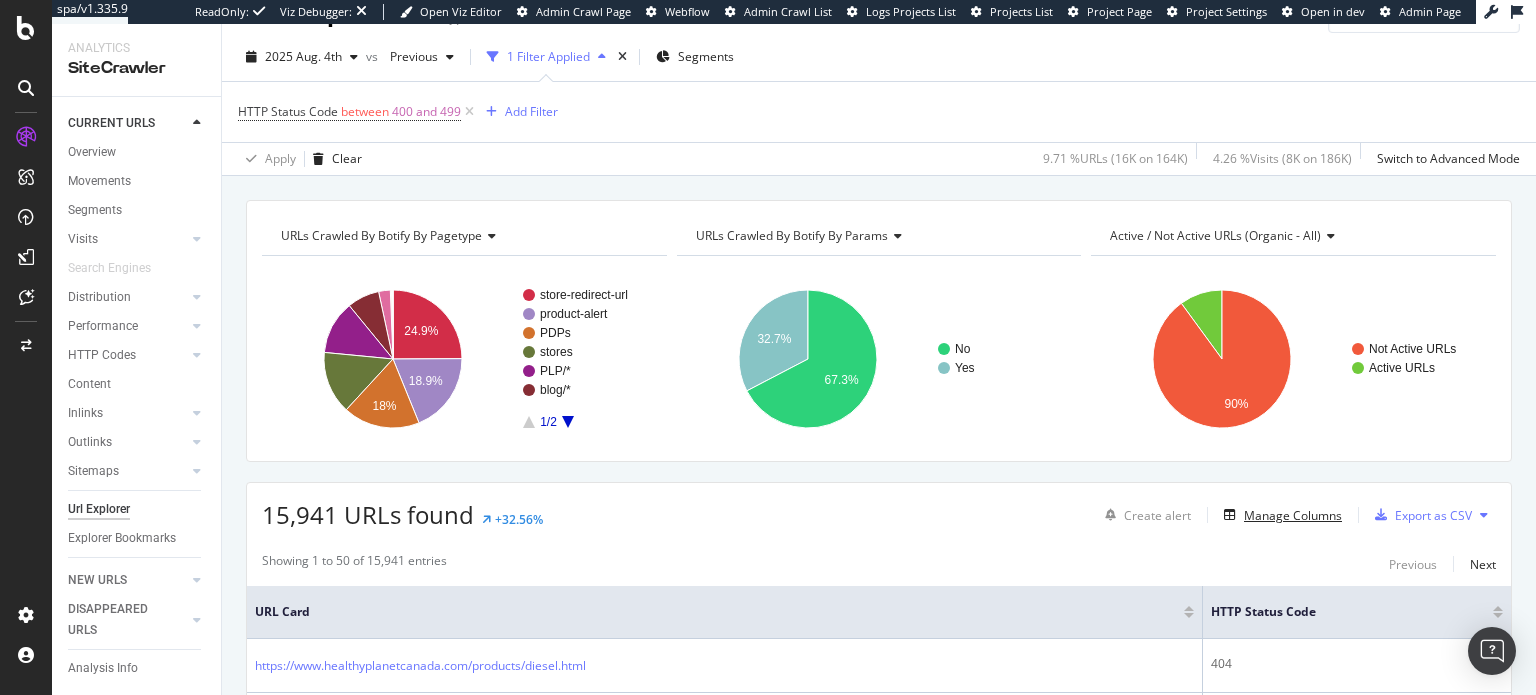 scroll, scrollTop: 39, scrollLeft: 0, axis: vertical 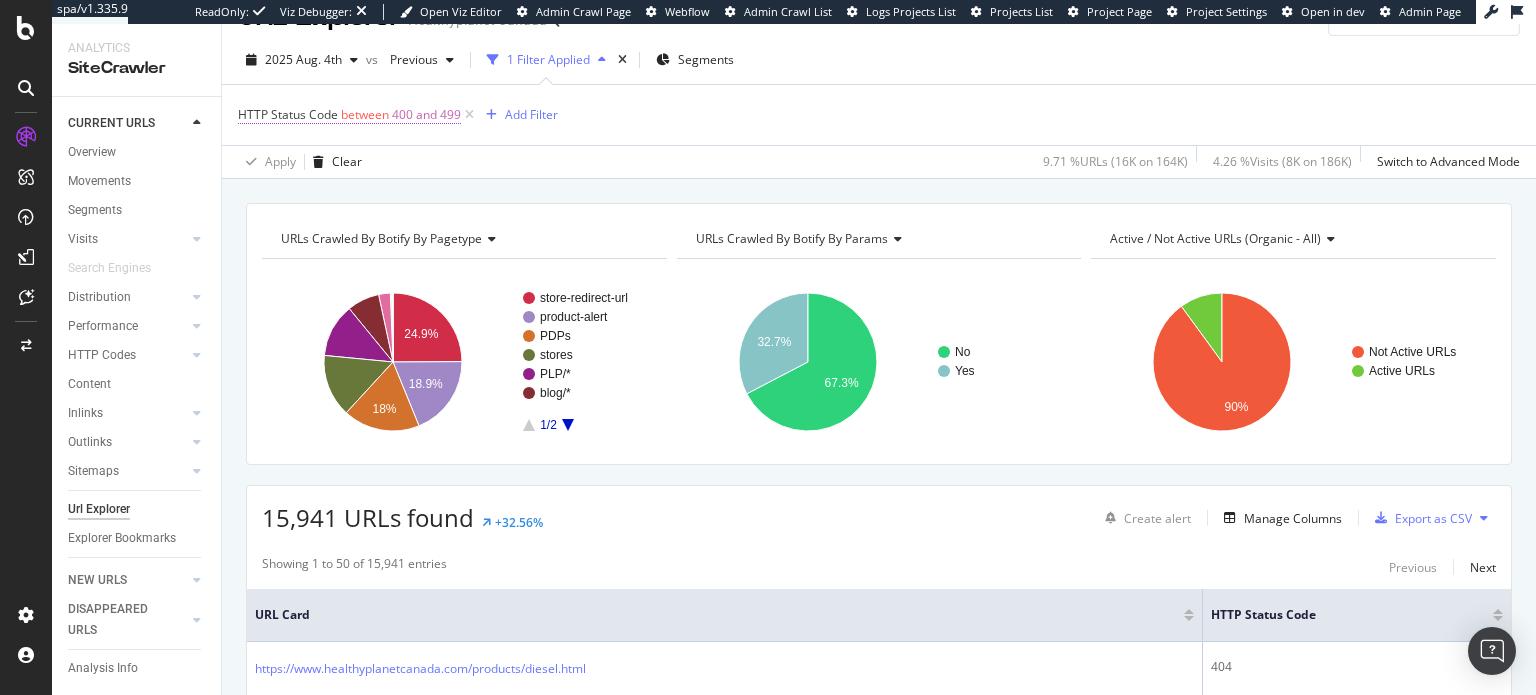 click on "400 and 499" at bounding box center (426, 115) 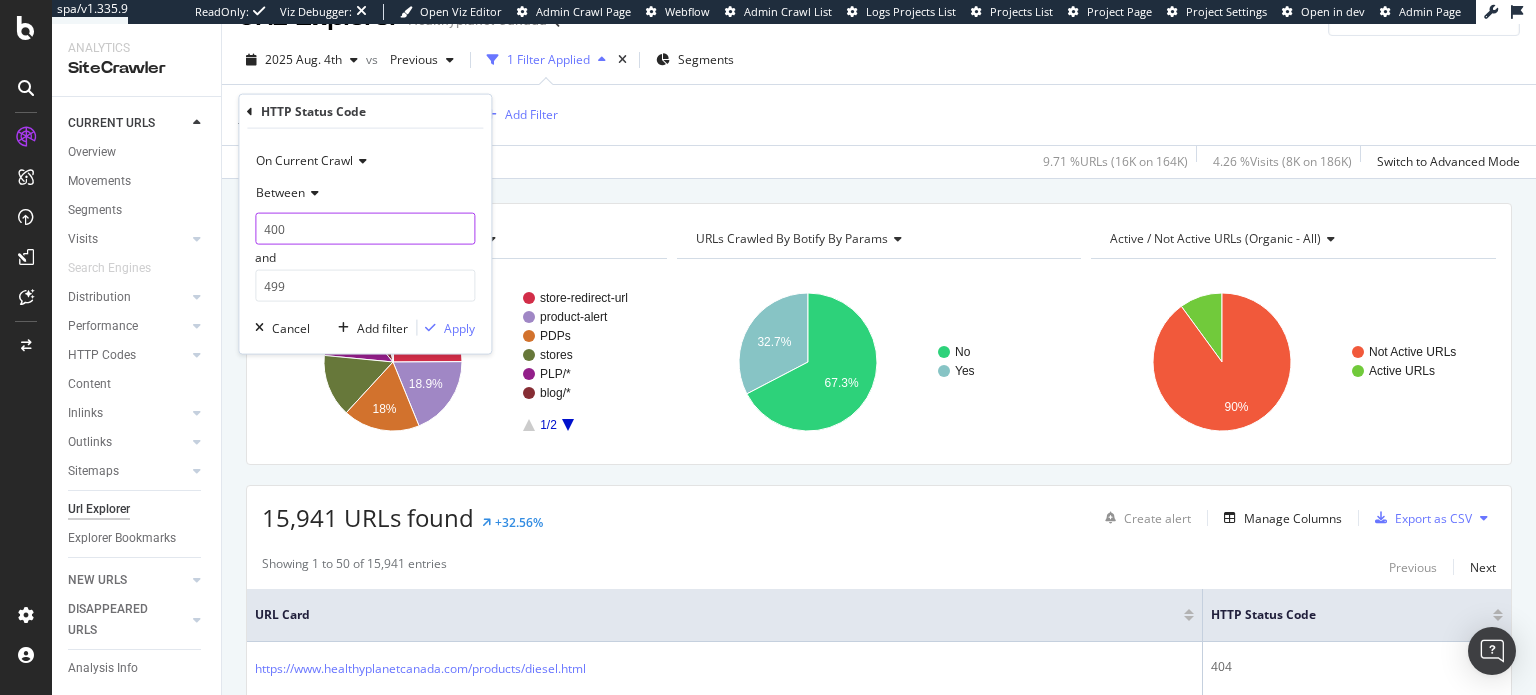 drag, startPoint x: 364, startPoint y: 223, endPoint x: 214, endPoint y: 212, distance: 150.40279 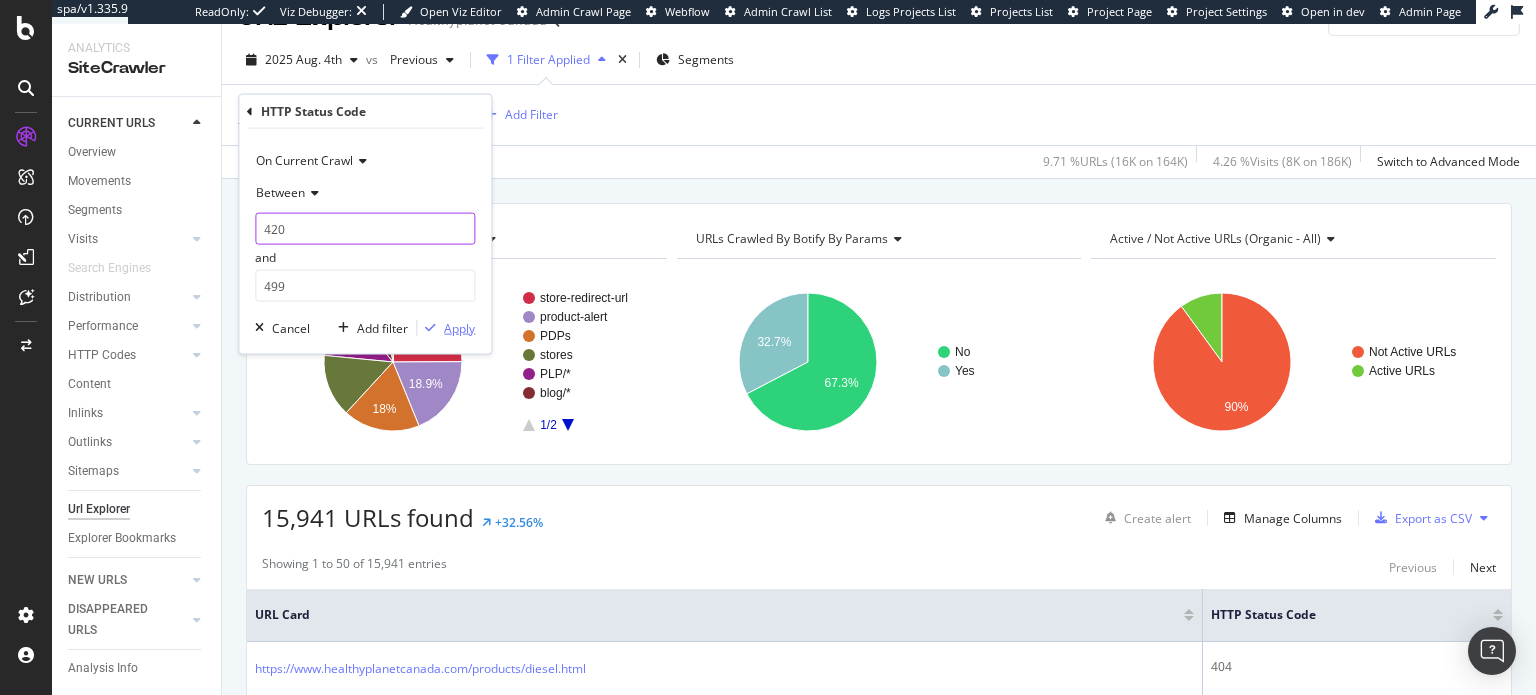 type on "420" 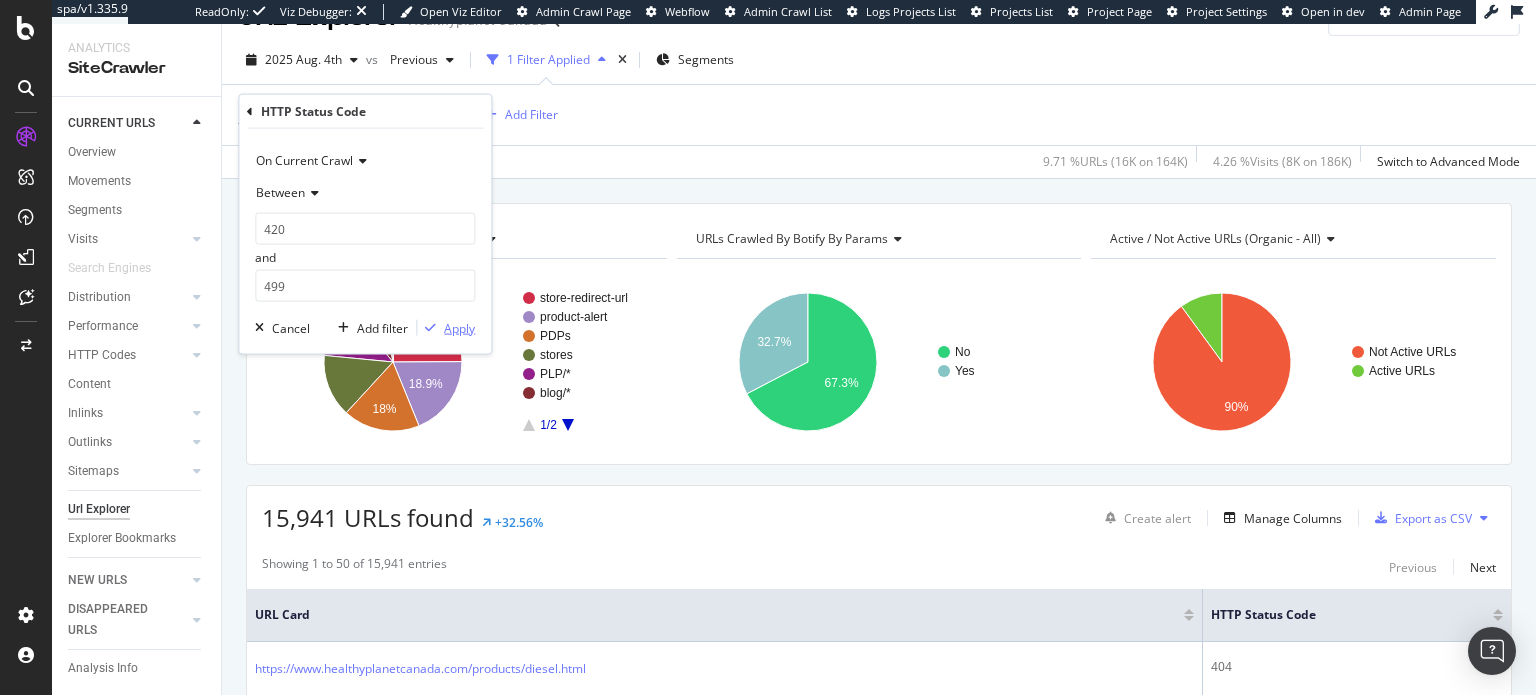 click on "Apply" at bounding box center [459, 327] 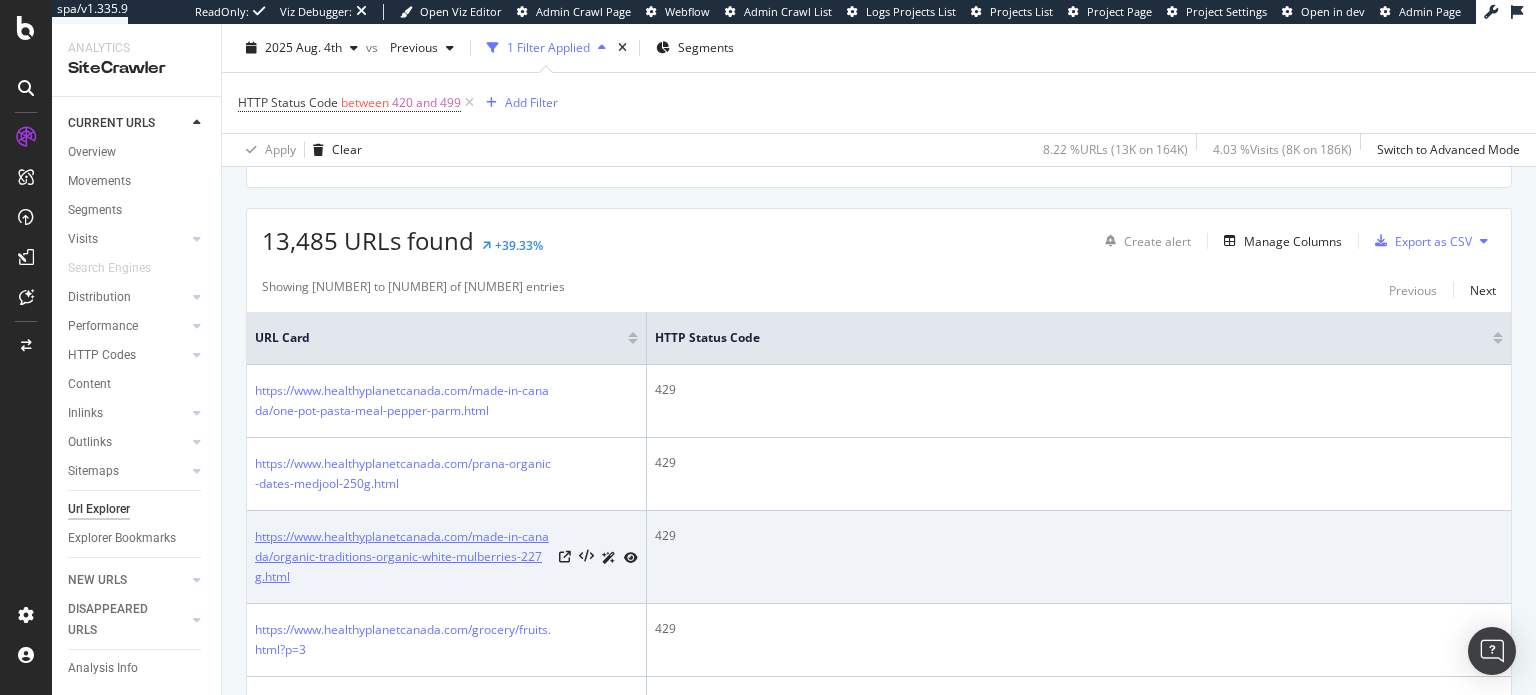 scroll, scrollTop: 312, scrollLeft: 0, axis: vertical 